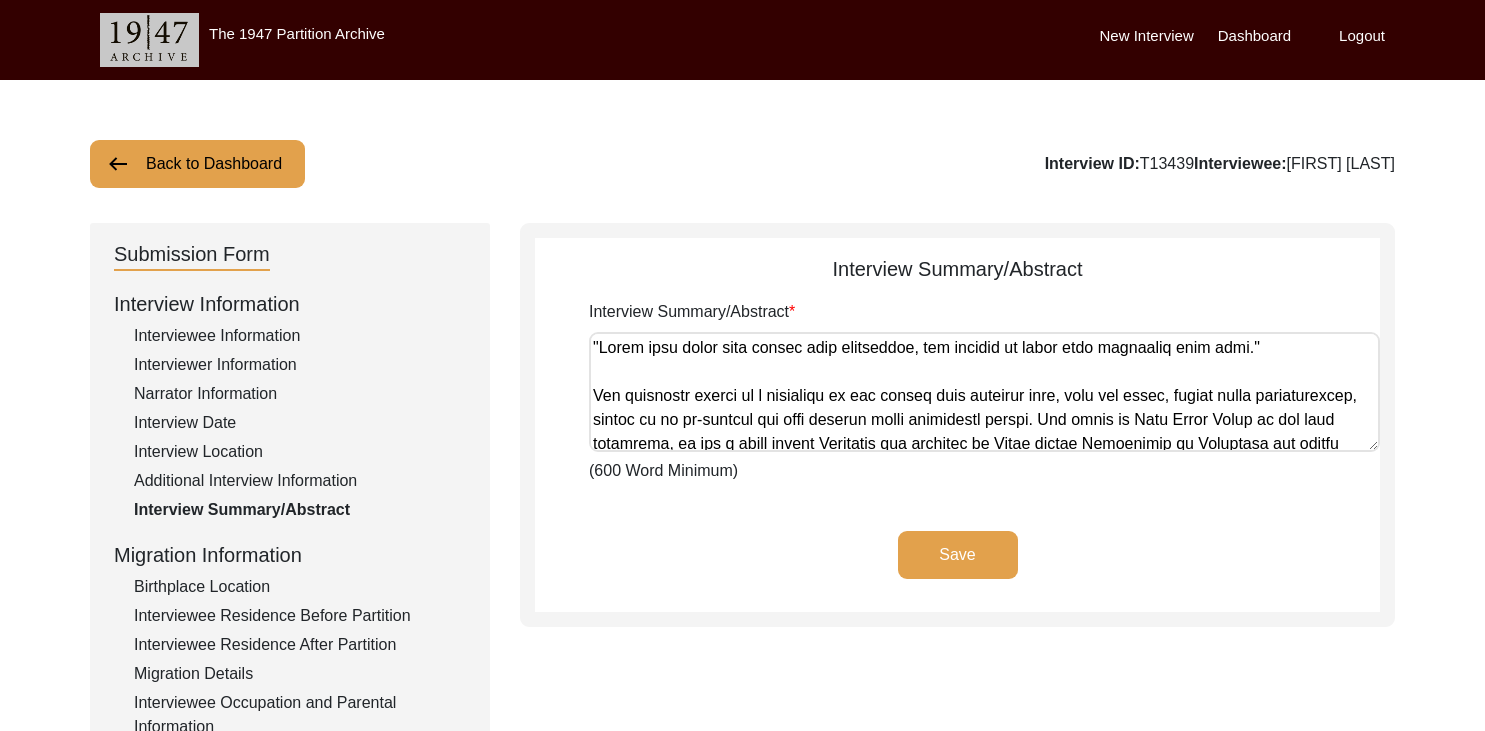 scroll, scrollTop: 0, scrollLeft: 0, axis: both 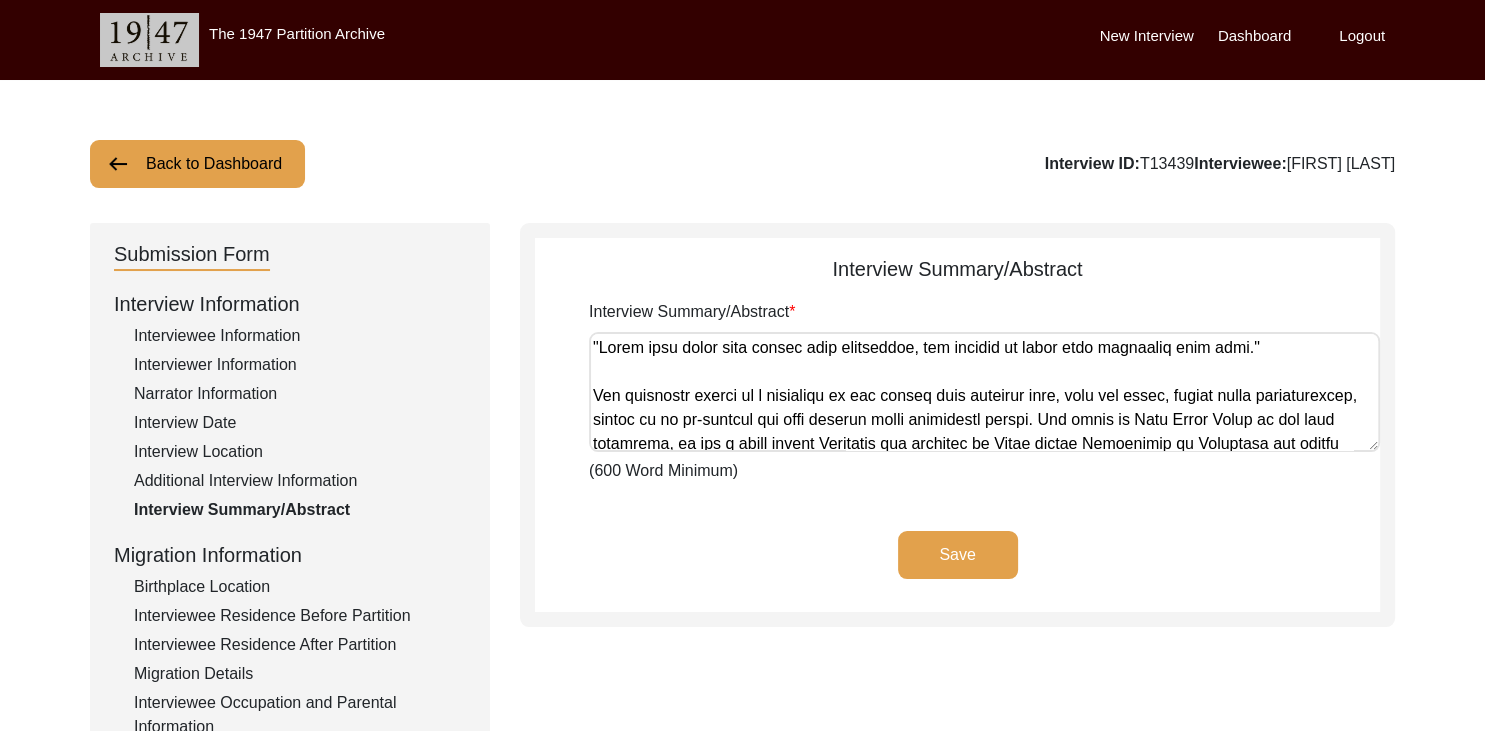 click on "Interview Summary/Abstract" at bounding box center [984, 392] 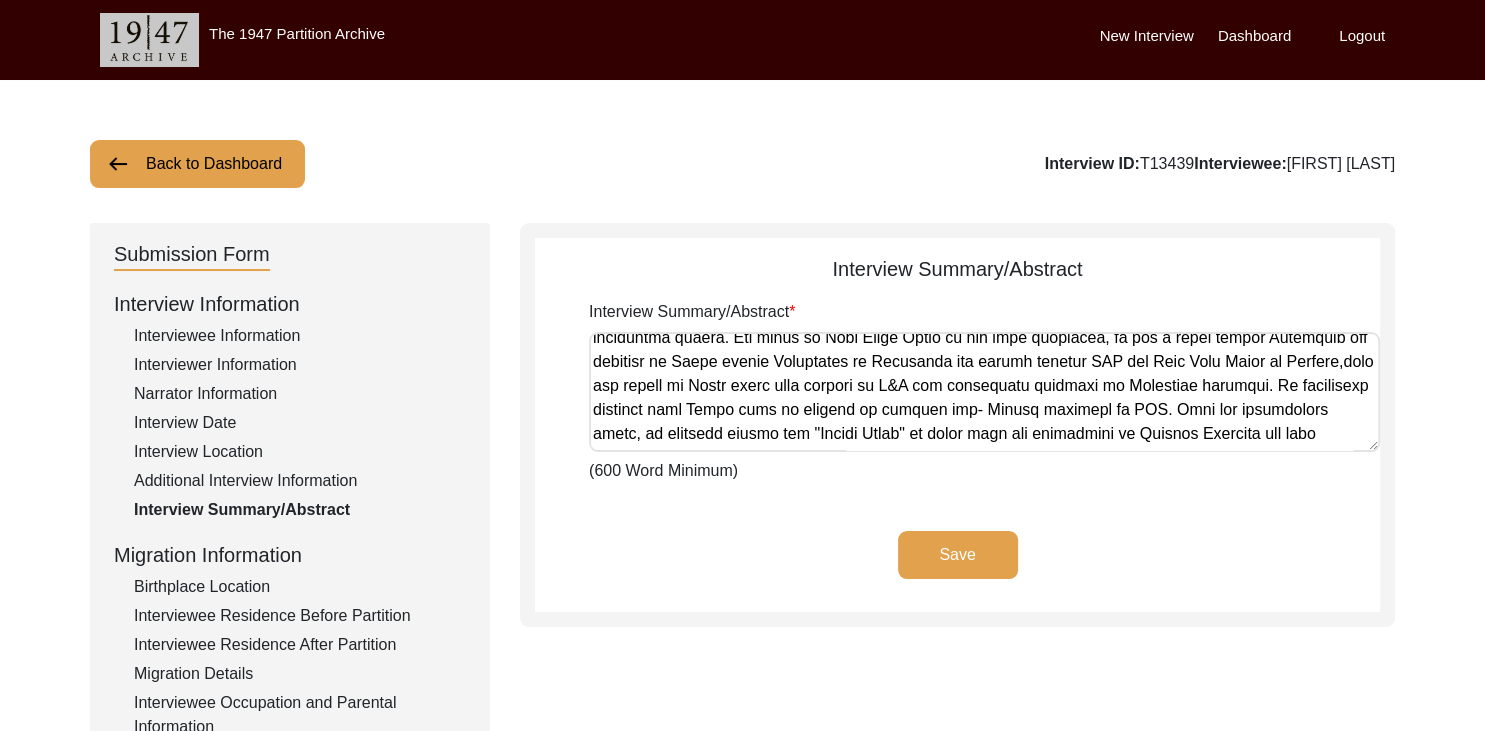 scroll, scrollTop: 1255, scrollLeft: 0, axis: vertical 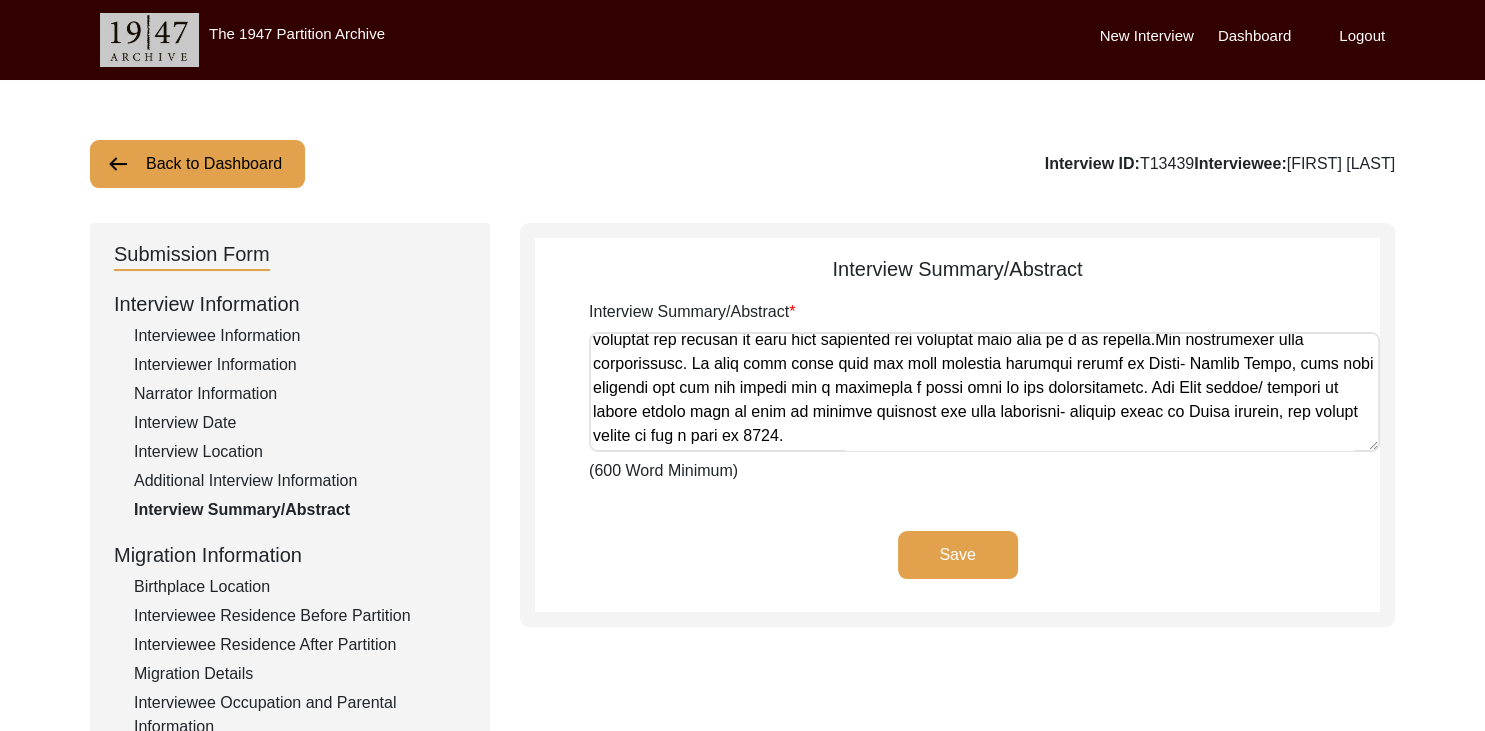 click on "Interview Summary/Abstract" at bounding box center [984, 392] 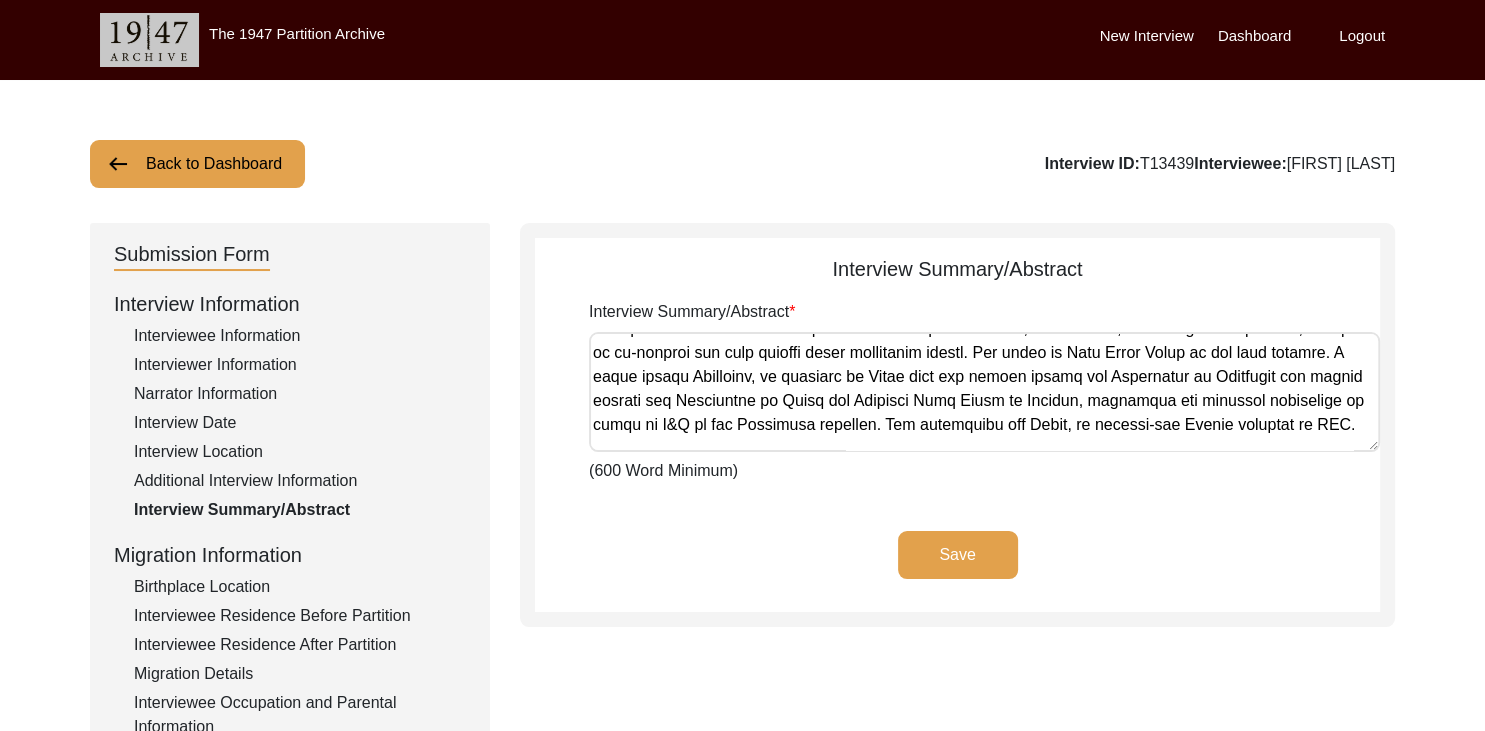 scroll, scrollTop: 0, scrollLeft: 0, axis: both 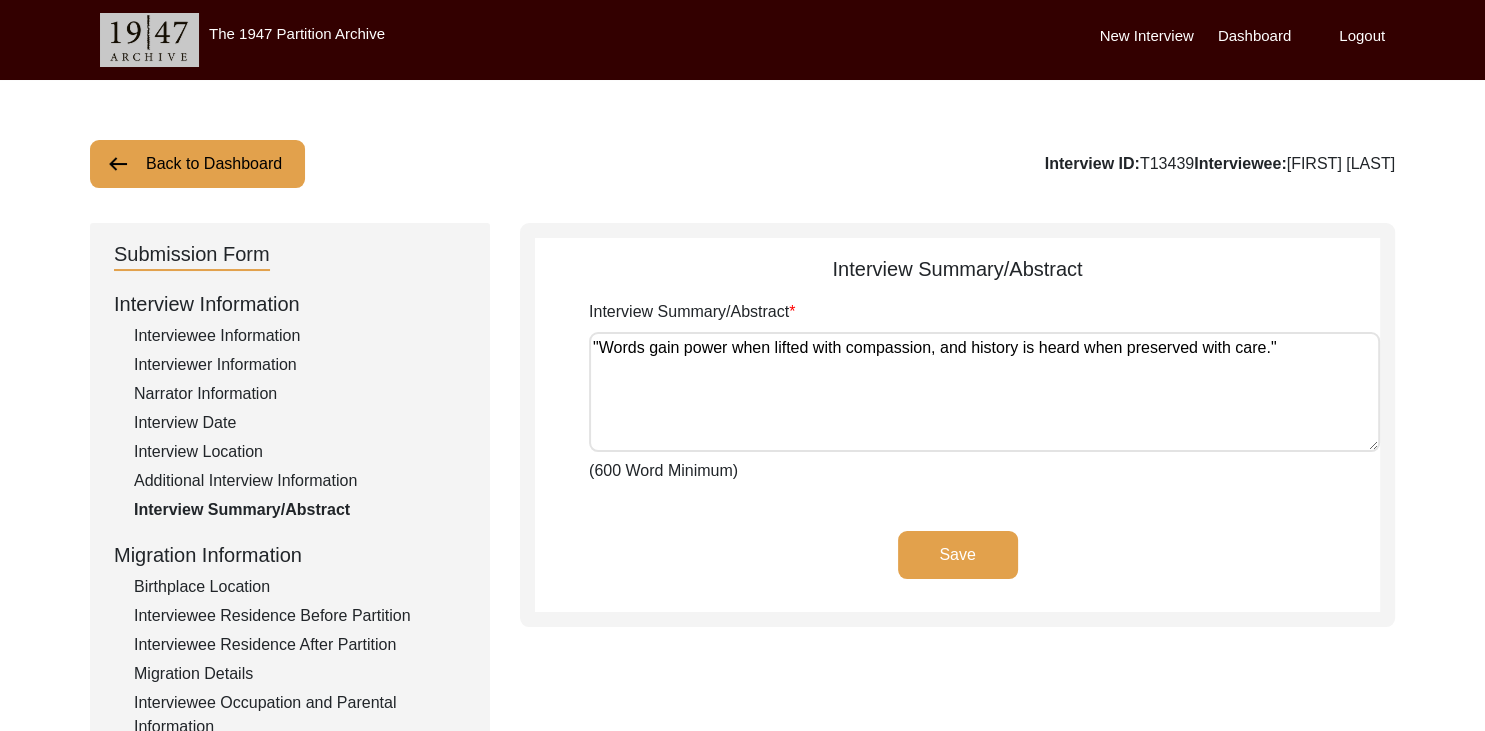 drag, startPoint x: 594, startPoint y: 392, endPoint x: 689, endPoint y: 441, distance: 106.89247 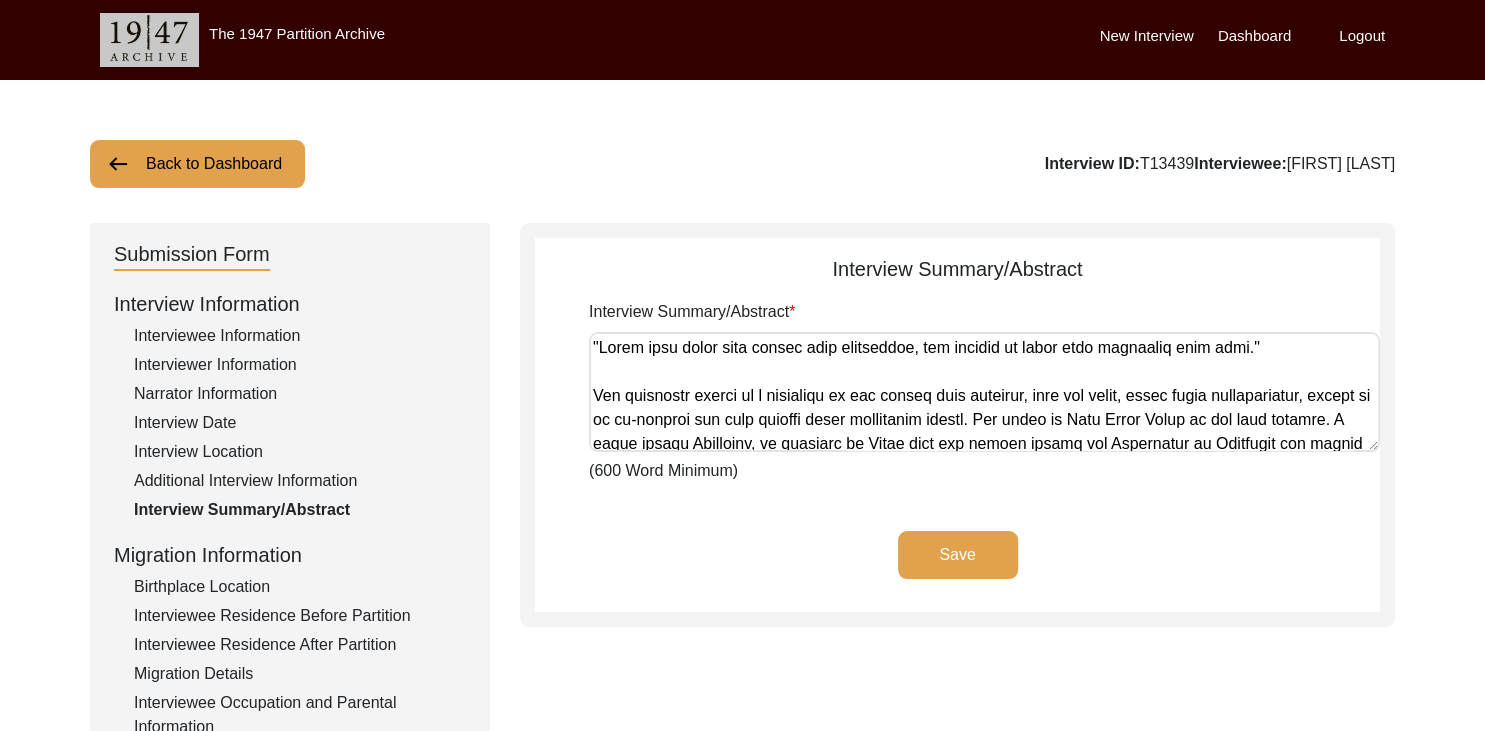 scroll, scrollTop: 866, scrollLeft: 0, axis: vertical 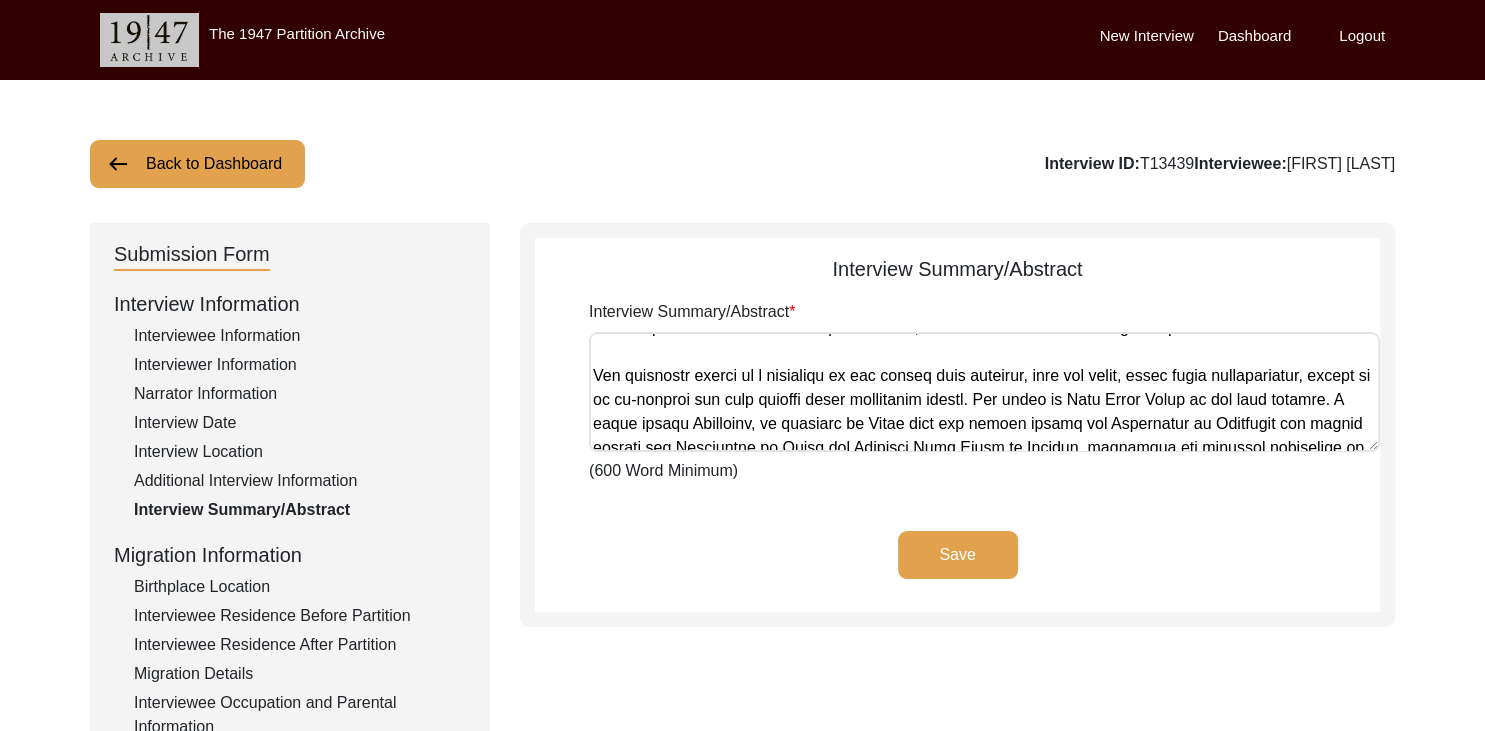 click on "Interview Summary/Abstract" at bounding box center [984, 392] 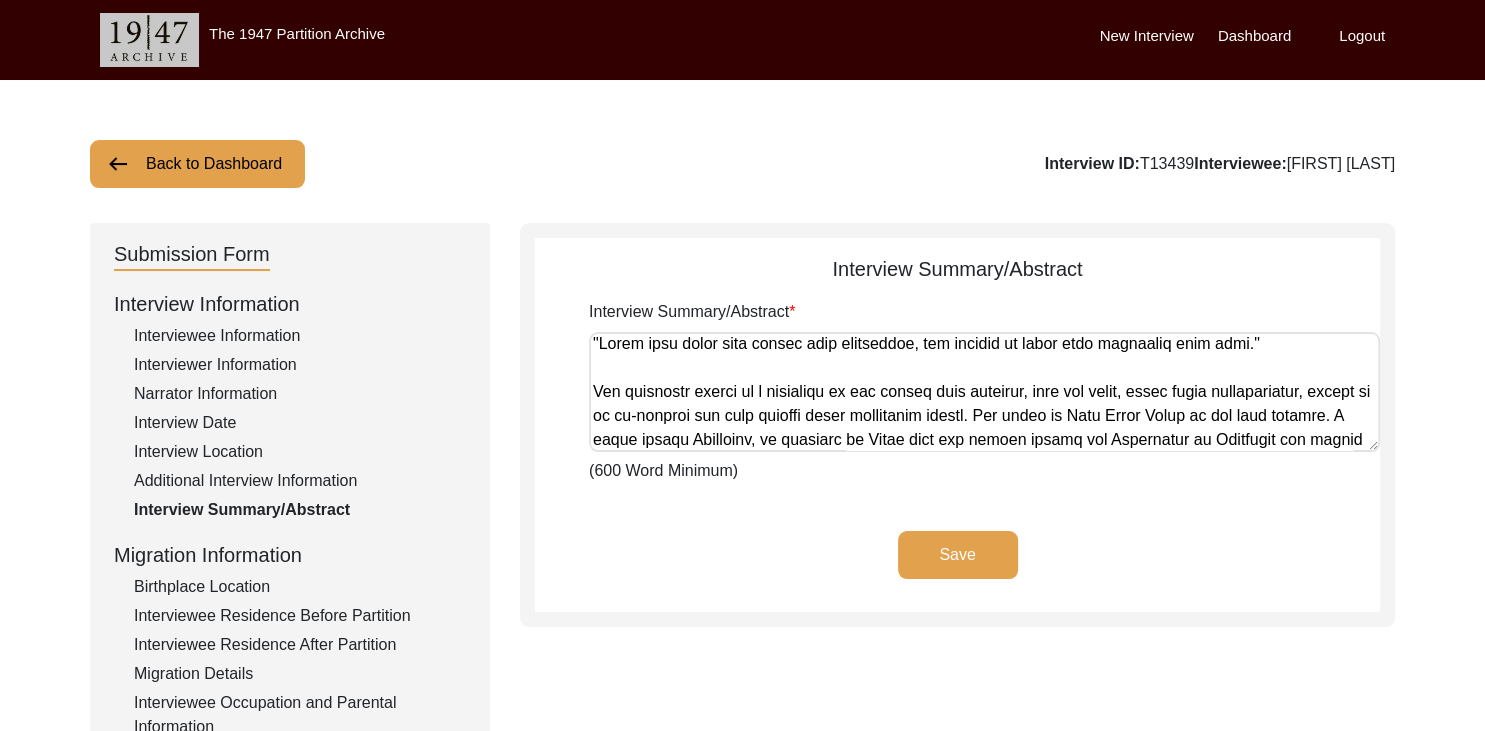 scroll, scrollTop: 0, scrollLeft: 0, axis: both 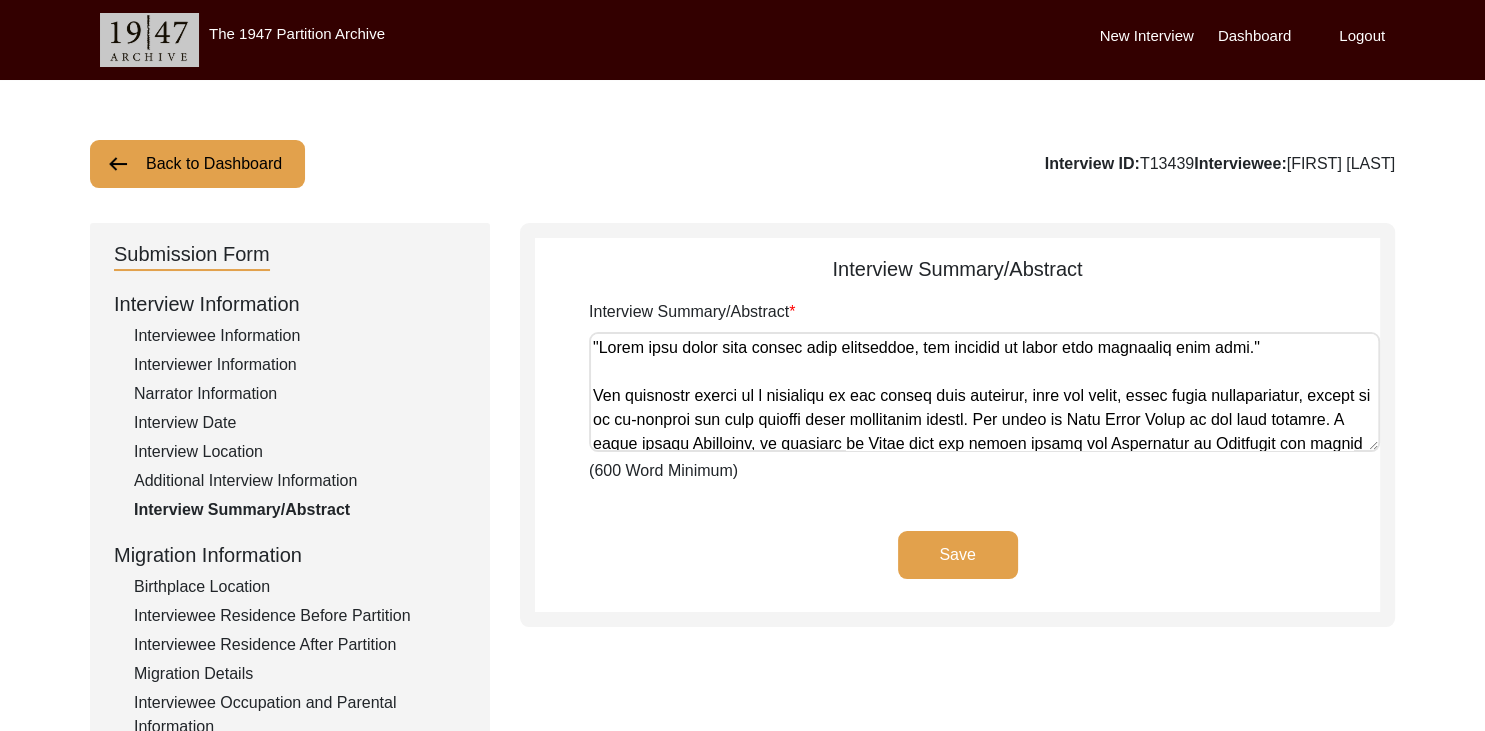 click on "Interview Summary/Abstract" at bounding box center (984, 392) 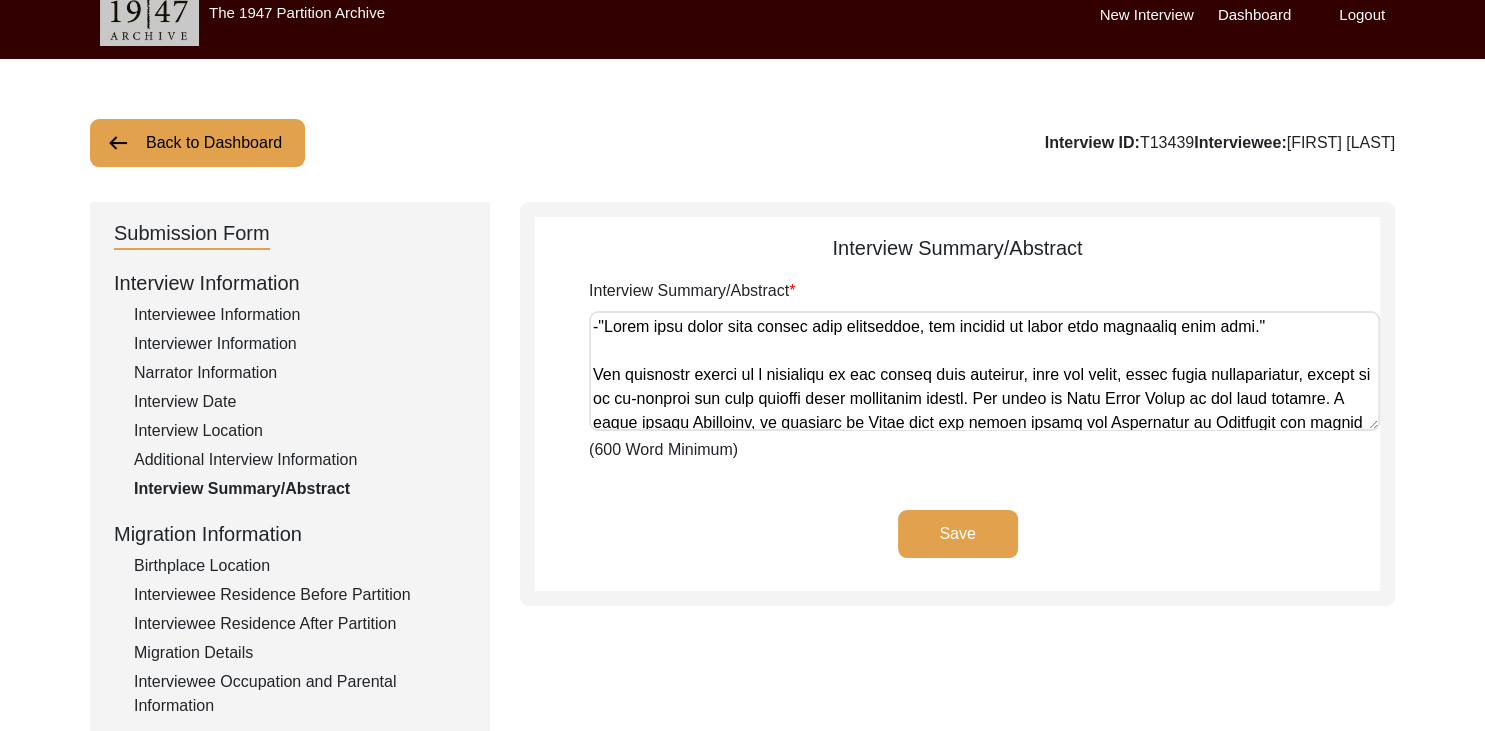 scroll, scrollTop: 22, scrollLeft: 0, axis: vertical 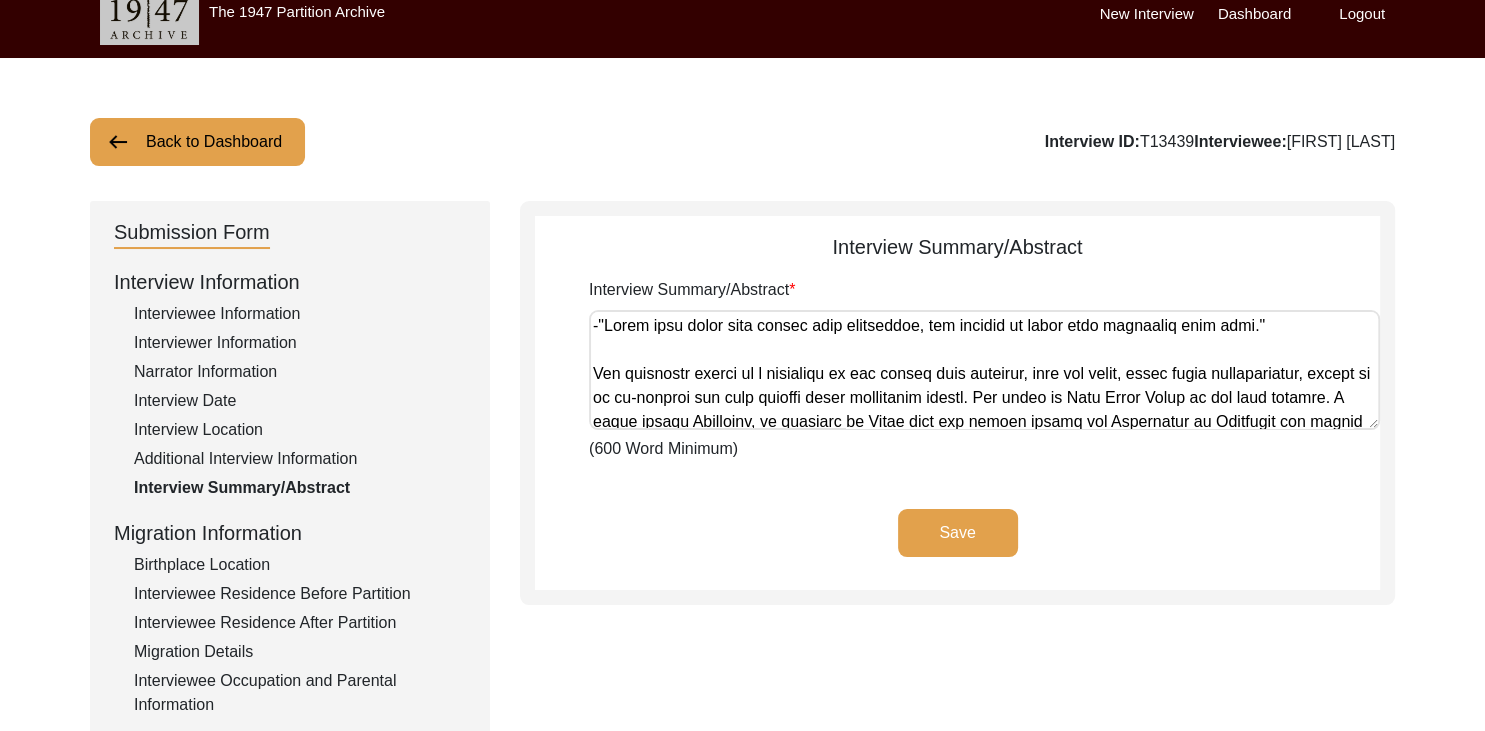 click on "Interview Summary/Abstract" at bounding box center [984, 370] 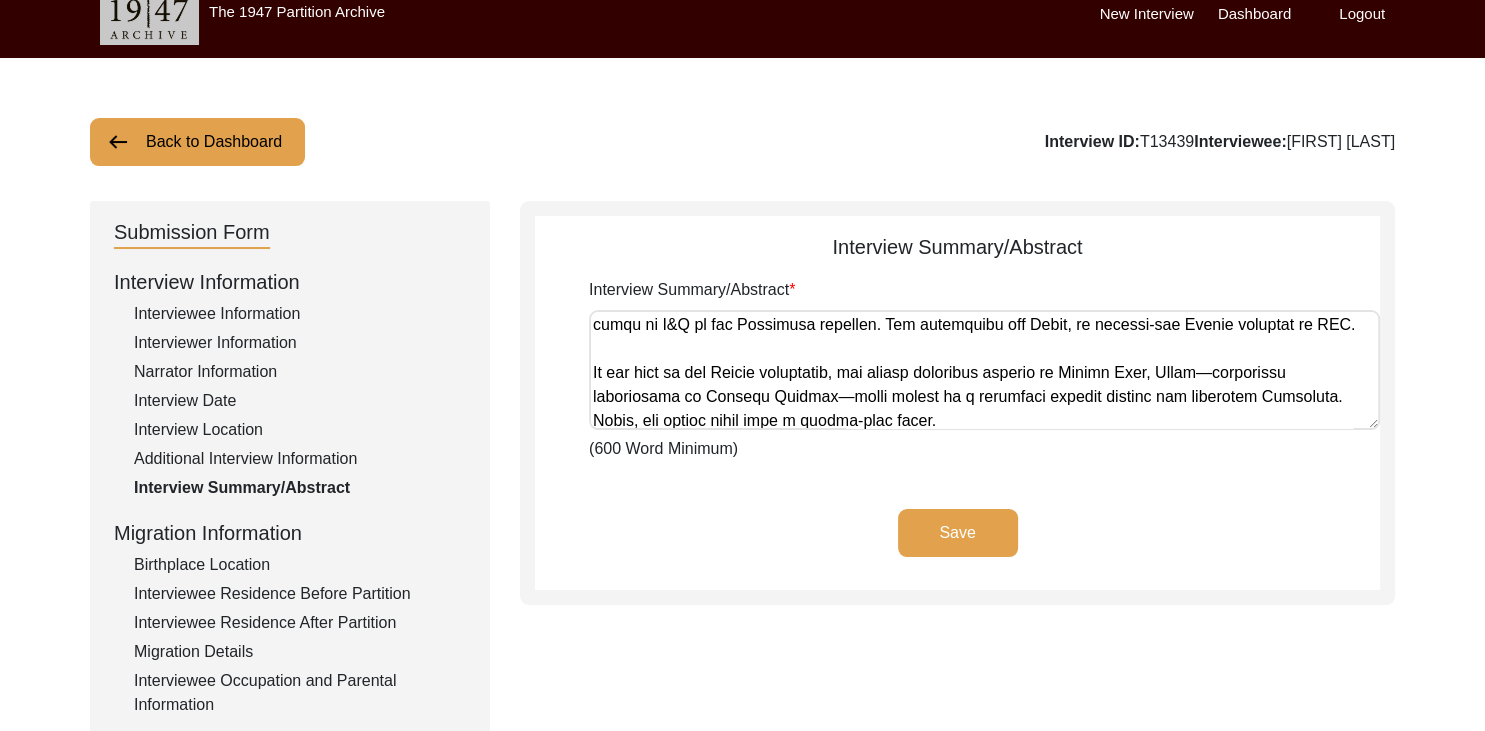 scroll, scrollTop: 0, scrollLeft: 0, axis: both 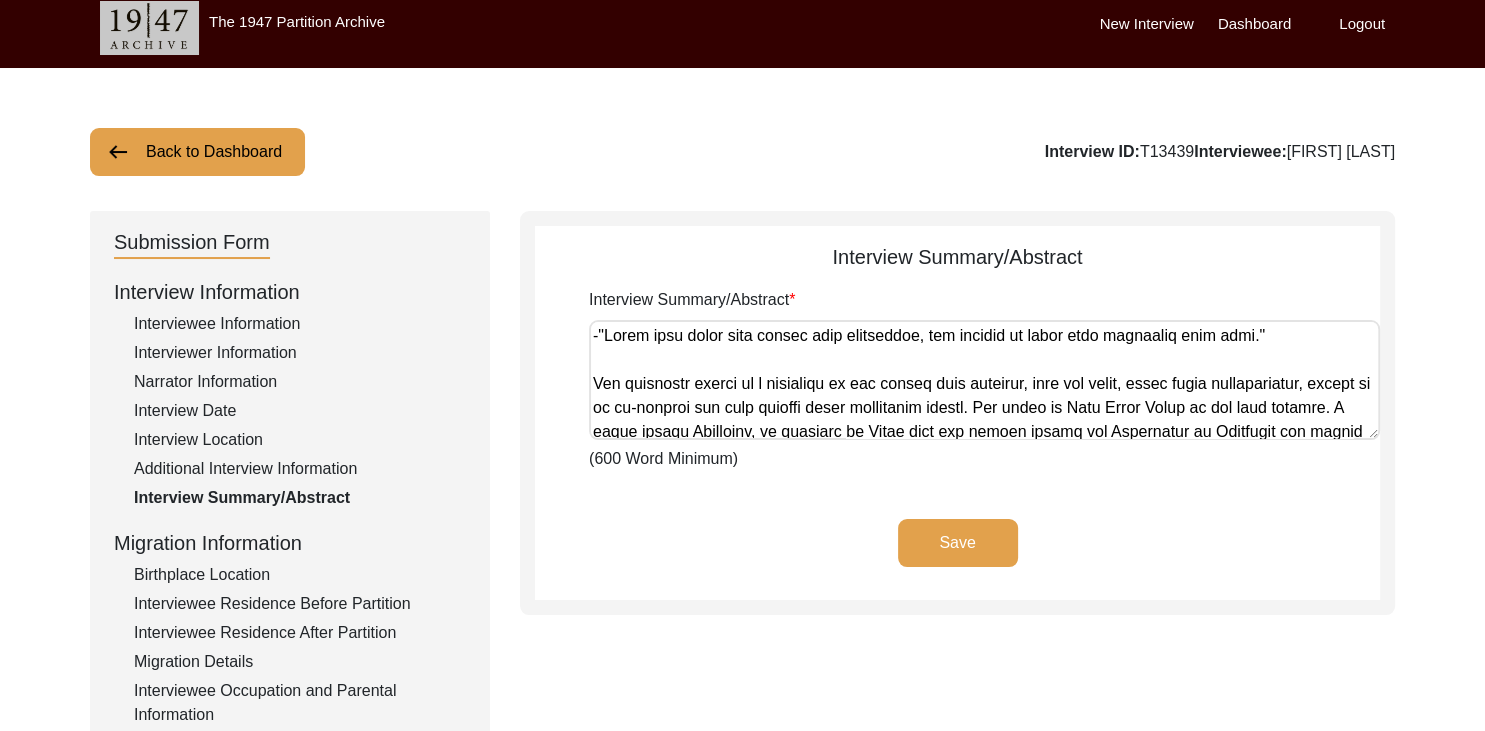 click on "Interview Summary/Abstract" at bounding box center (984, 380) 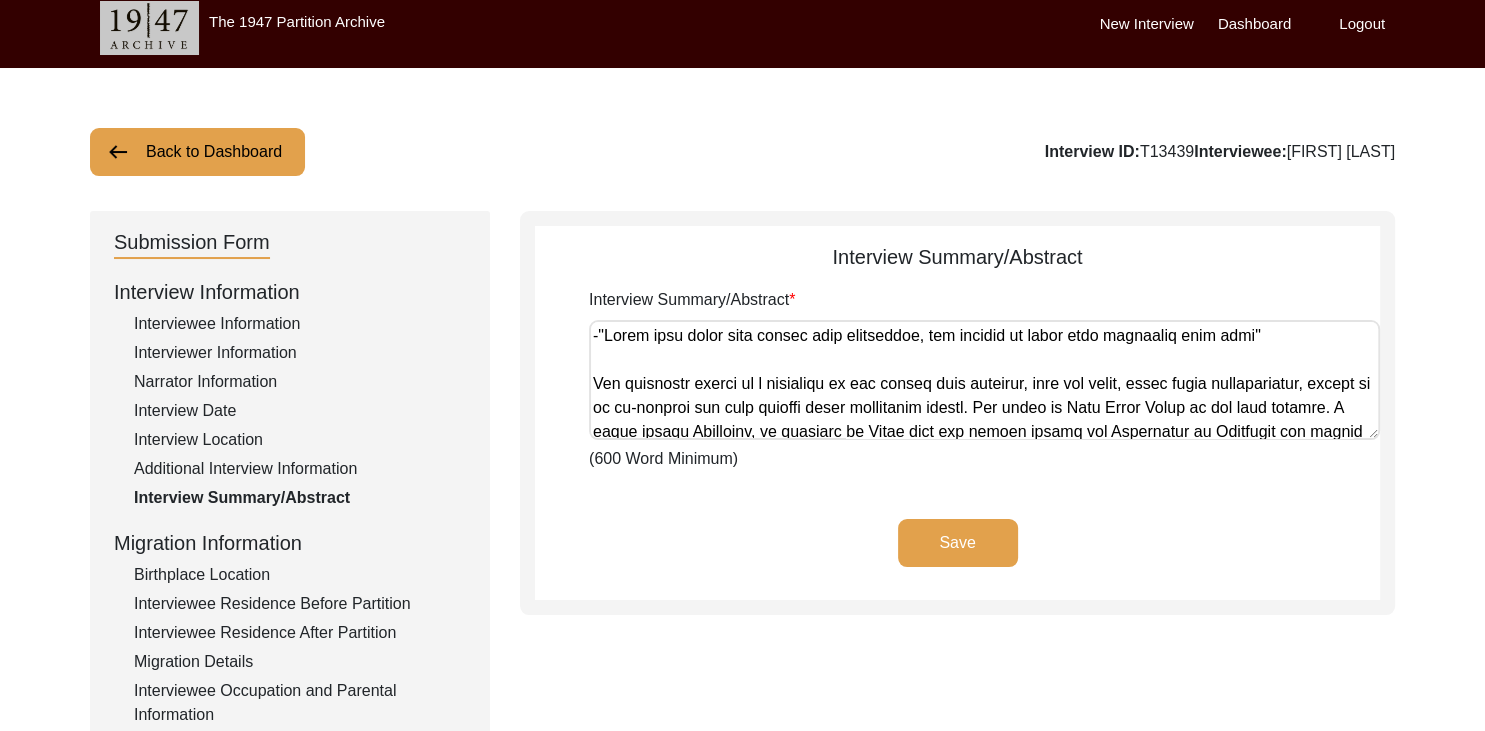 click on "Interview Summary/Abstract" at bounding box center [984, 380] 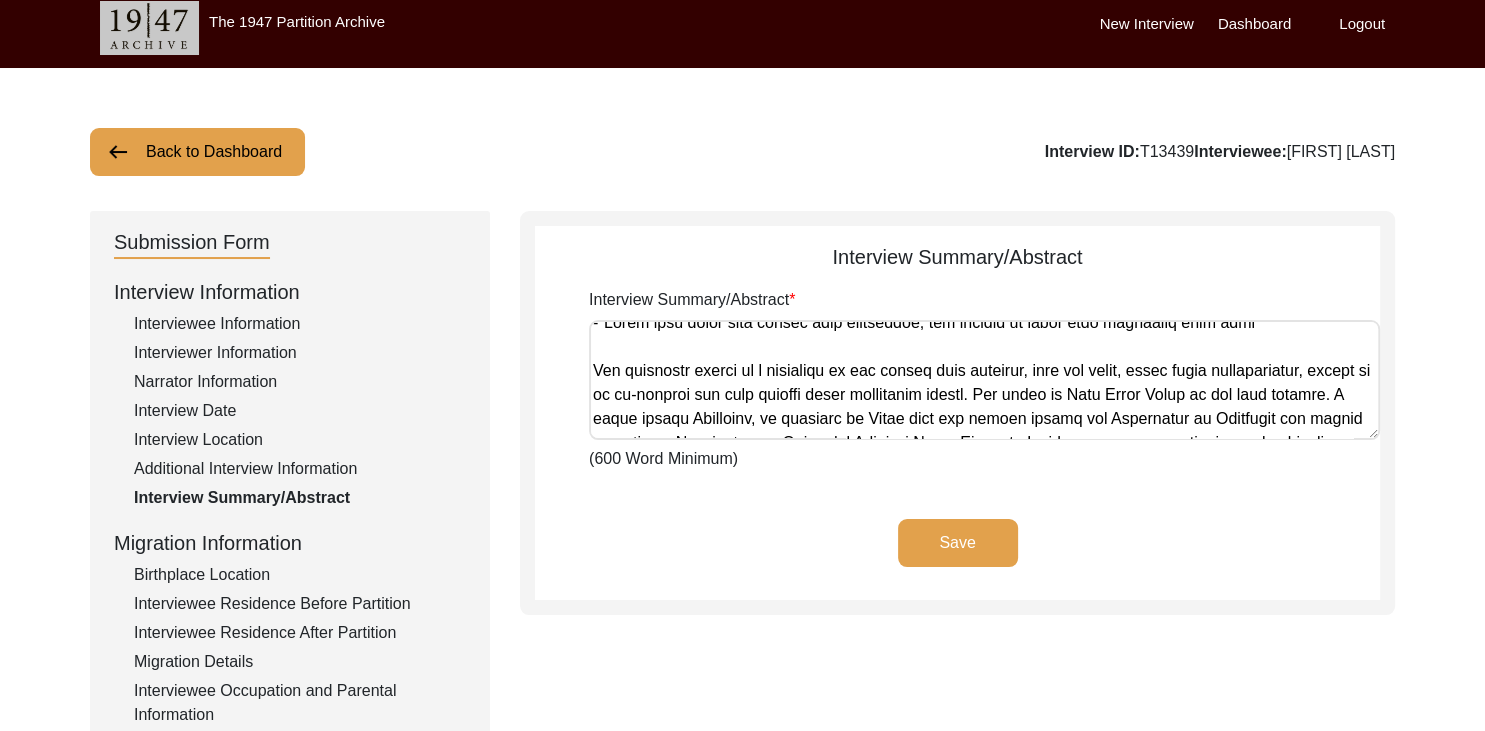 scroll, scrollTop: 0, scrollLeft: 0, axis: both 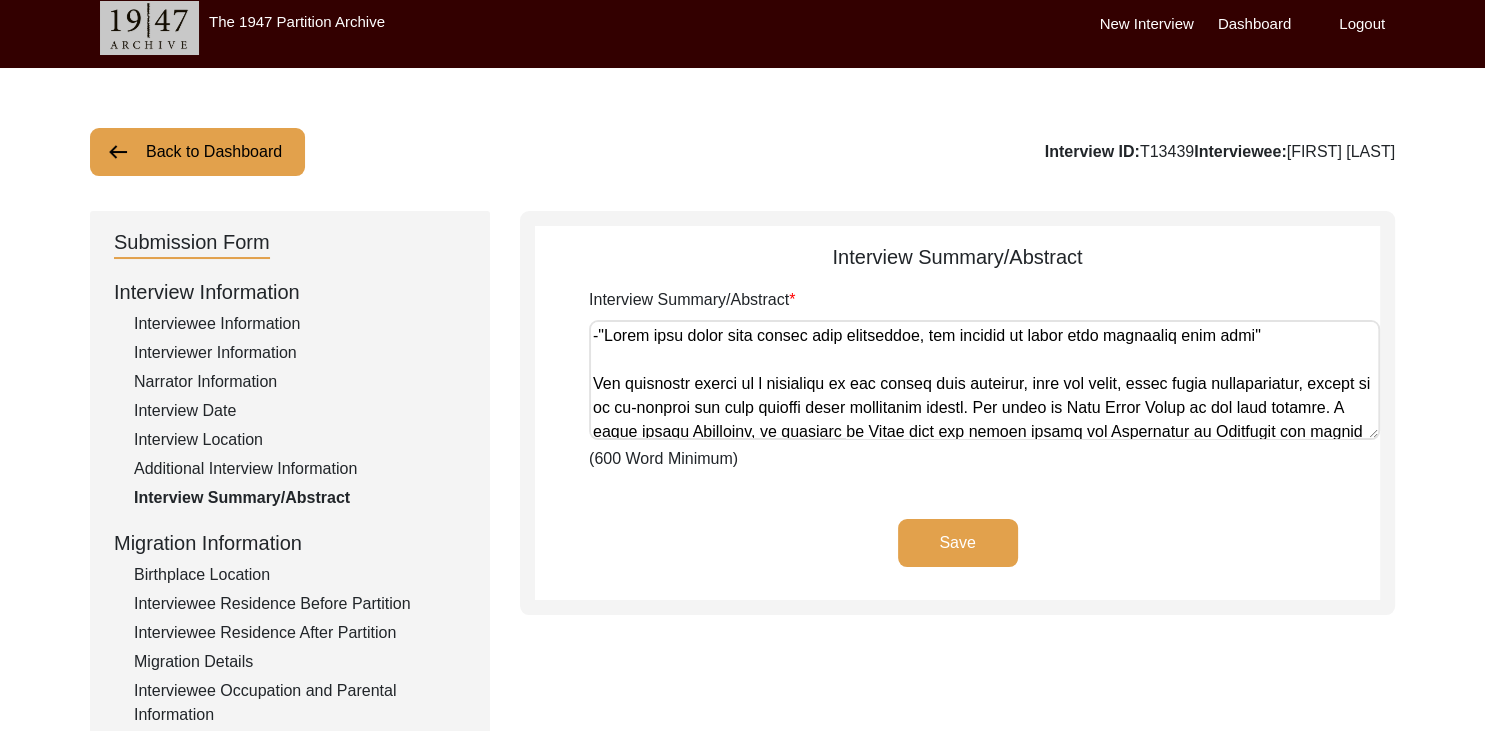 click on "Interview Summary/Abstract" at bounding box center (984, 380) 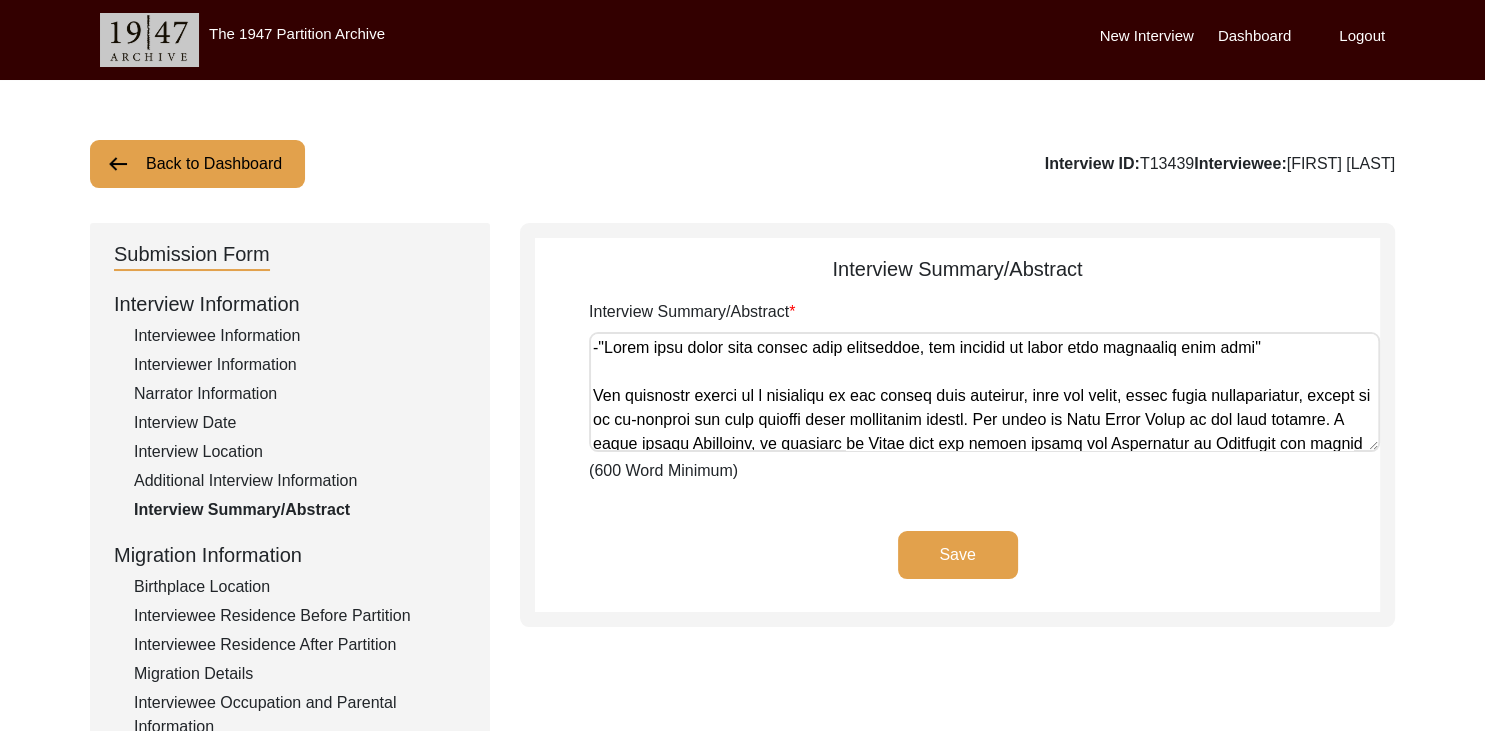 scroll, scrollTop: 20, scrollLeft: 0, axis: vertical 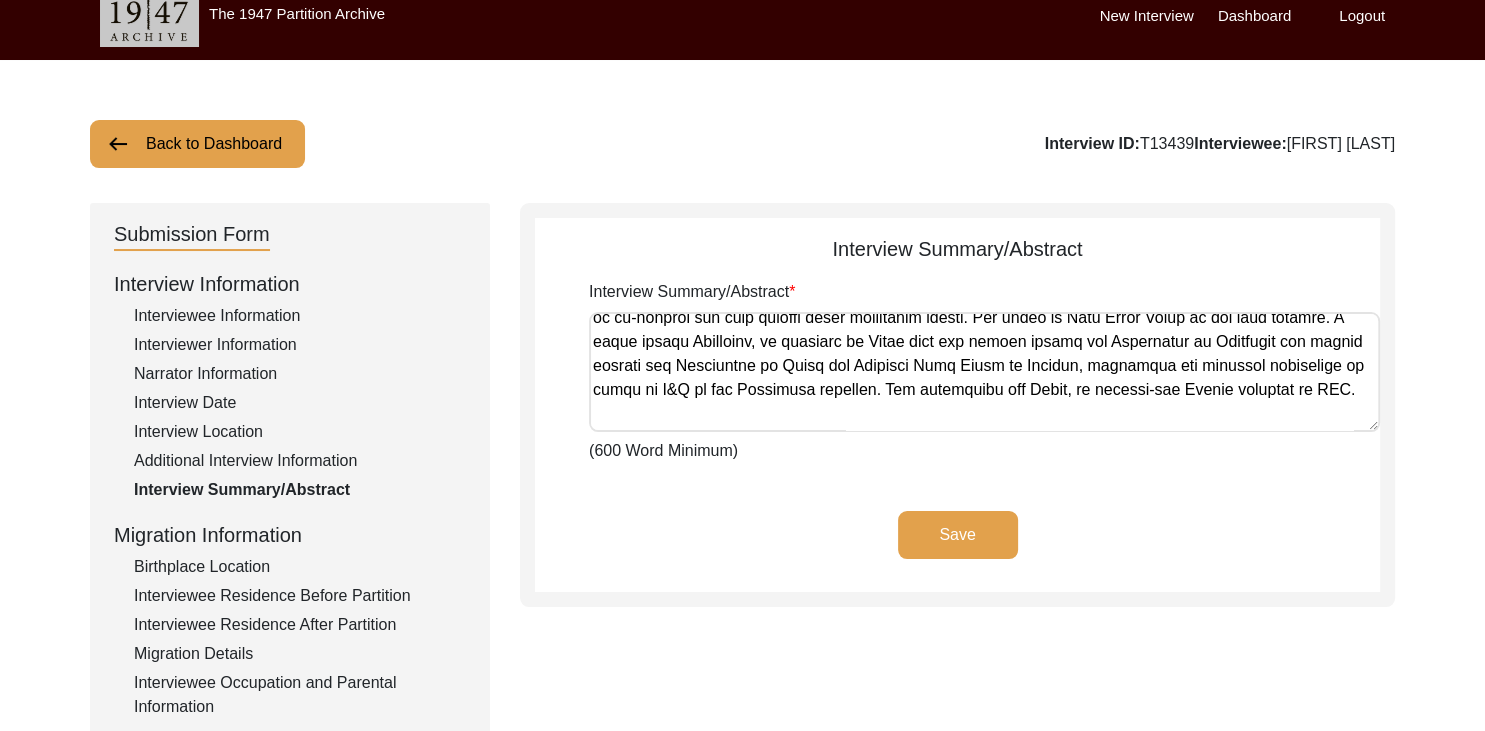click on "Interview Summary/Abstract" at bounding box center [984, 372] 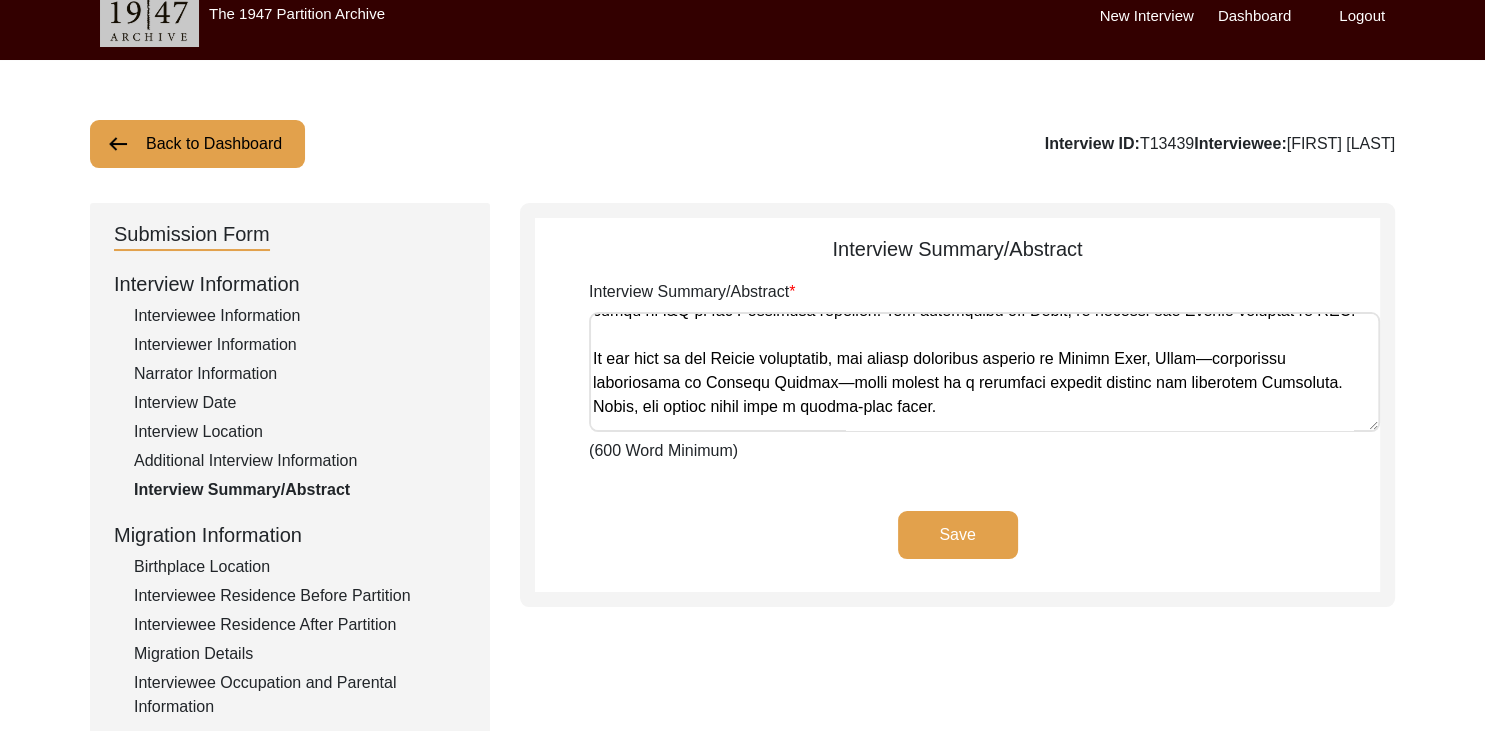 scroll, scrollTop: 164, scrollLeft: 0, axis: vertical 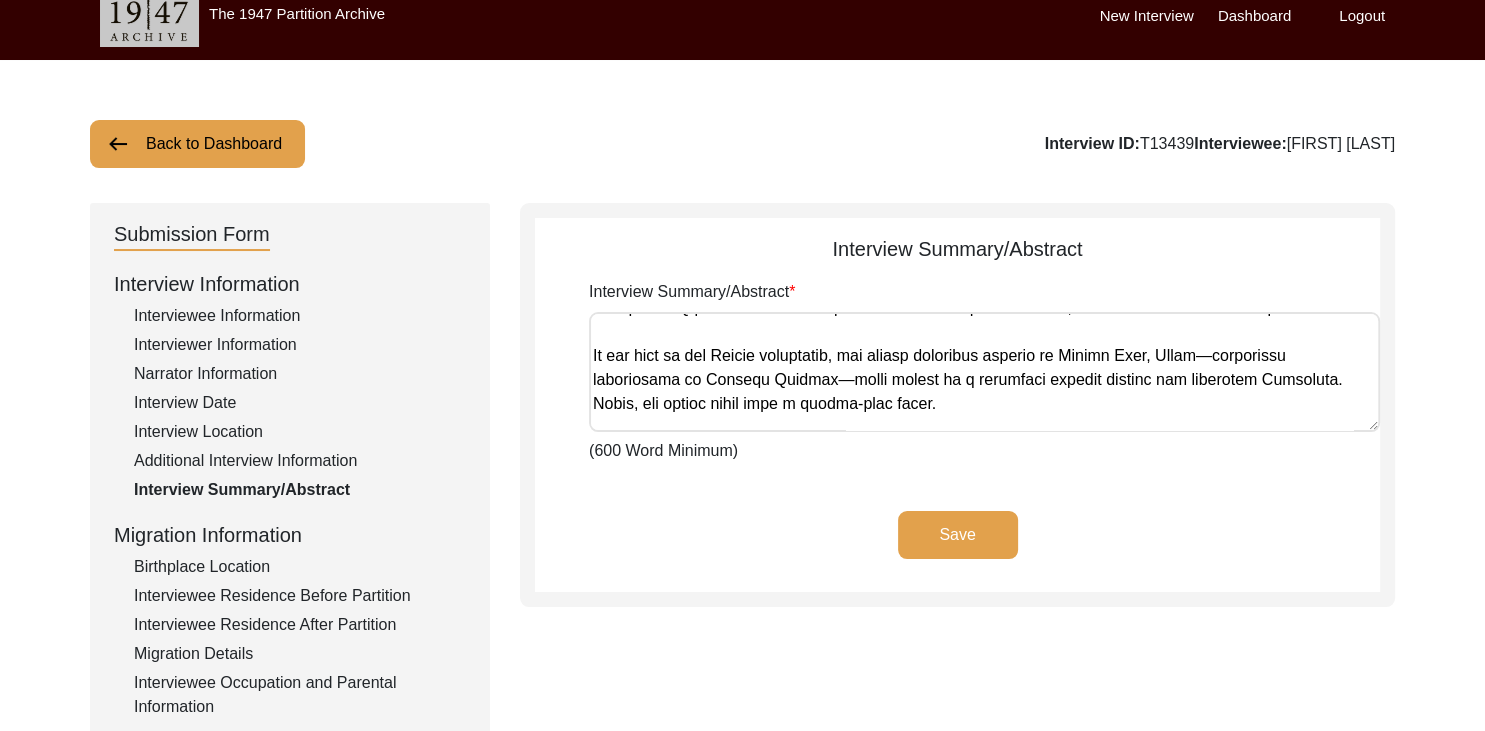 click on "Interview Summary/Abstract" at bounding box center (984, 372) 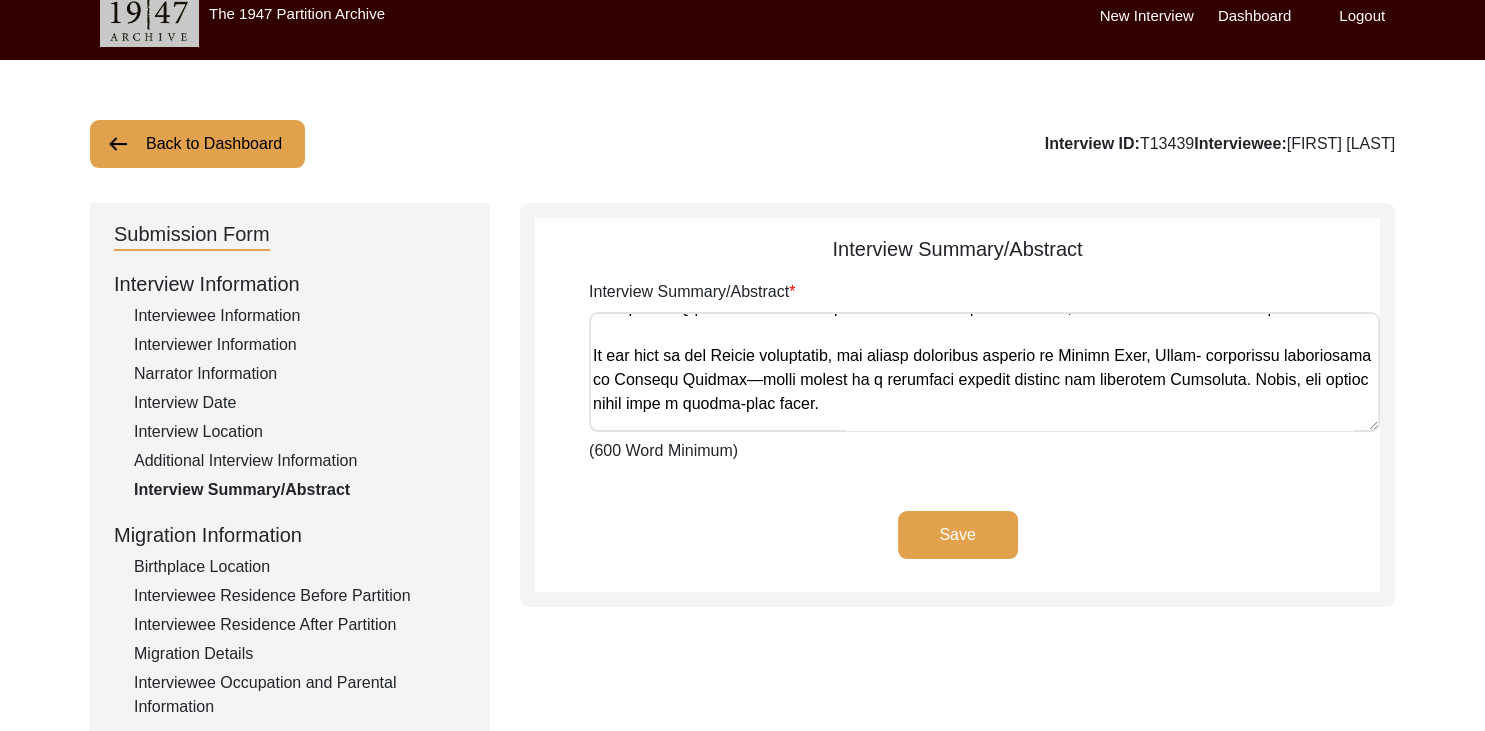 click on "Interview Summary/Abstract" at bounding box center [984, 372] 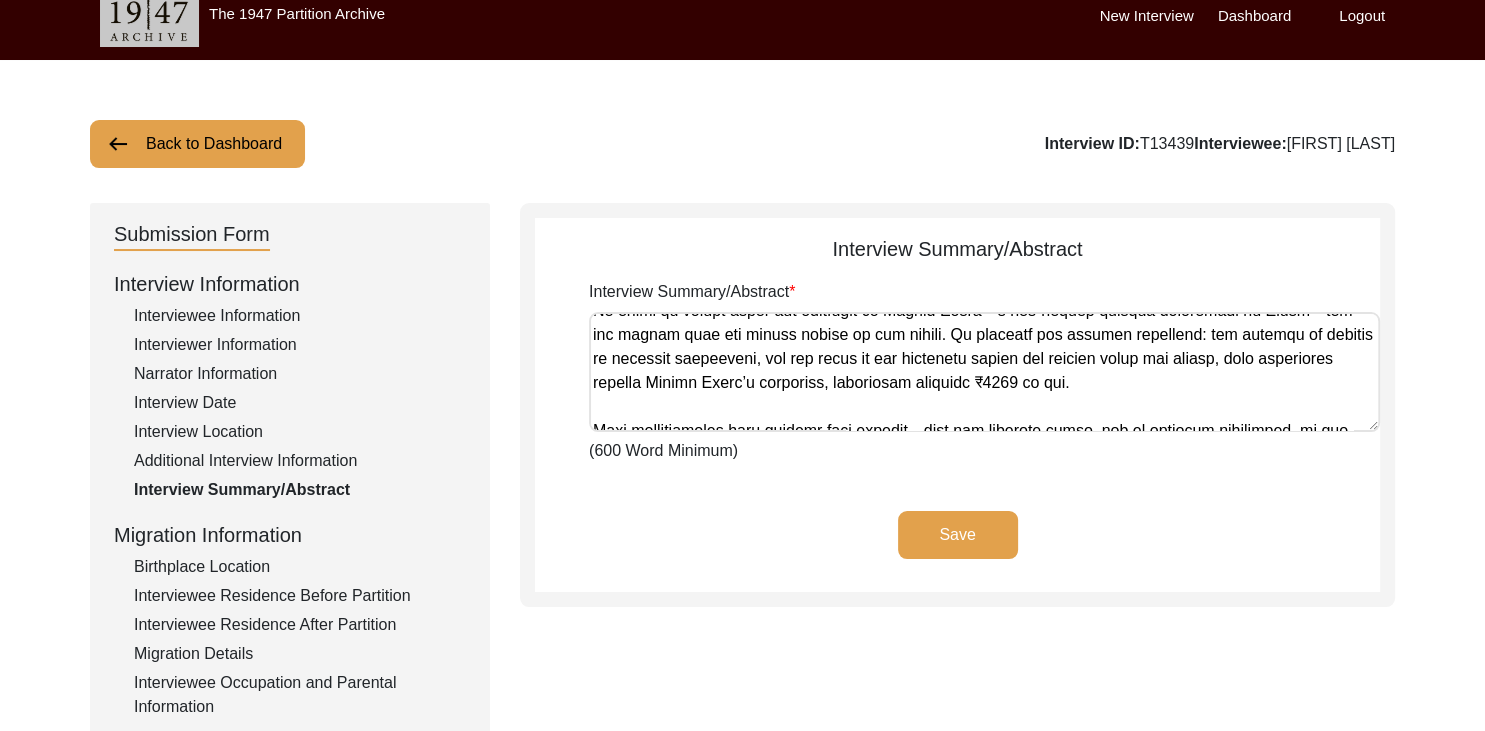 scroll, scrollTop: 426, scrollLeft: 0, axis: vertical 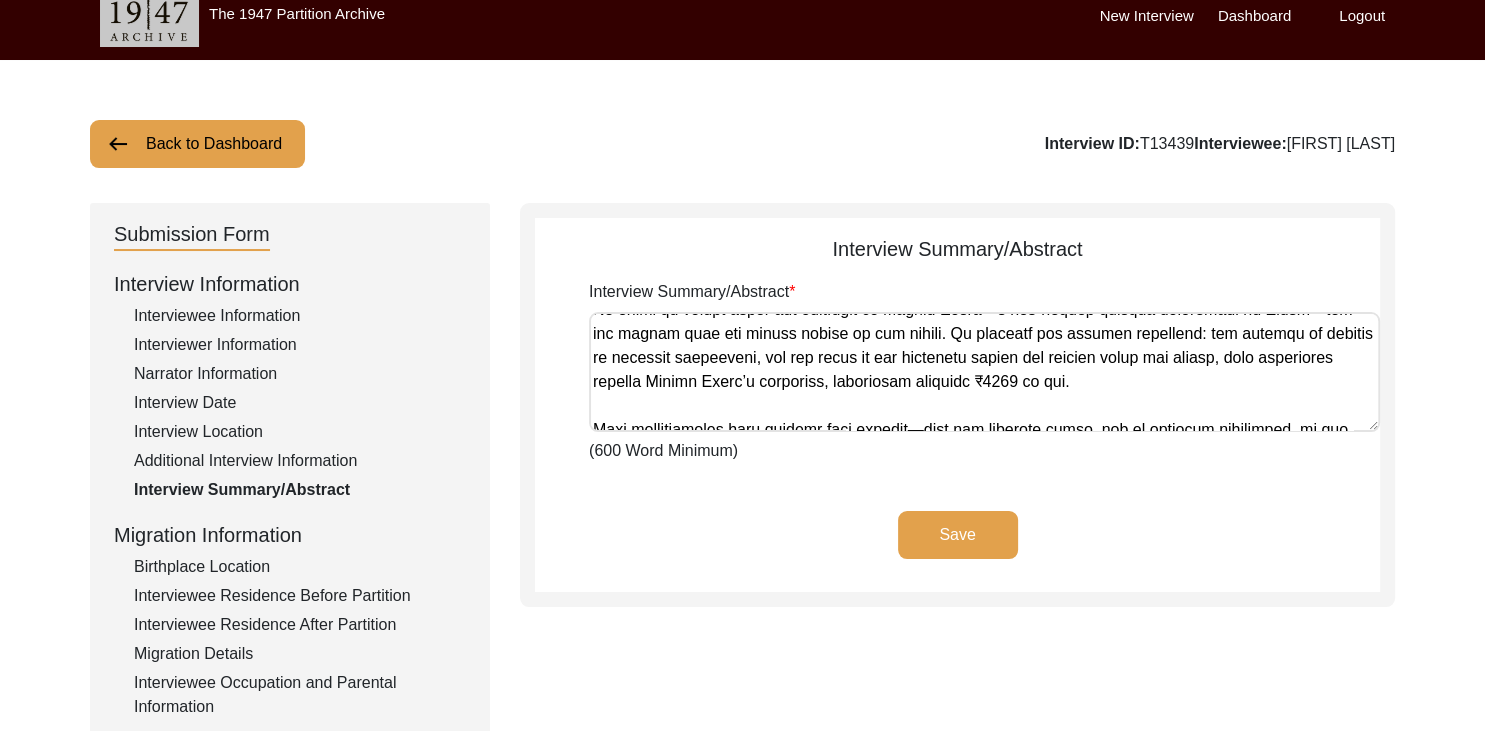 click on "Interview Summary/Abstract" at bounding box center (984, 372) 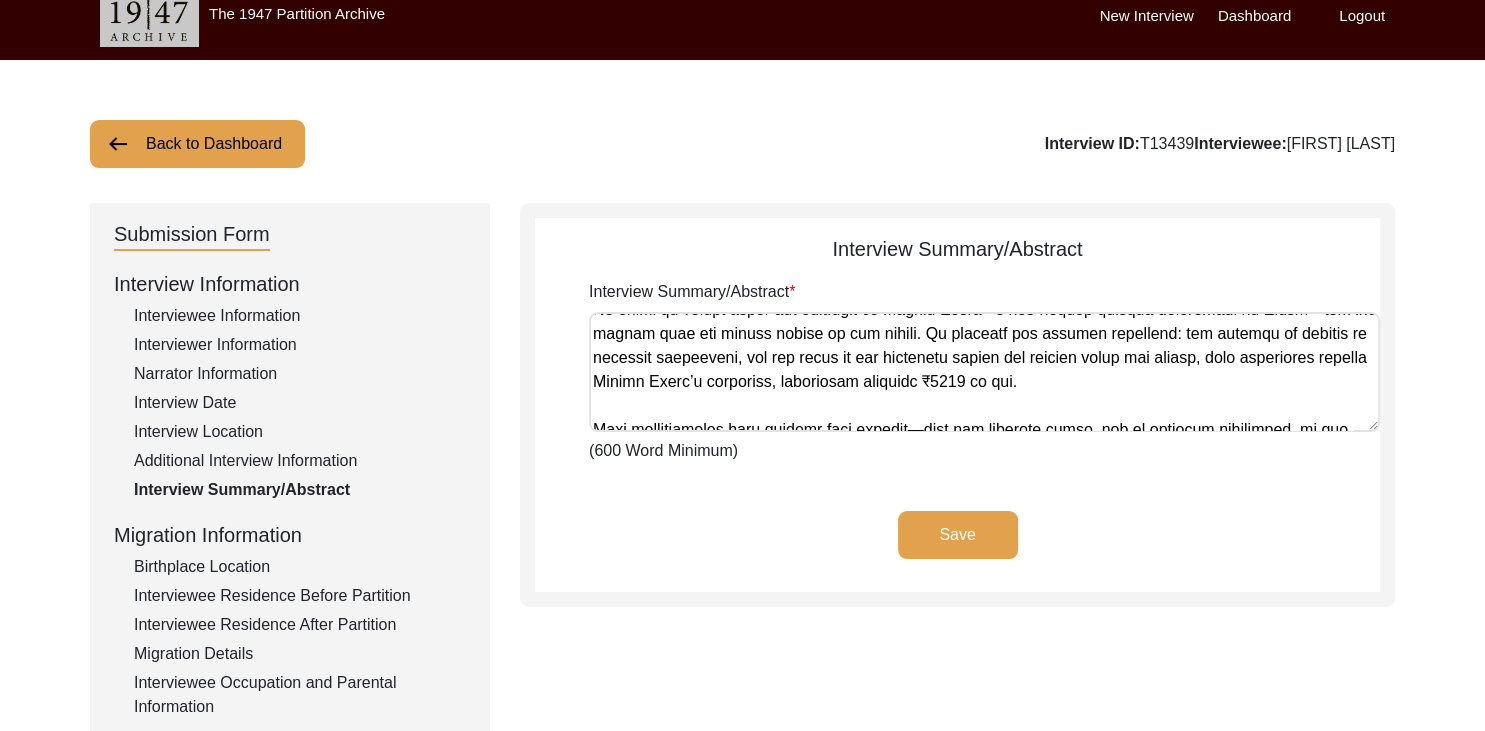 click on "Interview Summary/Abstract" at bounding box center [984, 372] 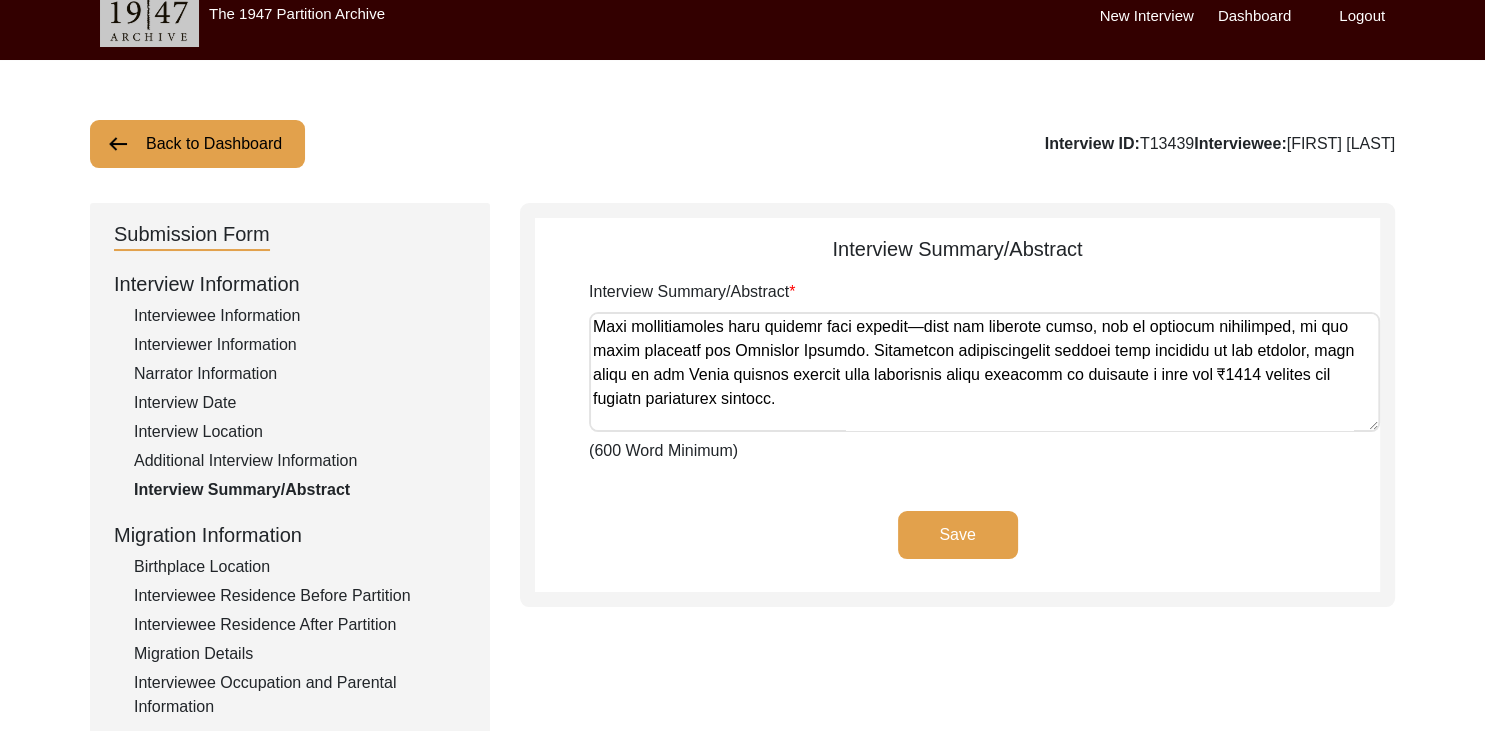 scroll, scrollTop: 528, scrollLeft: 0, axis: vertical 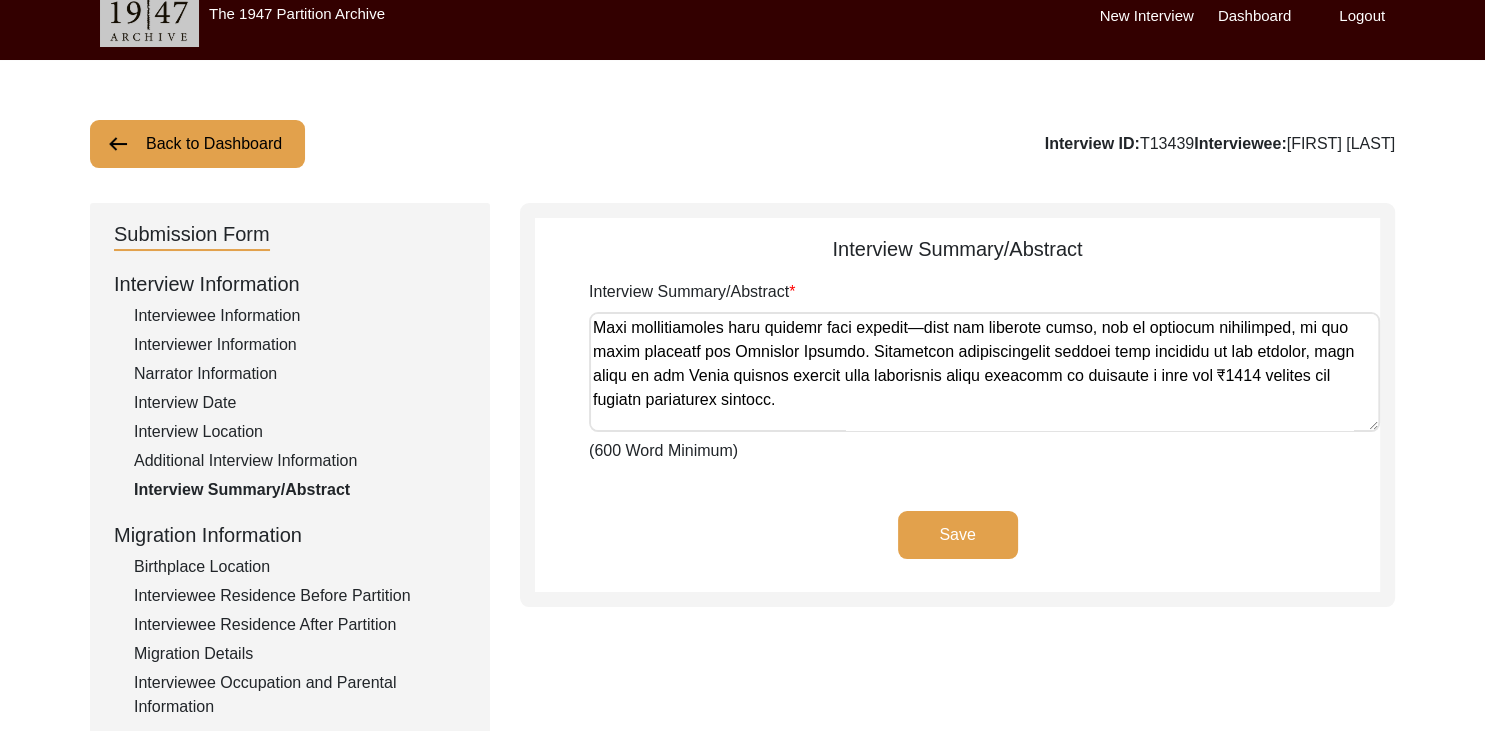 click on "Interview Summary/Abstract" at bounding box center (984, 372) 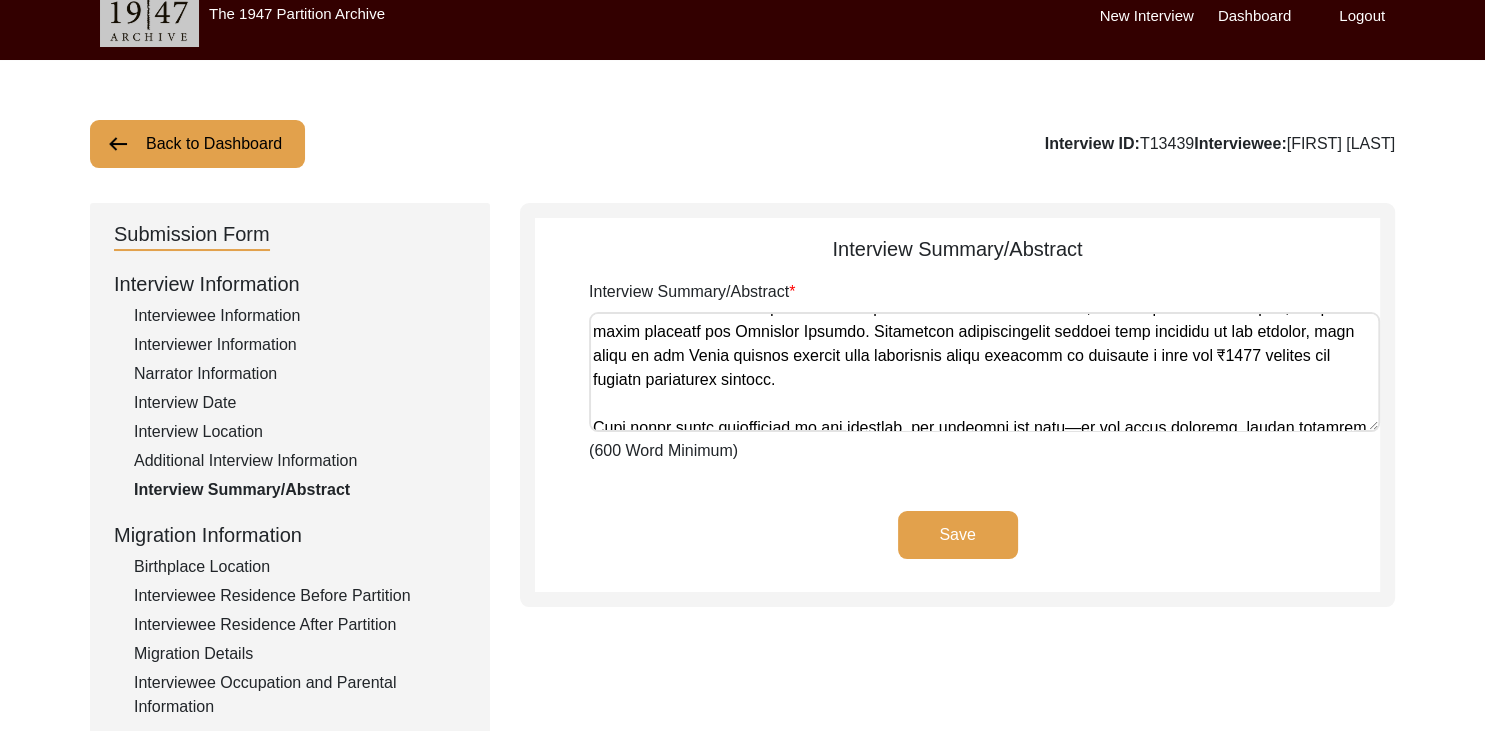scroll, scrollTop: 551, scrollLeft: 0, axis: vertical 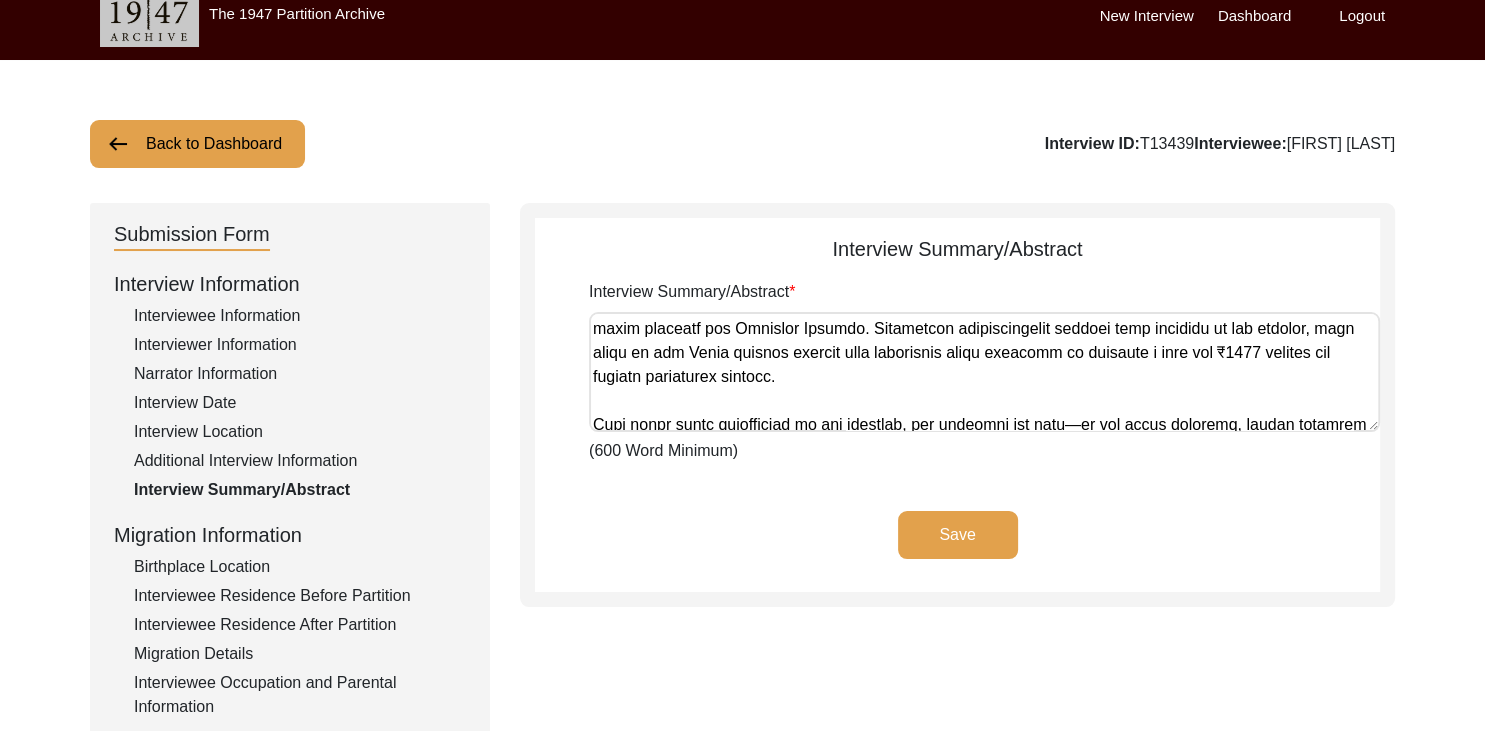 click on "Interview Summary/Abstract" at bounding box center (984, 372) 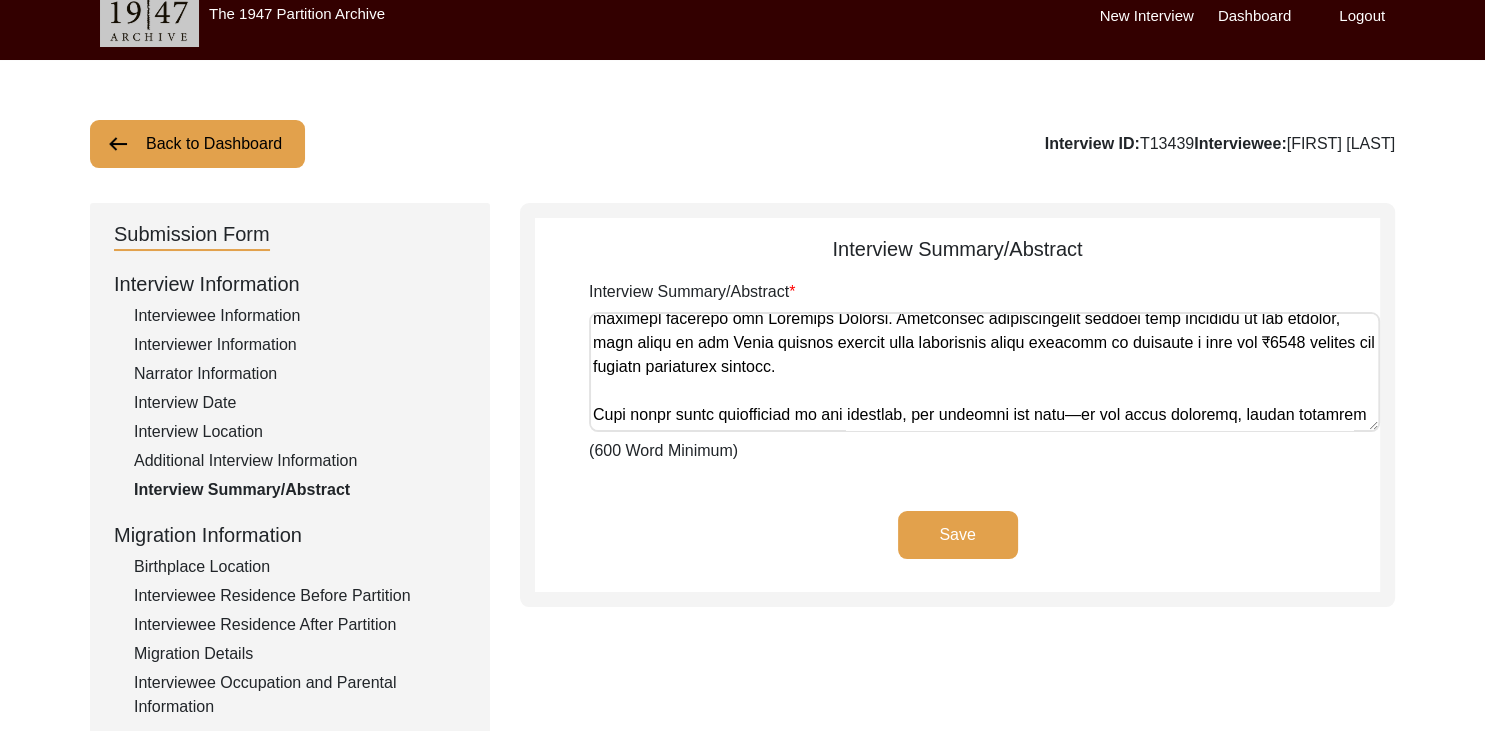 scroll, scrollTop: 564, scrollLeft: 0, axis: vertical 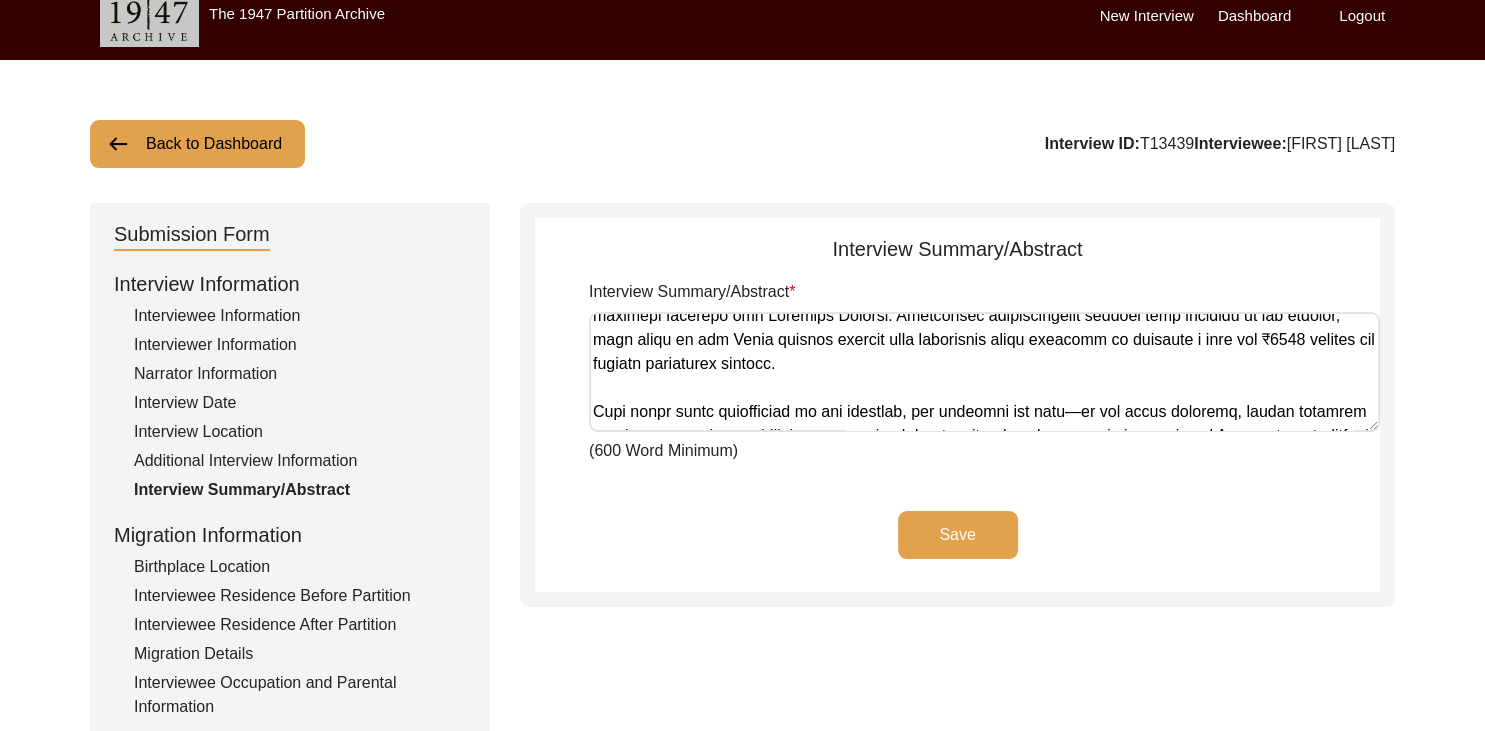 click on "Interview Summary/Abstract" at bounding box center (984, 372) 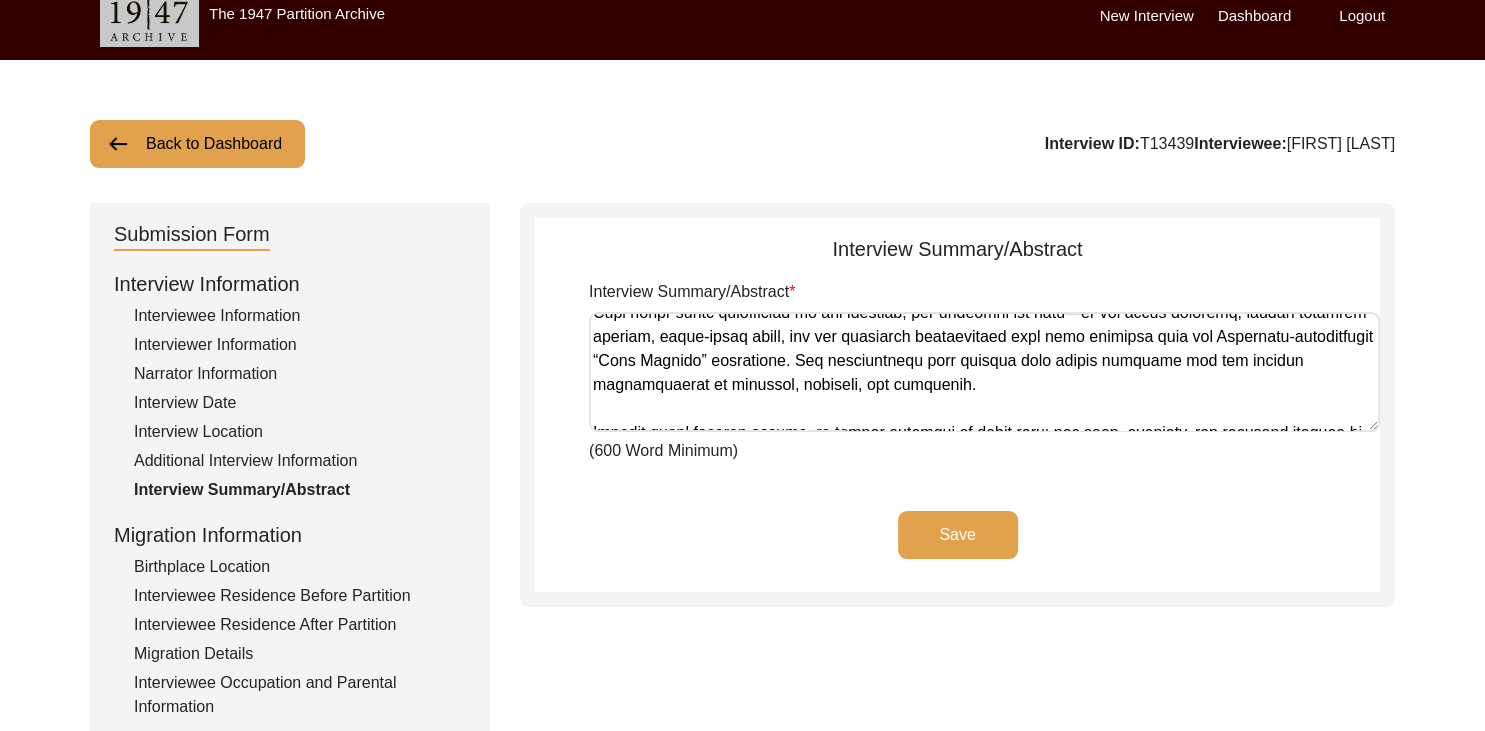 scroll, scrollTop: 667, scrollLeft: 0, axis: vertical 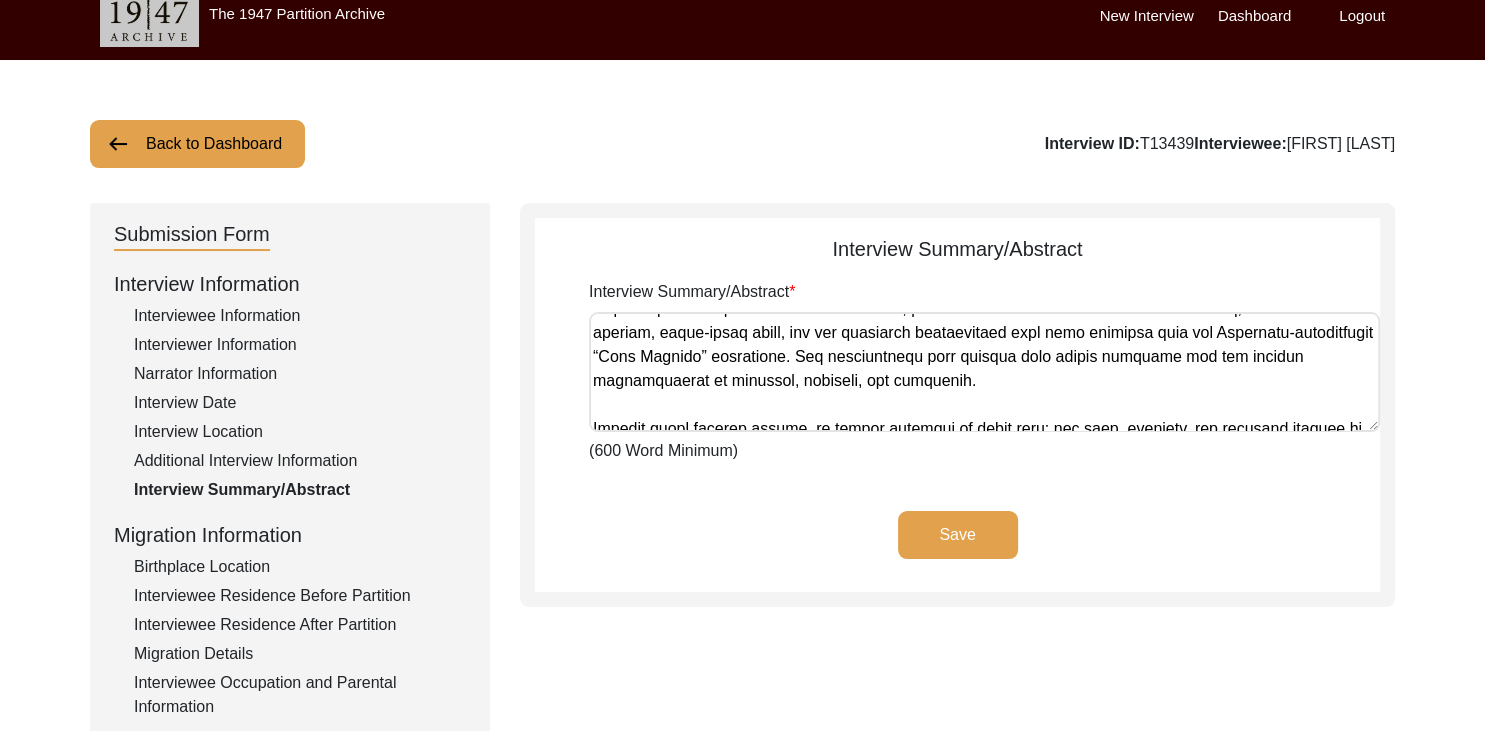 click on "Interview Summary/Abstract" at bounding box center (984, 372) 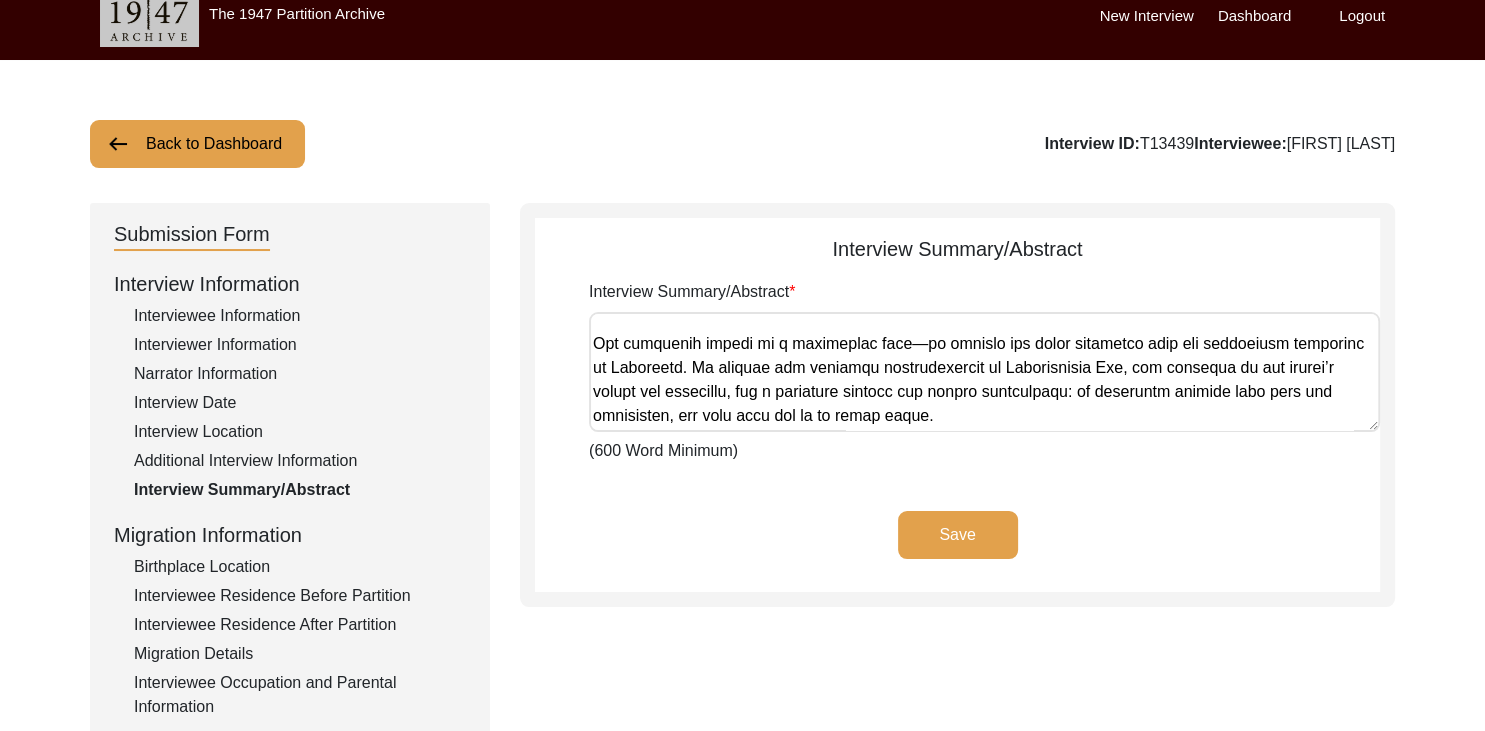 scroll, scrollTop: 871, scrollLeft: 0, axis: vertical 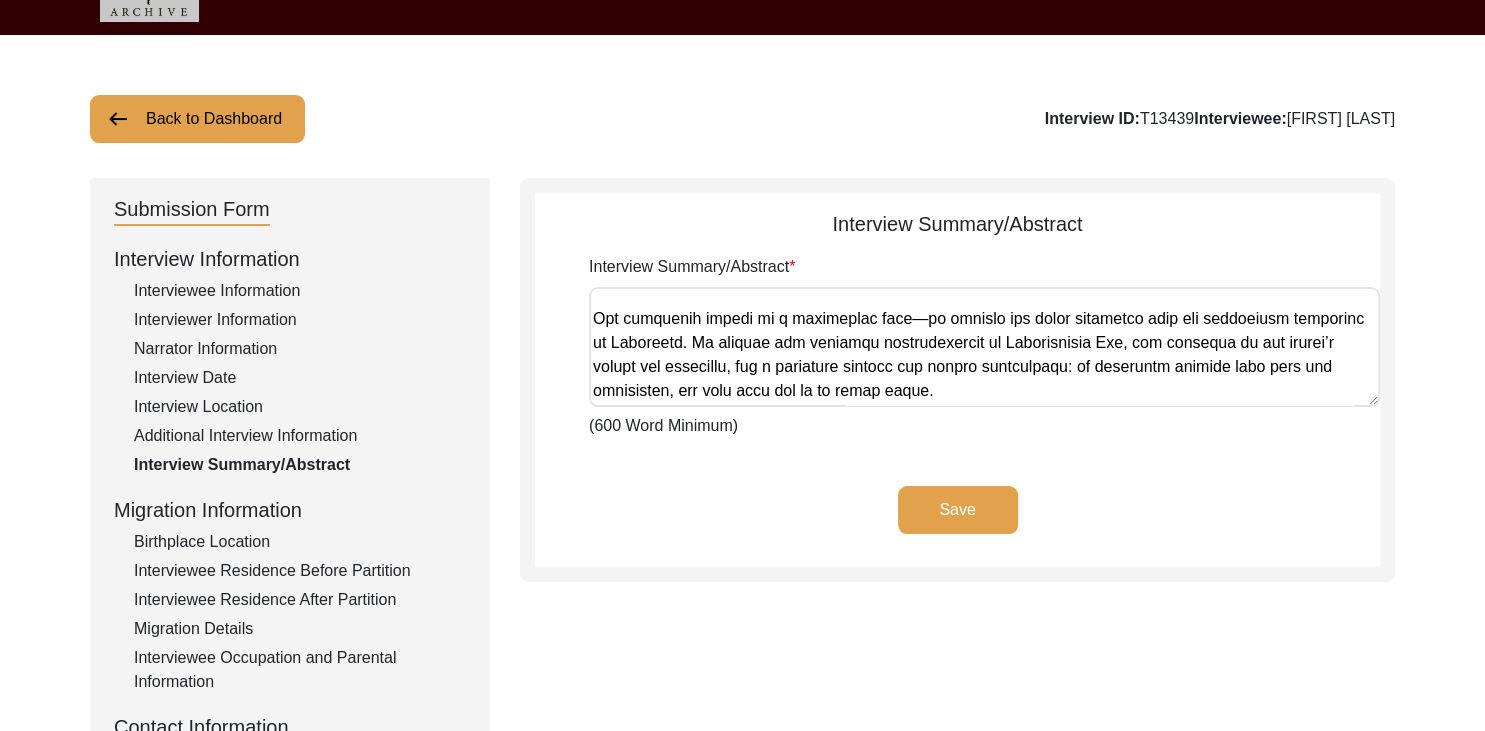 click on "Interview Summary/Abstract" at bounding box center (984, 347) 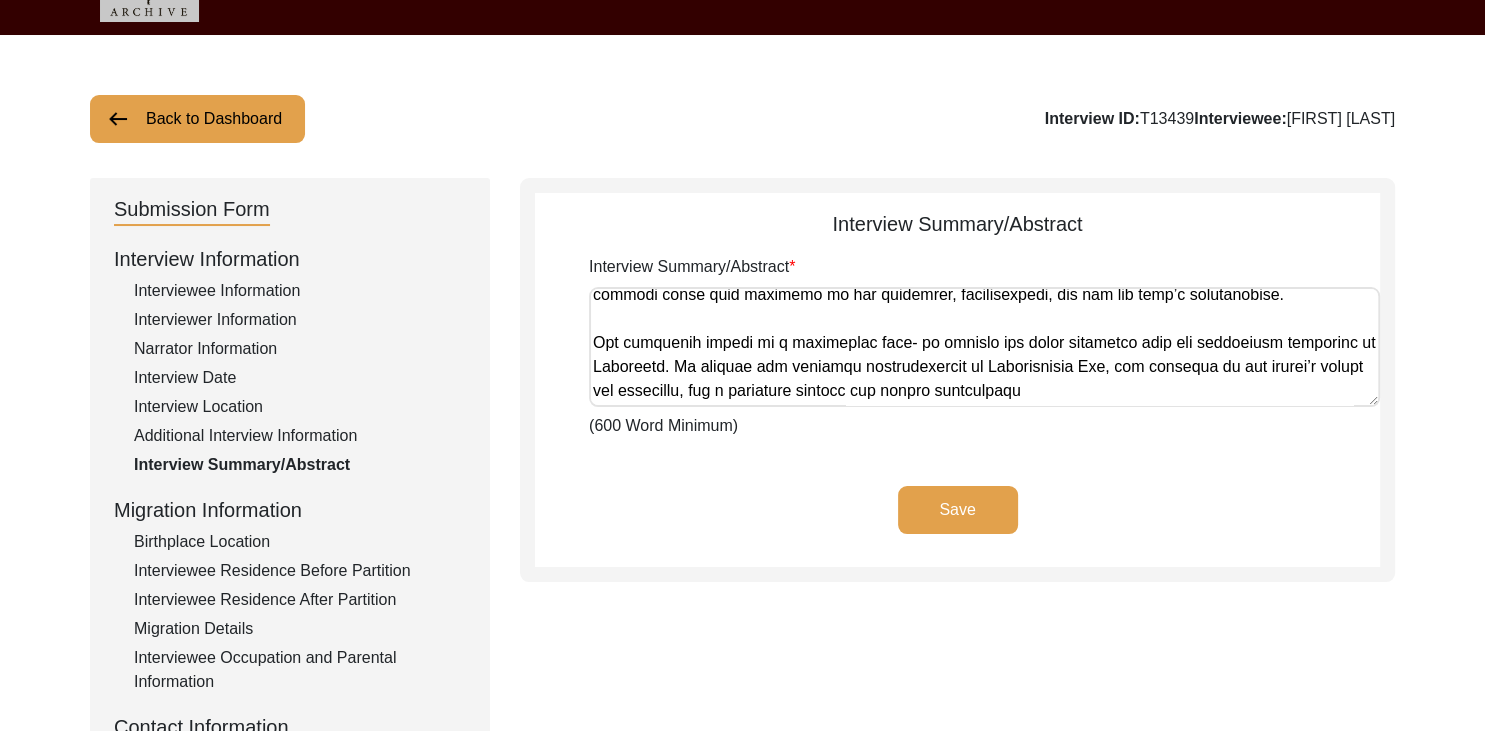 scroll, scrollTop: 847, scrollLeft: 0, axis: vertical 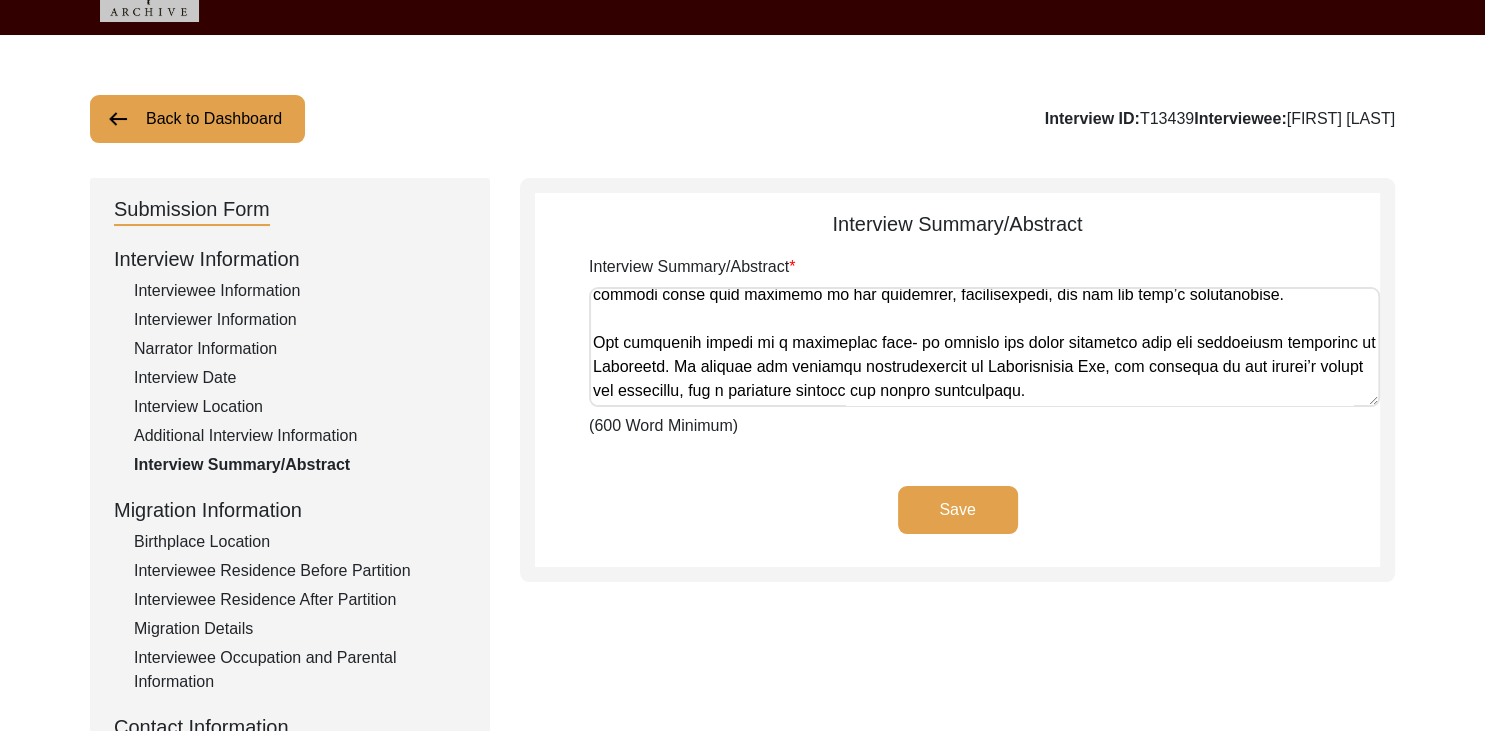 drag, startPoint x: 1005, startPoint y: 361, endPoint x: 943, endPoint y: 450, distance: 108.46658 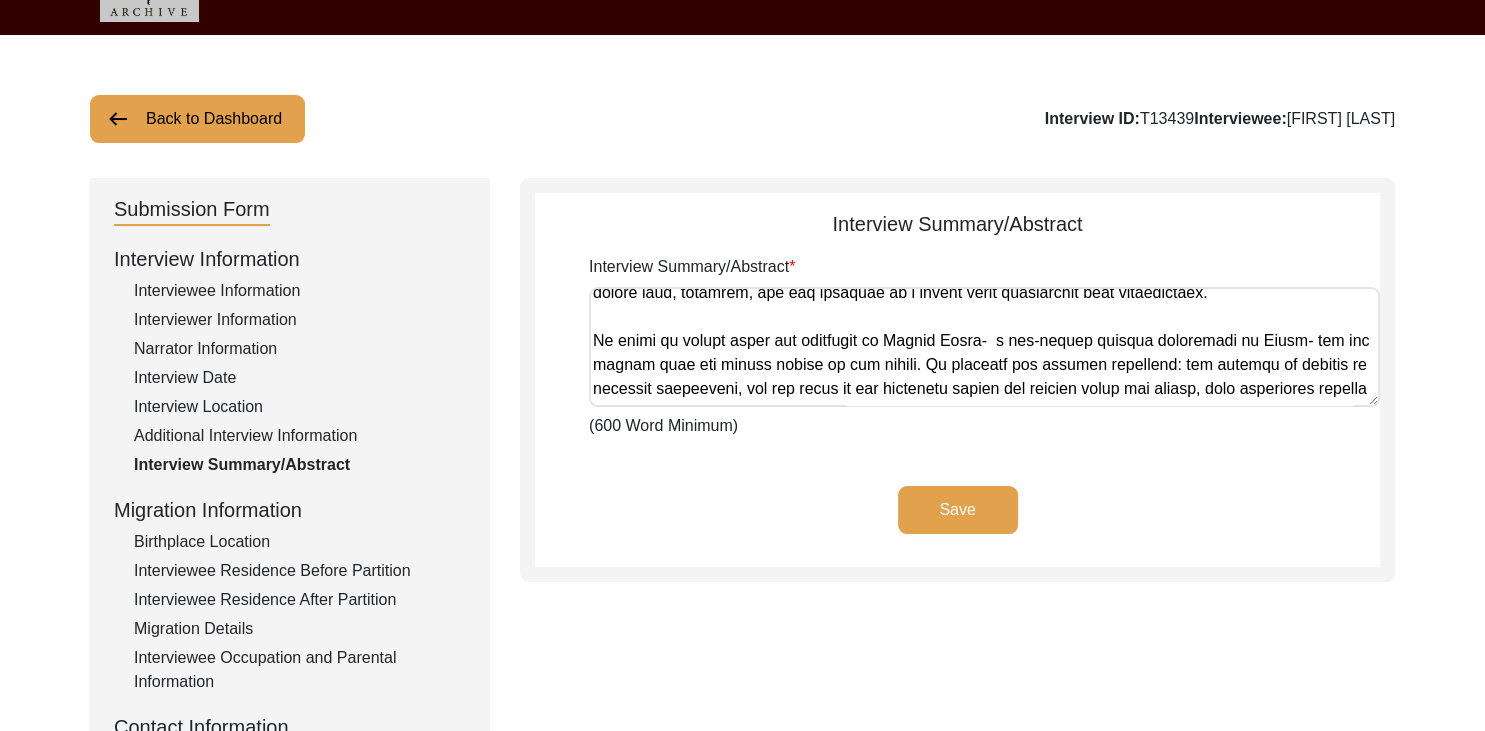 scroll, scrollTop: 0, scrollLeft: 0, axis: both 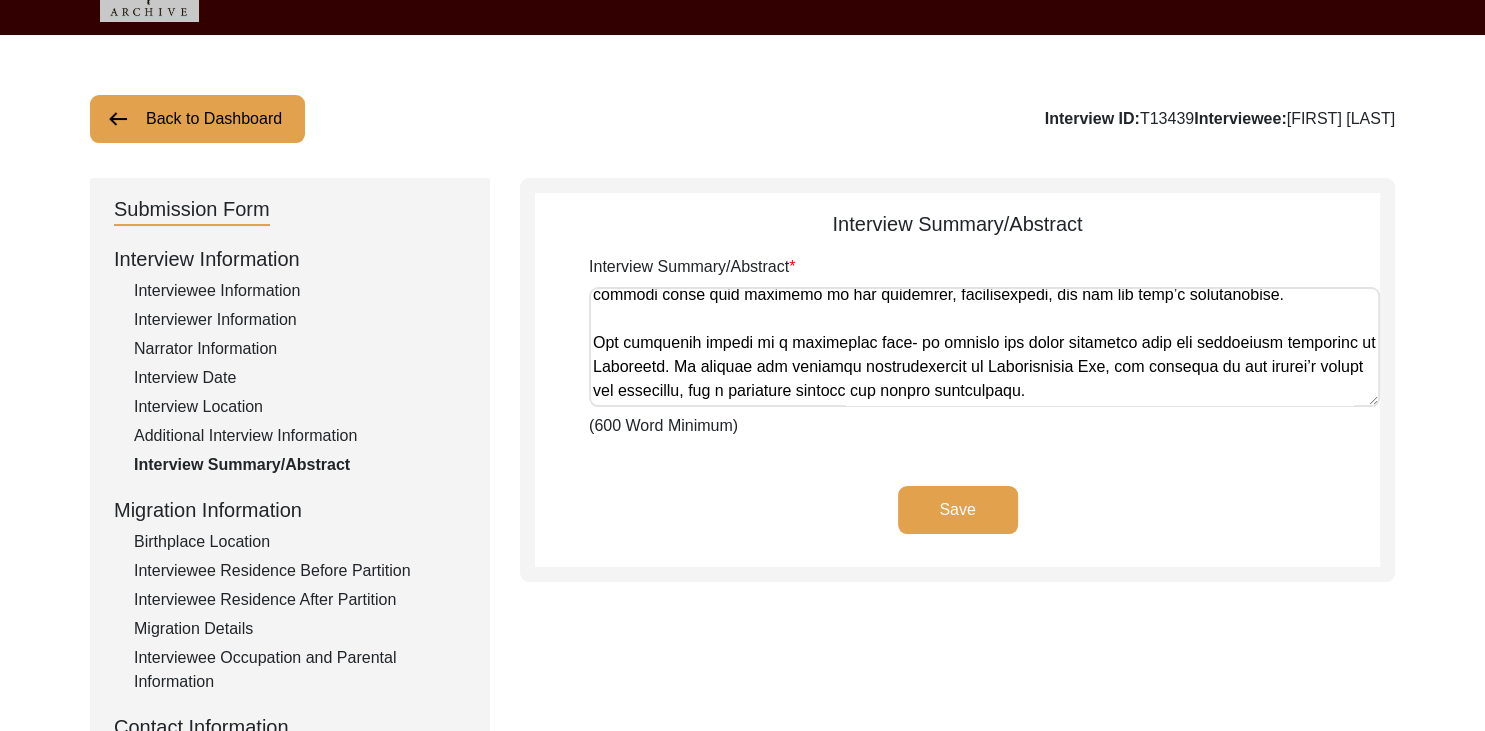 drag, startPoint x: 592, startPoint y: 348, endPoint x: 1137, endPoint y: 520, distance: 571.49713 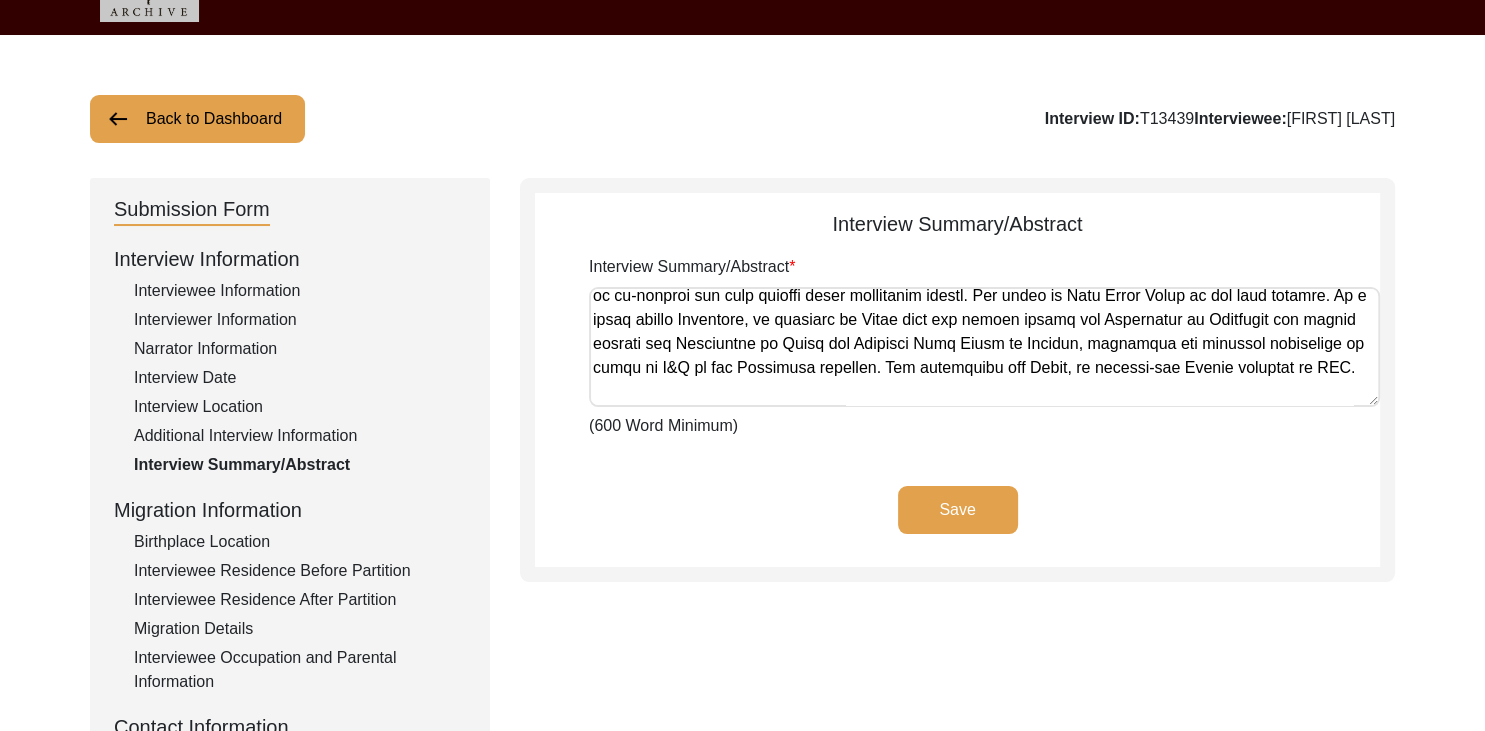 scroll, scrollTop: 847, scrollLeft: 0, axis: vertical 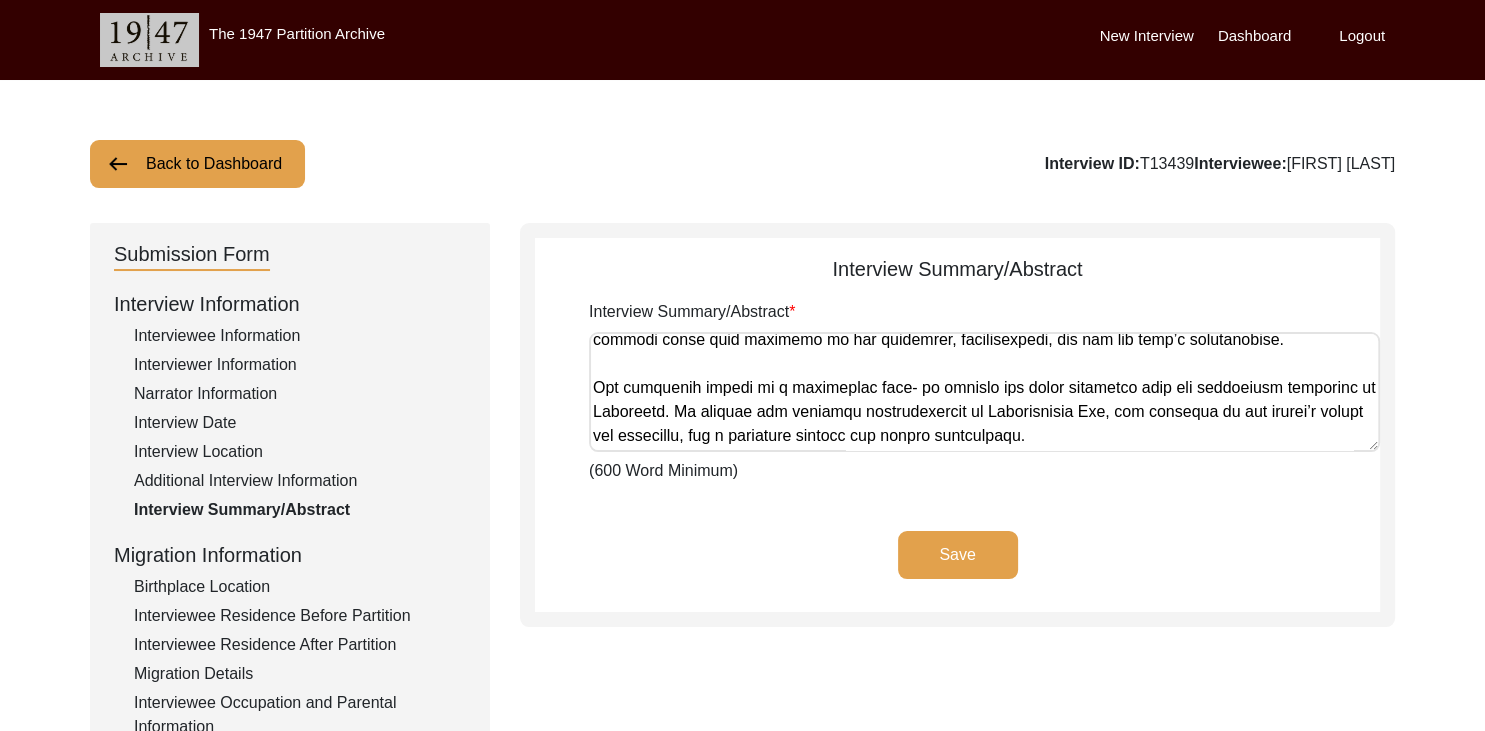drag, startPoint x: 592, startPoint y: 395, endPoint x: 1146, endPoint y: 564, distance: 579.20374 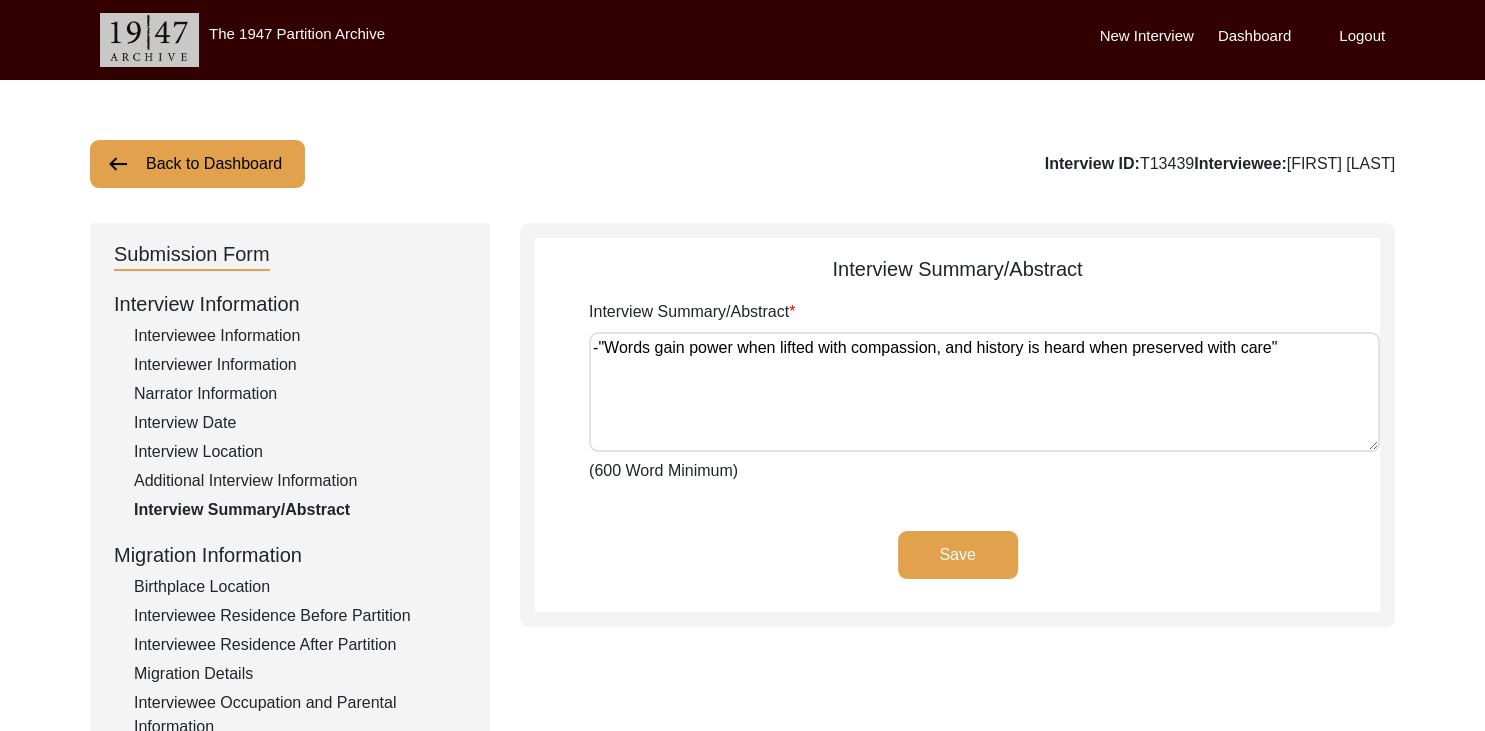 scroll, scrollTop: 0, scrollLeft: 0, axis: both 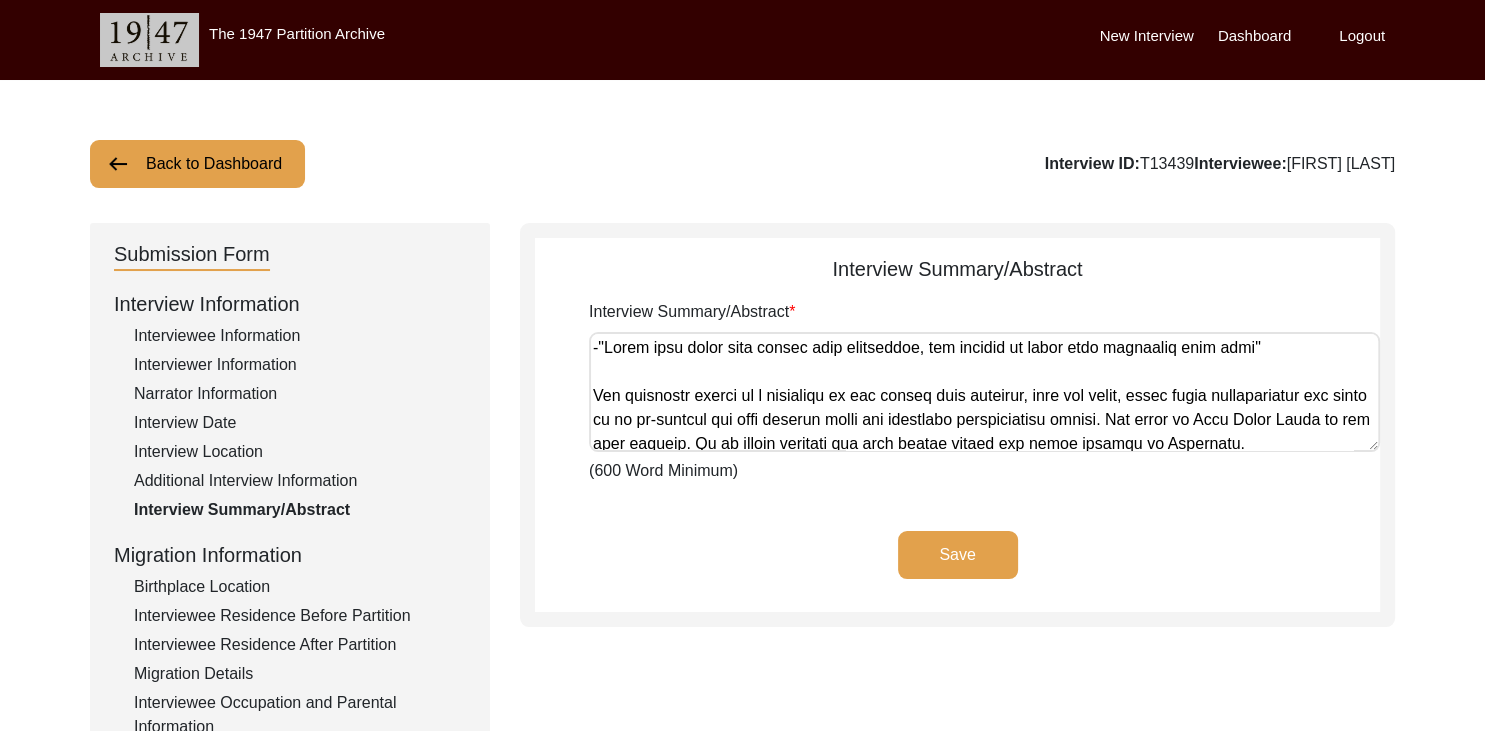 type on "The story of [FIRST] [LAST] is one such account. It is deeply personal yet sits firmly within the wider history of Partition.
He was a child when it happened. [FIRST] migrated to India with his mother before the Instrument of Accession was signed between the Government of India and Maharaja Hari Singh of Kashmir. This was after the Pakistani military had occupied parts of Jammu and Kashmir. His birthplace was [VILLAGE], in what is today the [DISTRICT] district of Pakistan-occupied Kashmir. He remembered the hurried departure, the uncertainty, and the irreversible loss of land, property and the prestige that displacement stripped away. His family, once respected moneylenders, left with almost nothing but their survival.
On ..." 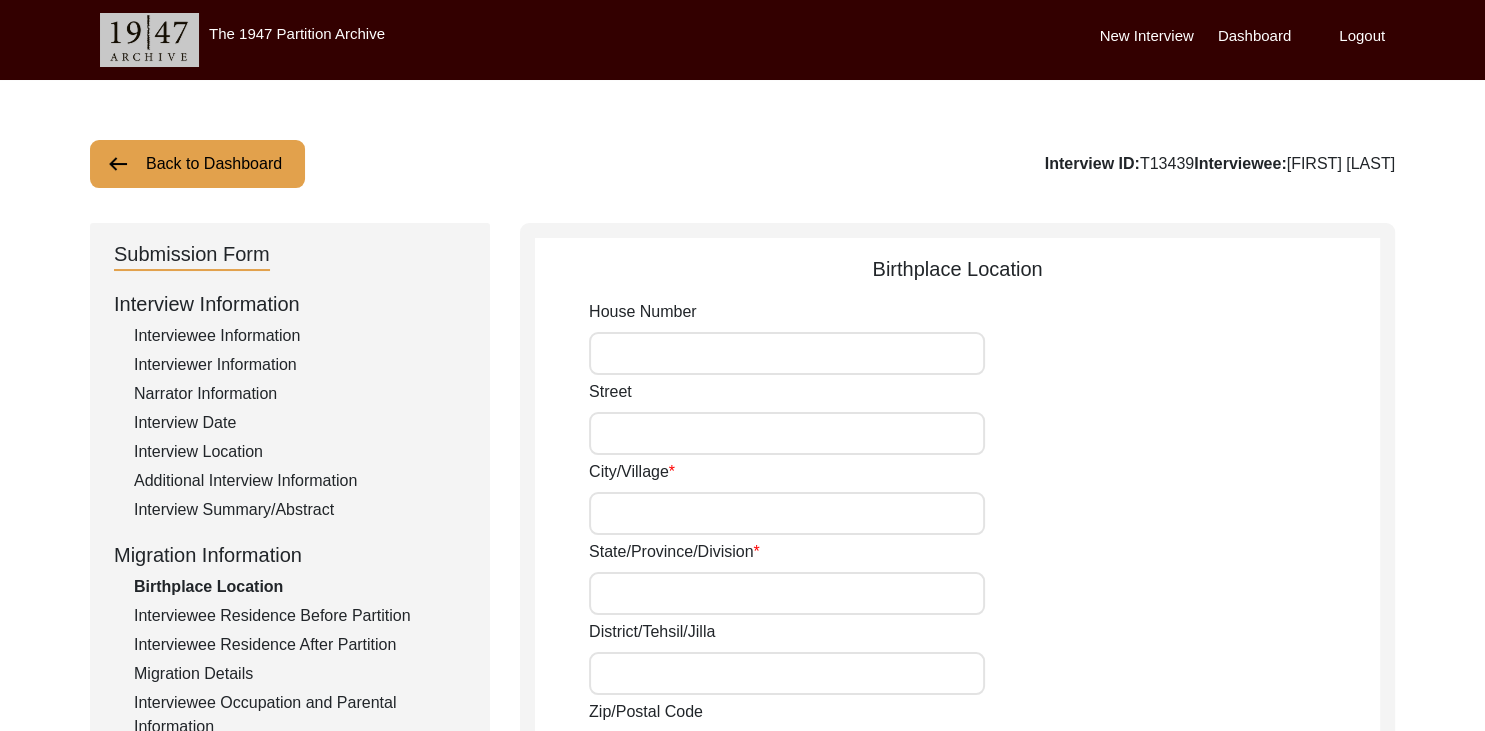 type on "[CITY]" 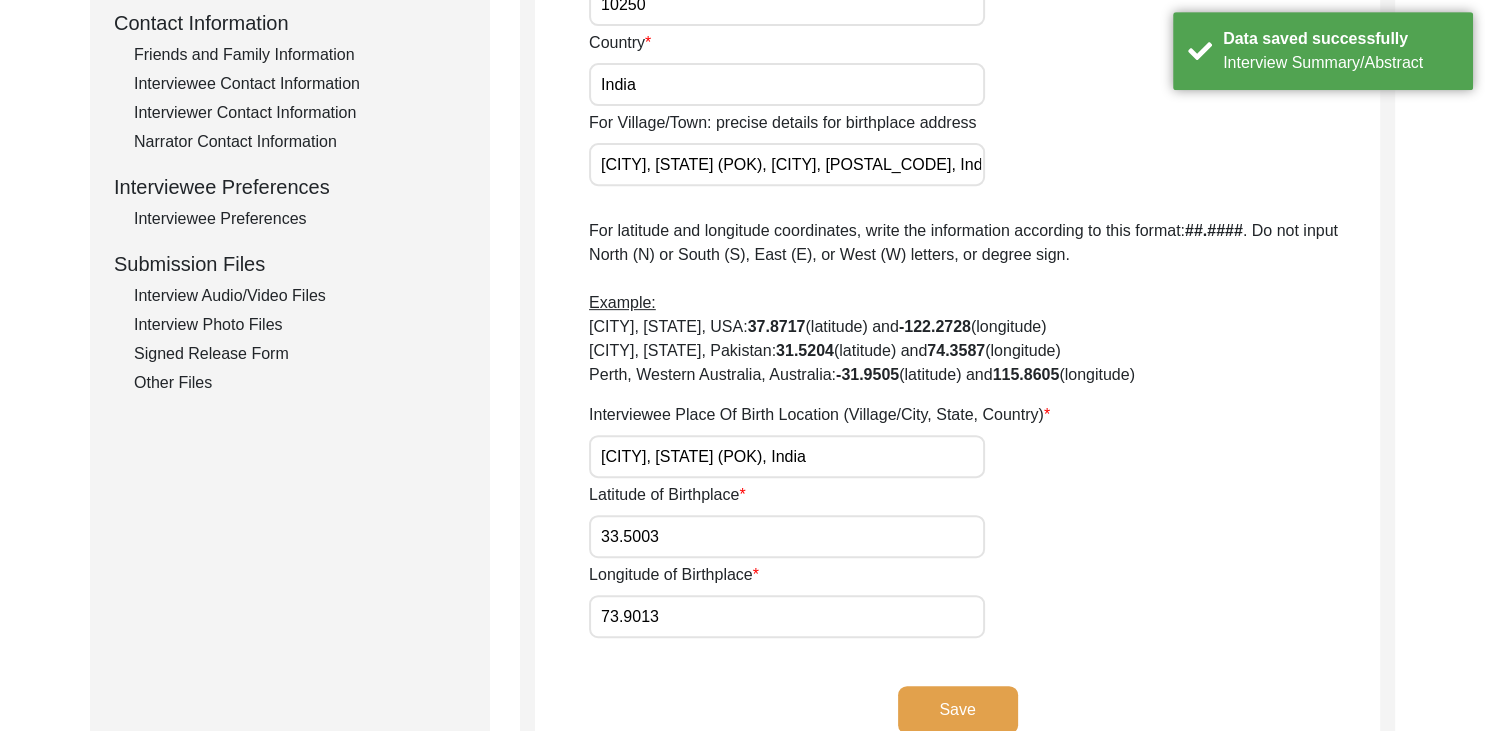 click on "Other Files" 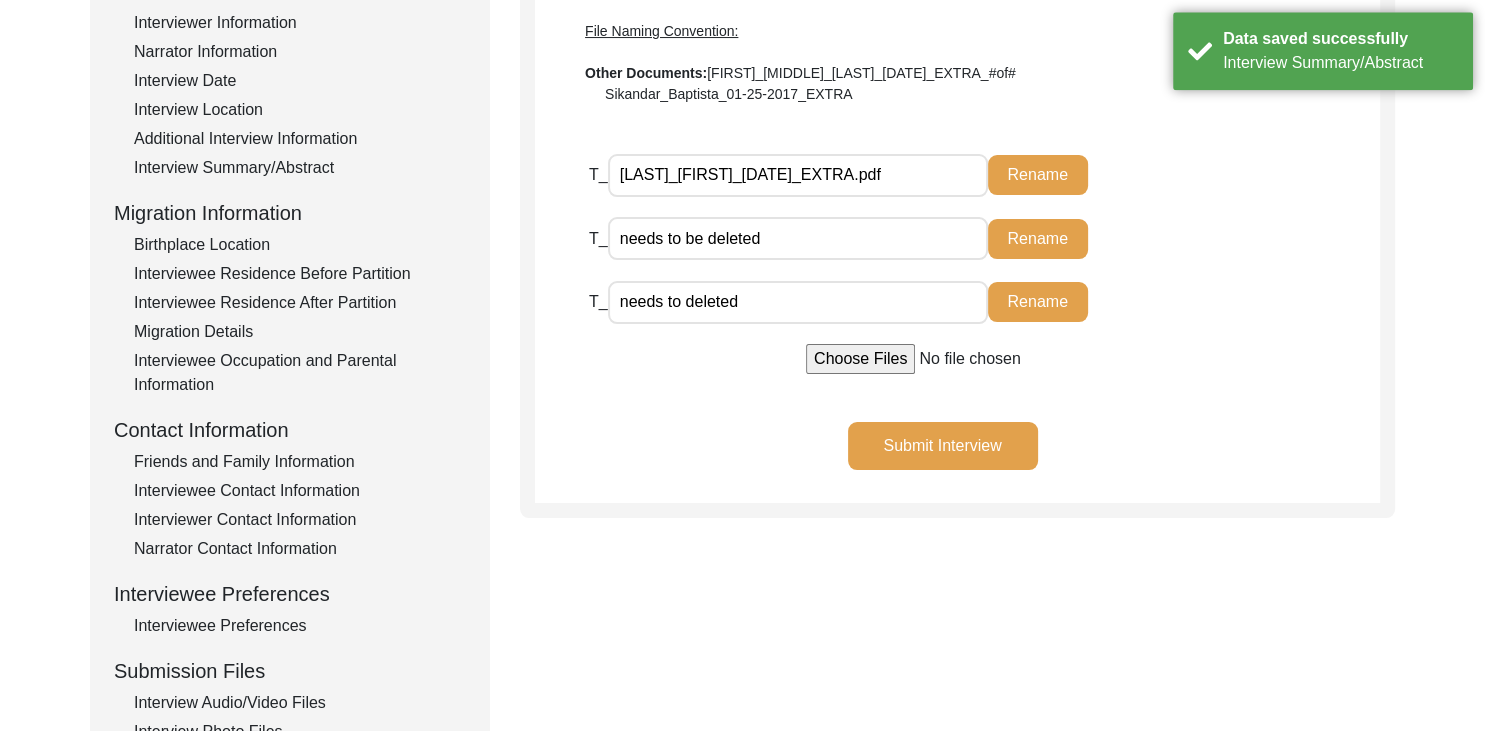 scroll, scrollTop: 340, scrollLeft: 0, axis: vertical 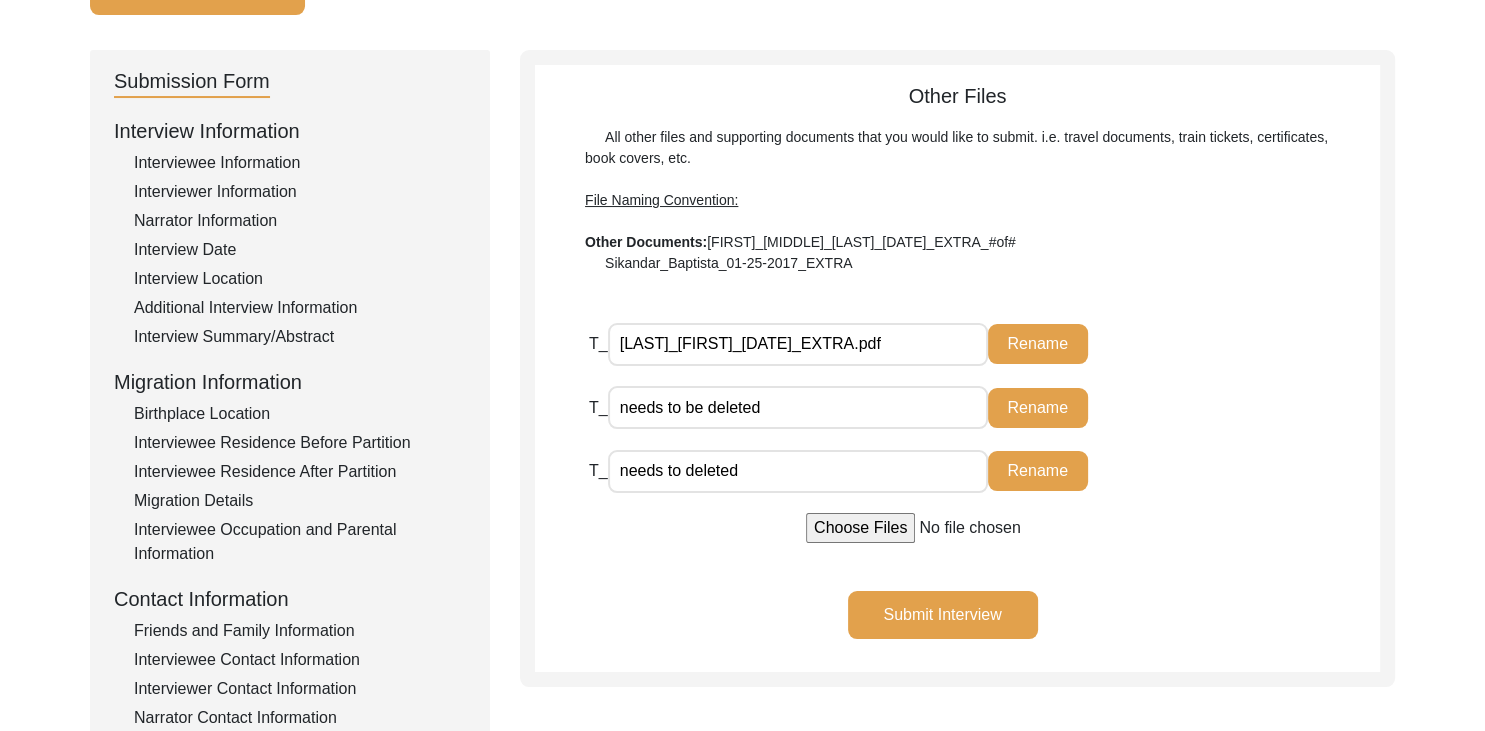 click on "needs to be deleted" at bounding box center [798, 407] 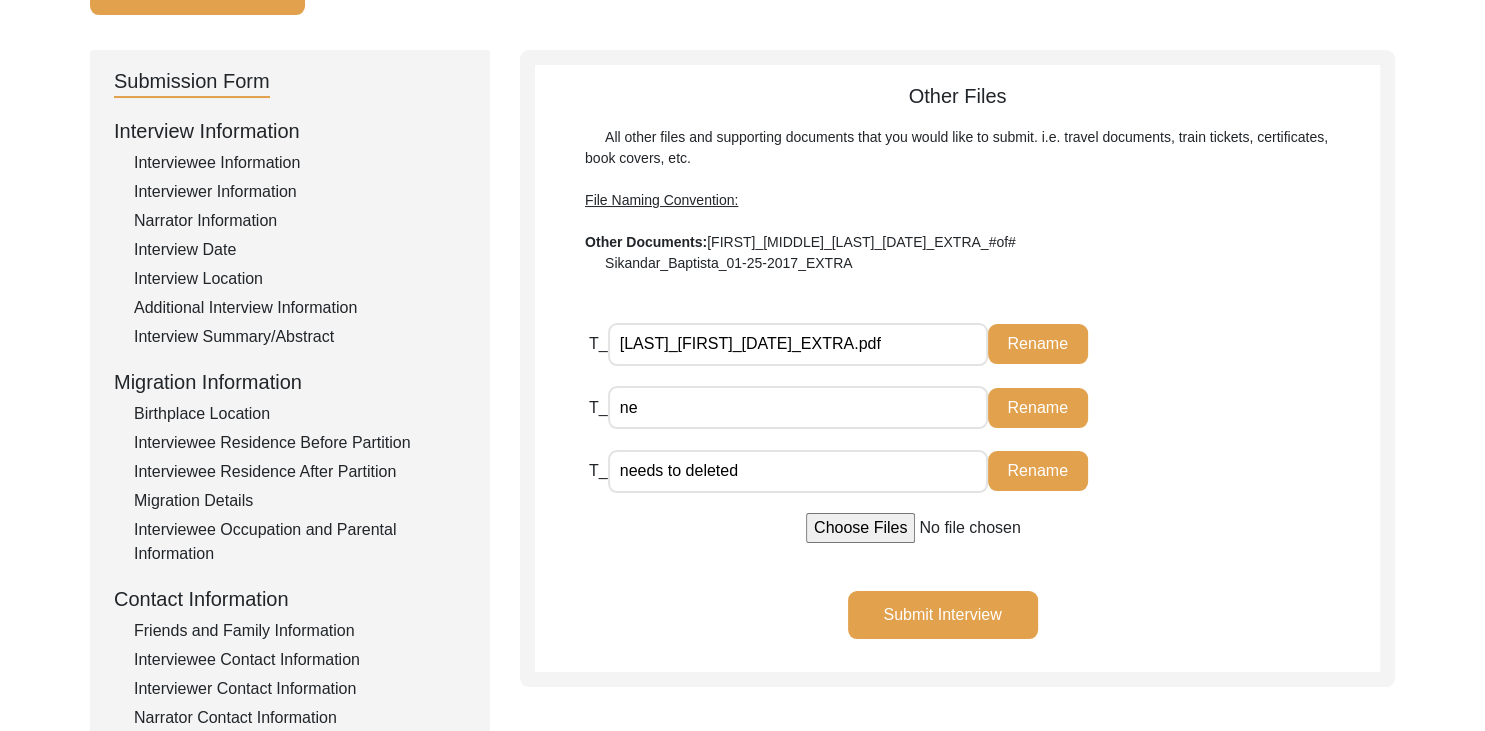 type on "n" 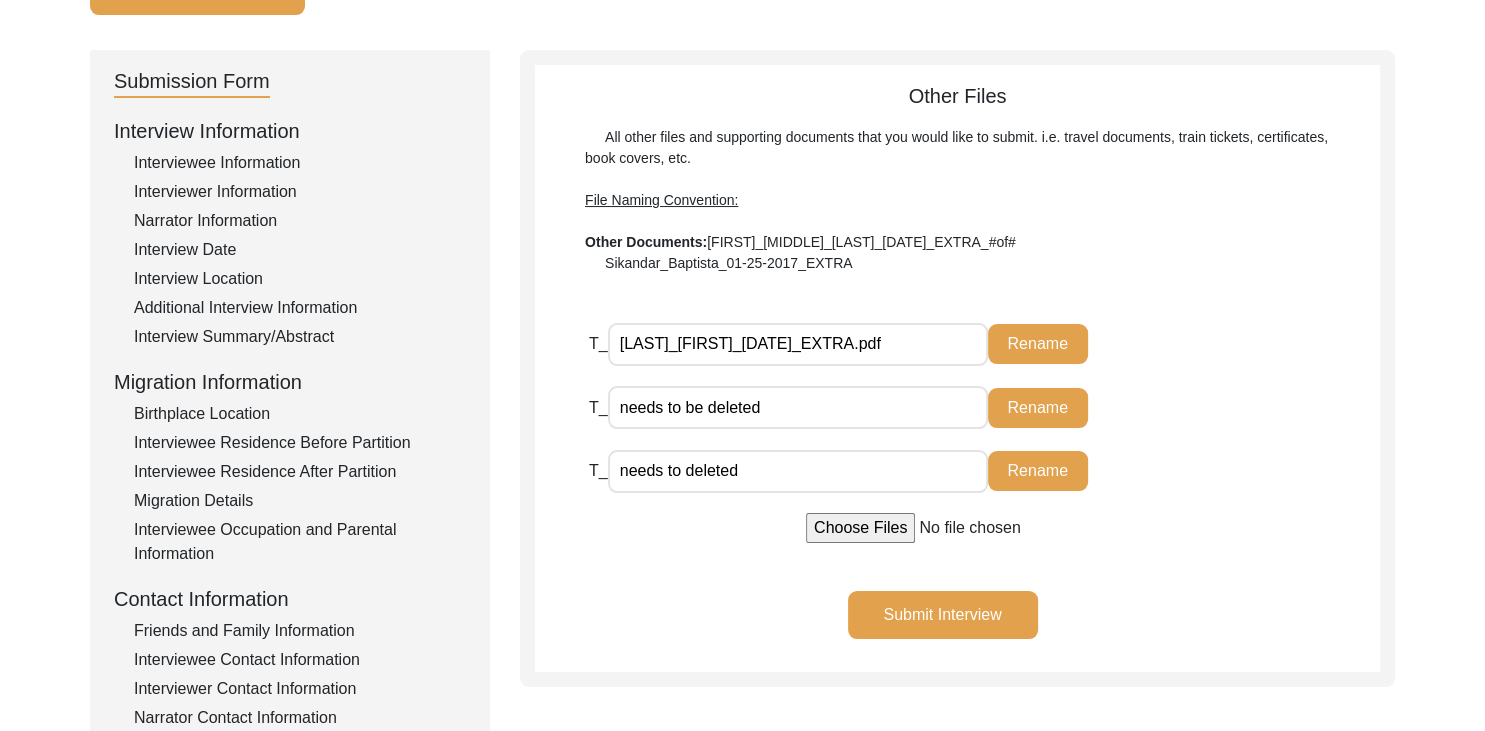 type on "needs to be deleted" 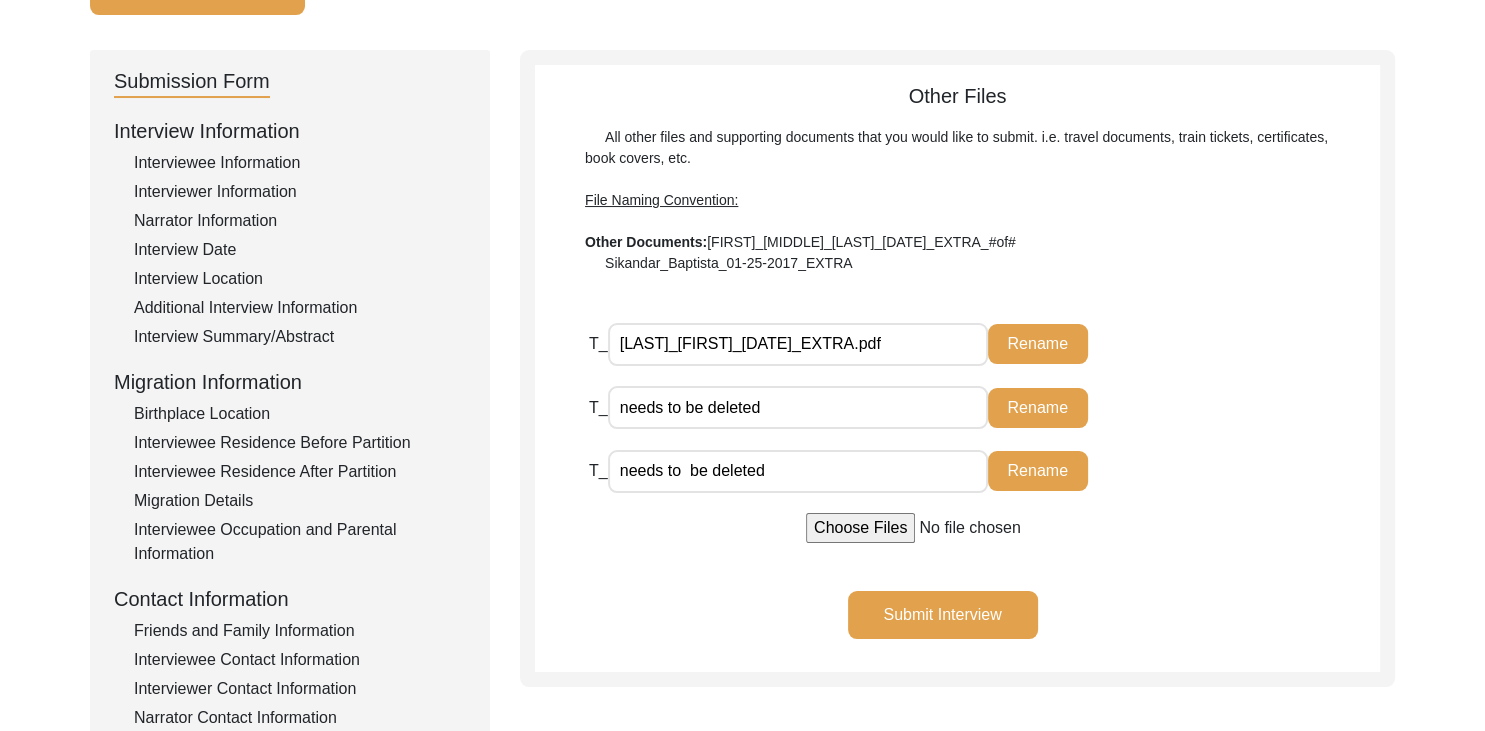 type on "needs to  be deleted" 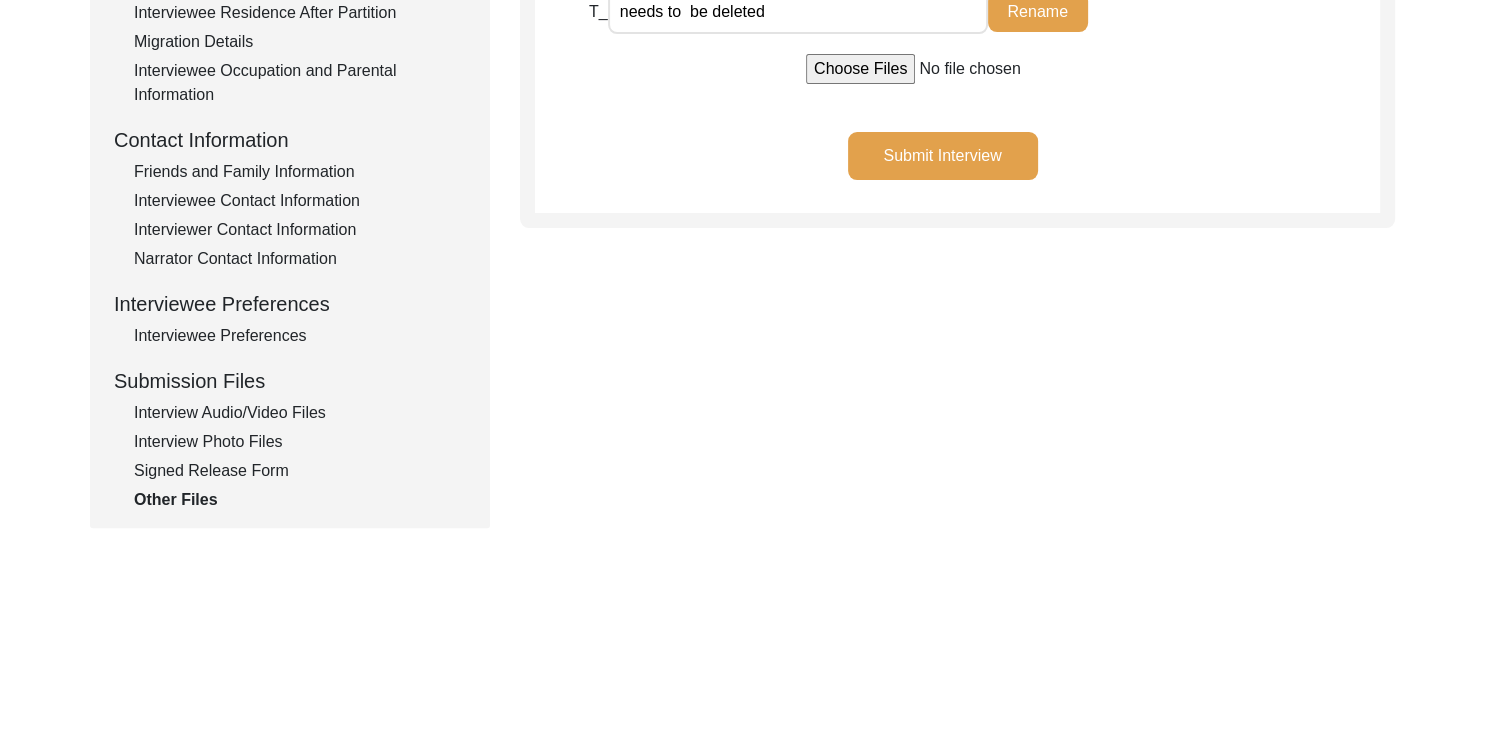 scroll, scrollTop: 636, scrollLeft: 0, axis: vertical 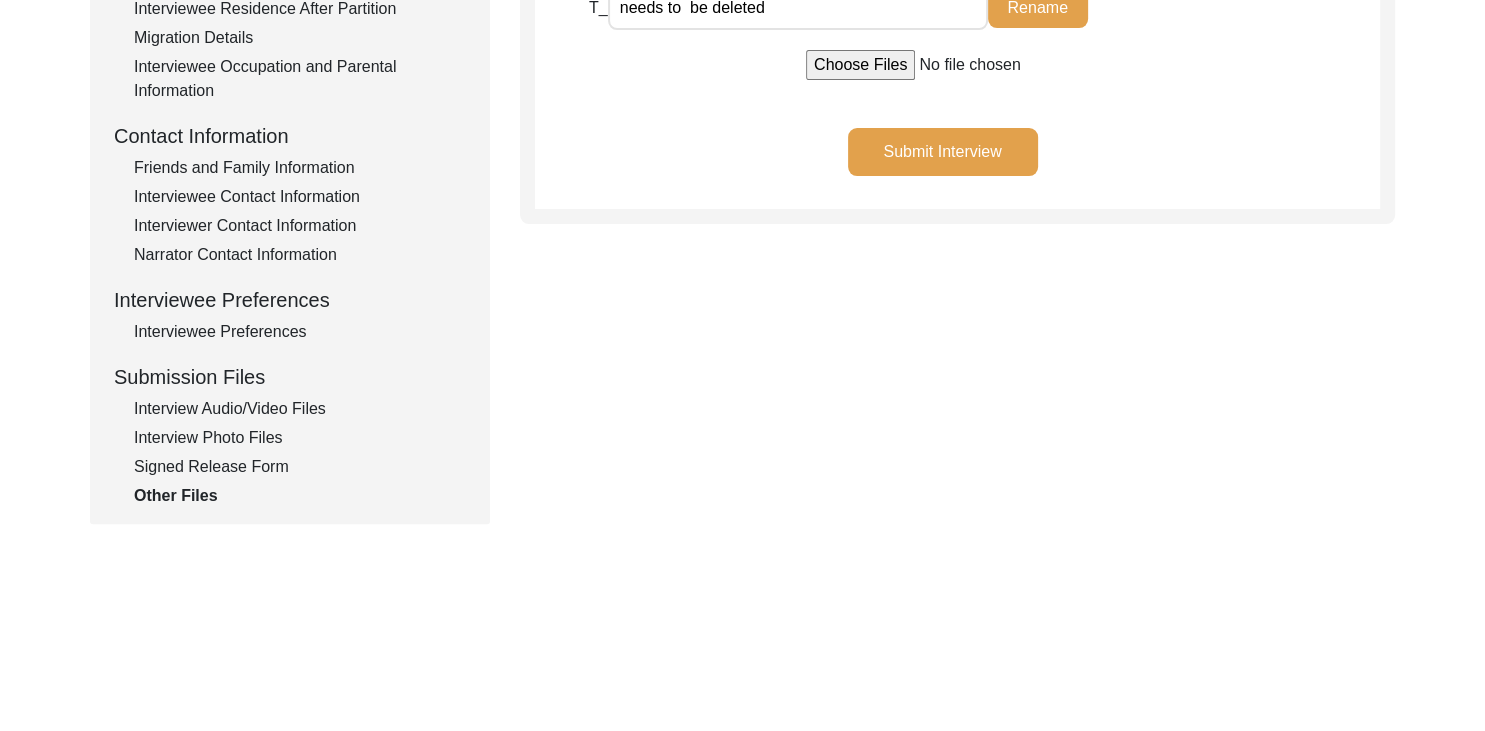 click on "Interview Audio/Video Files" 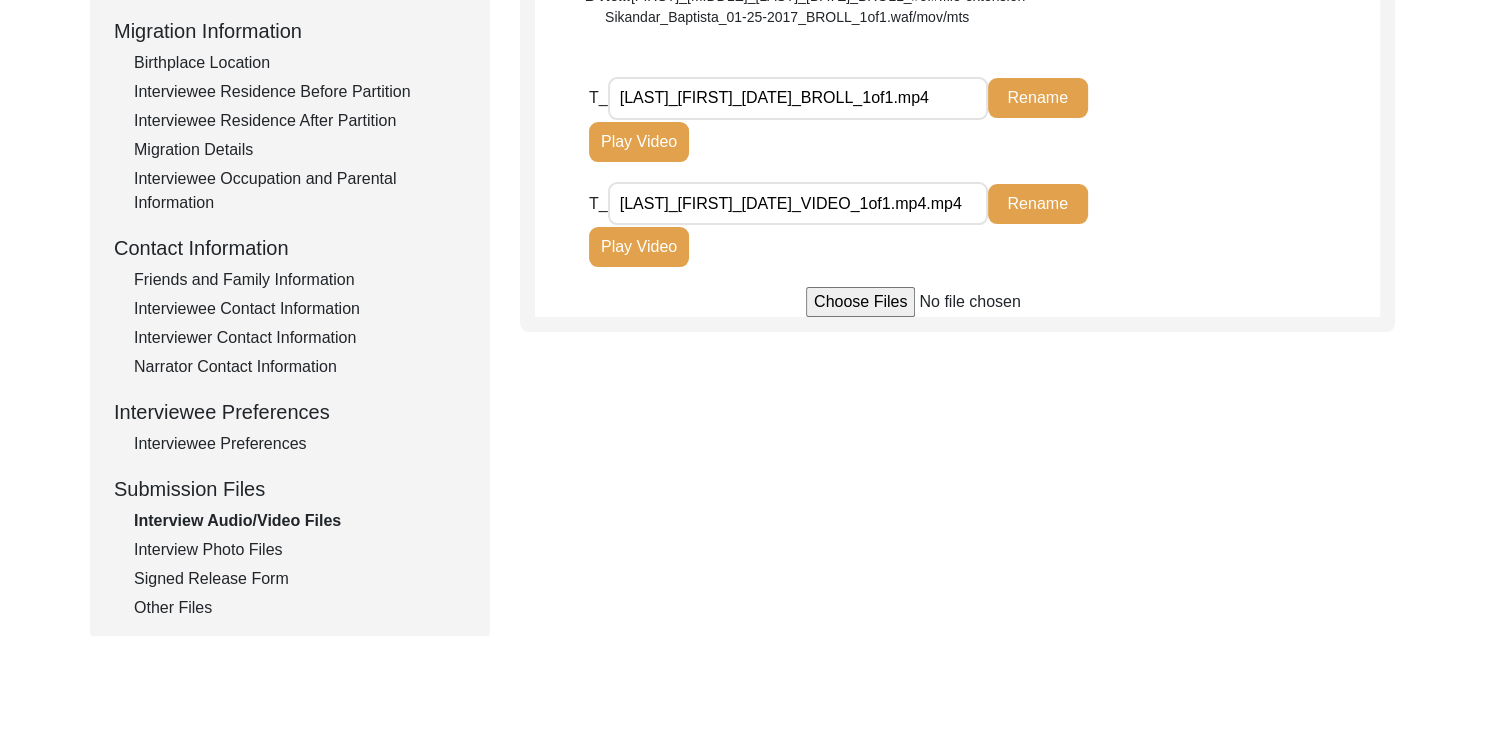 scroll, scrollTop: 522, scrollLeft: 0, axis: vertical 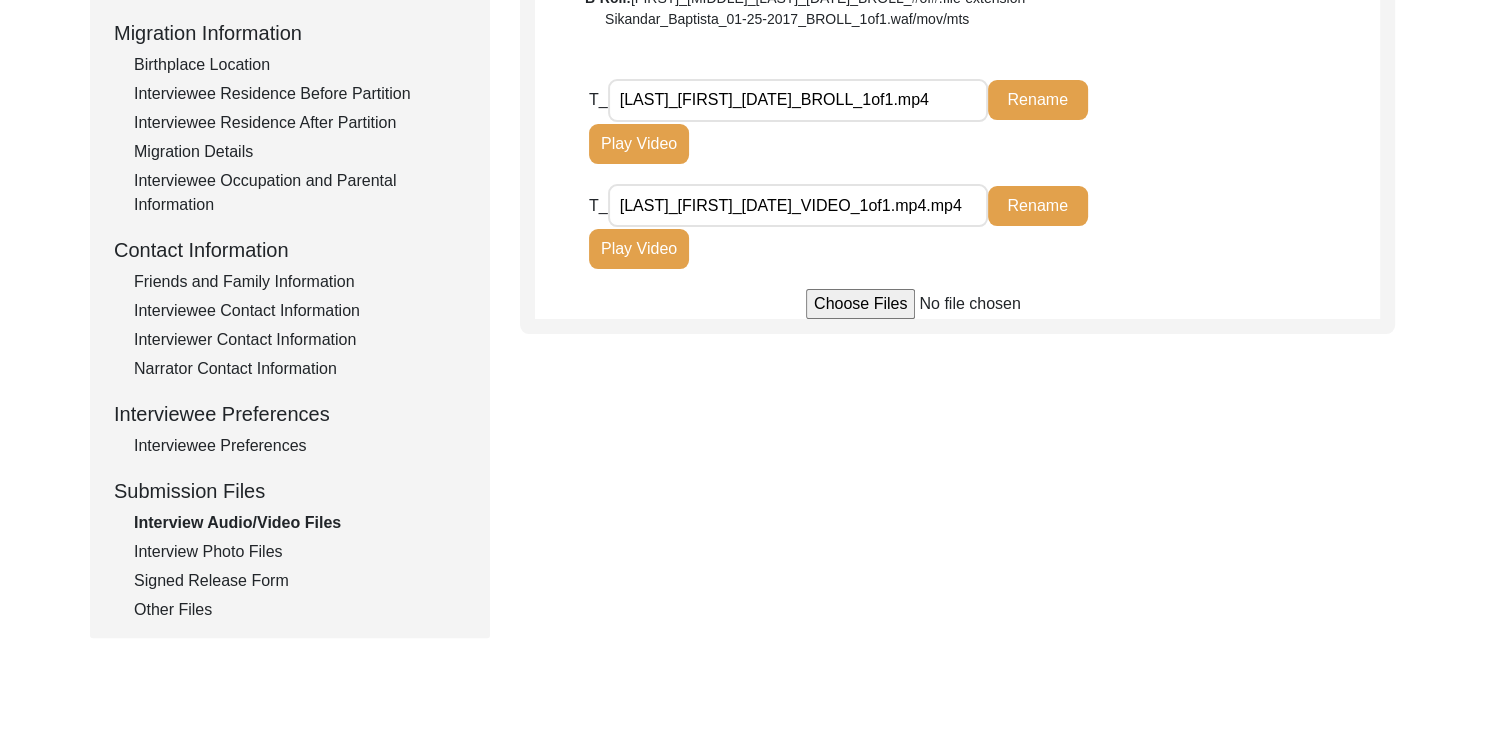 click on "Interview Photo Files" 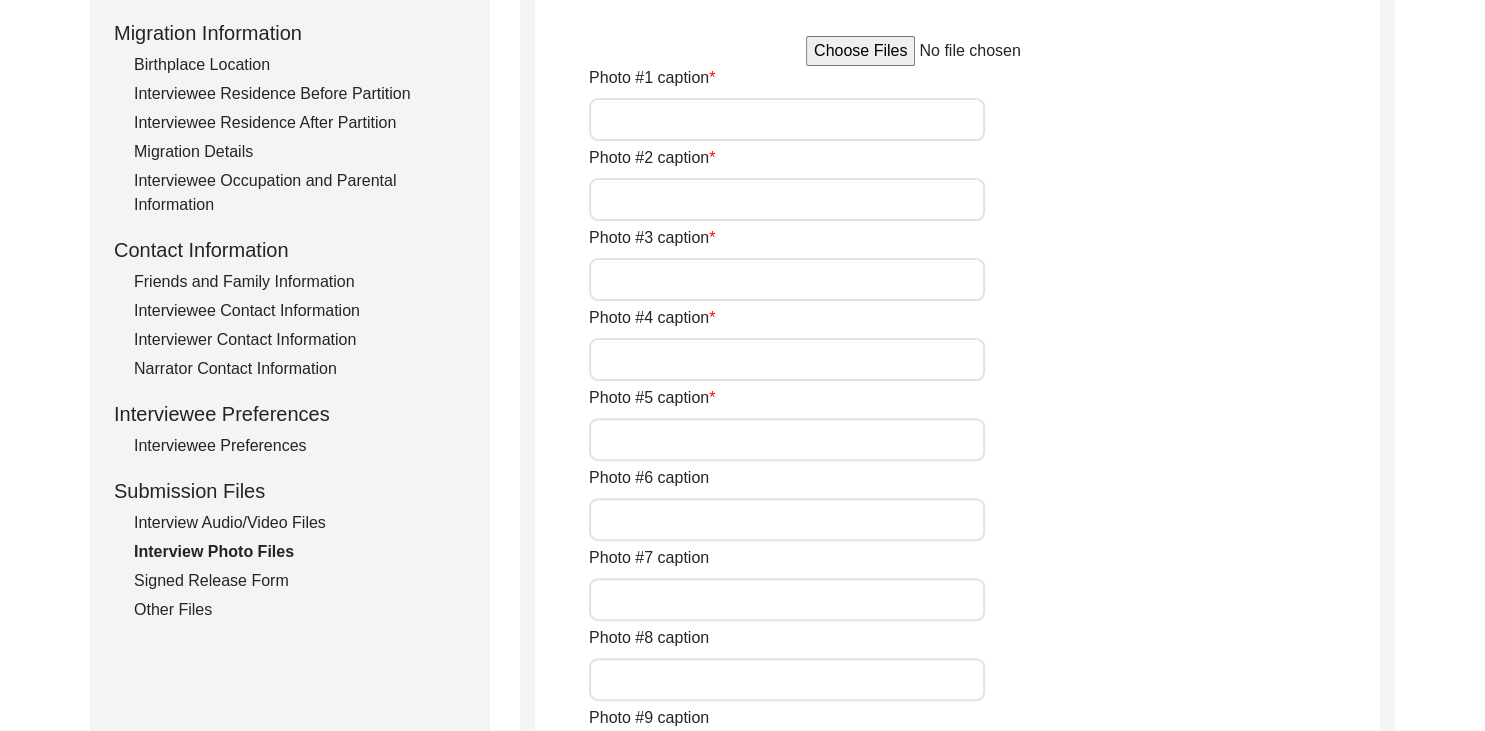 type on "If you ask [FIRST], ‘What gives you the greatest joy?’, he would shyly-yet without a moment's hesitation, reply, ‘Collecting souvenirs from the places I visit.’ It gives him immense joy to fill the corners of this home with memories carried across time and space, each piece telling its own quiet story. The photo was captured on [DATE]." 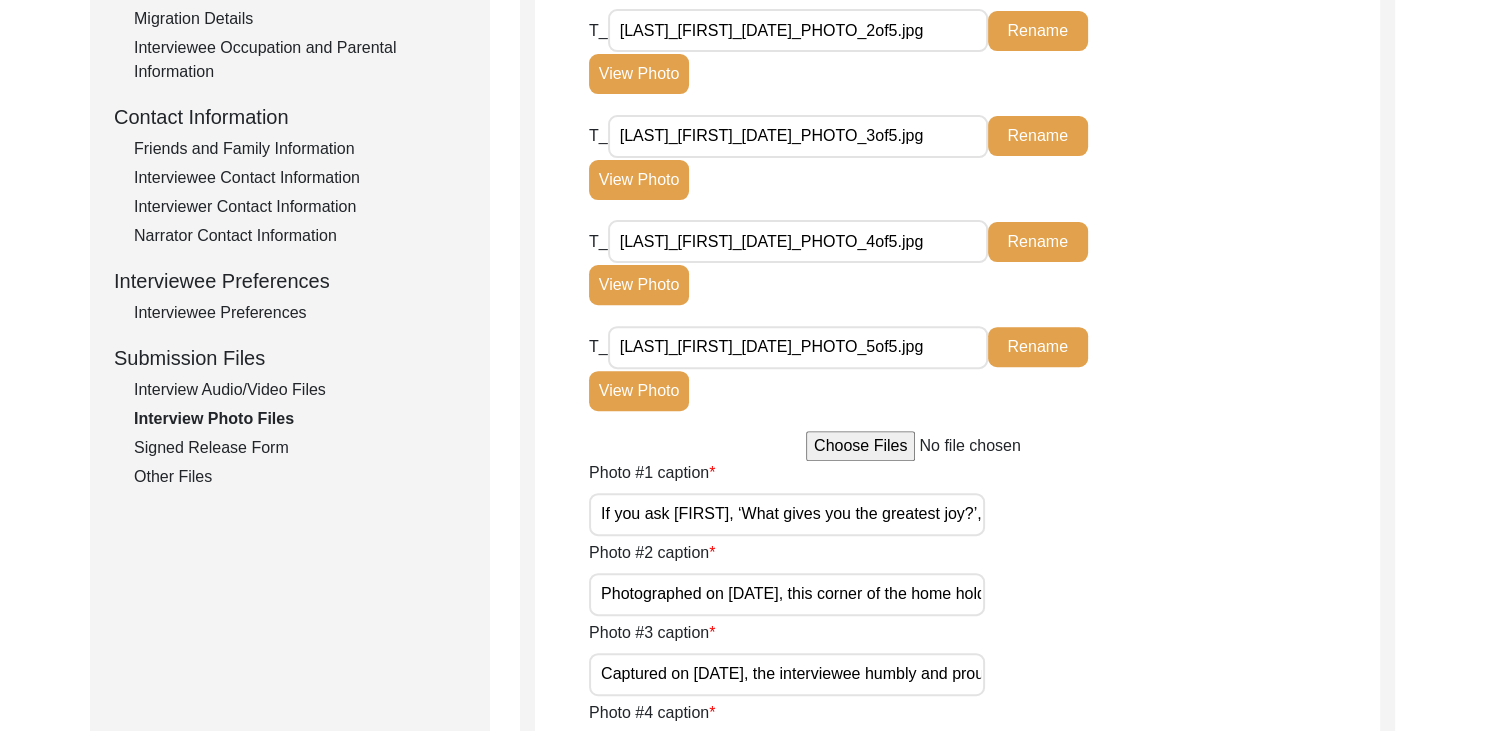 scroll, scrollTop: 659, scrollLeft: 0, axis: vertical 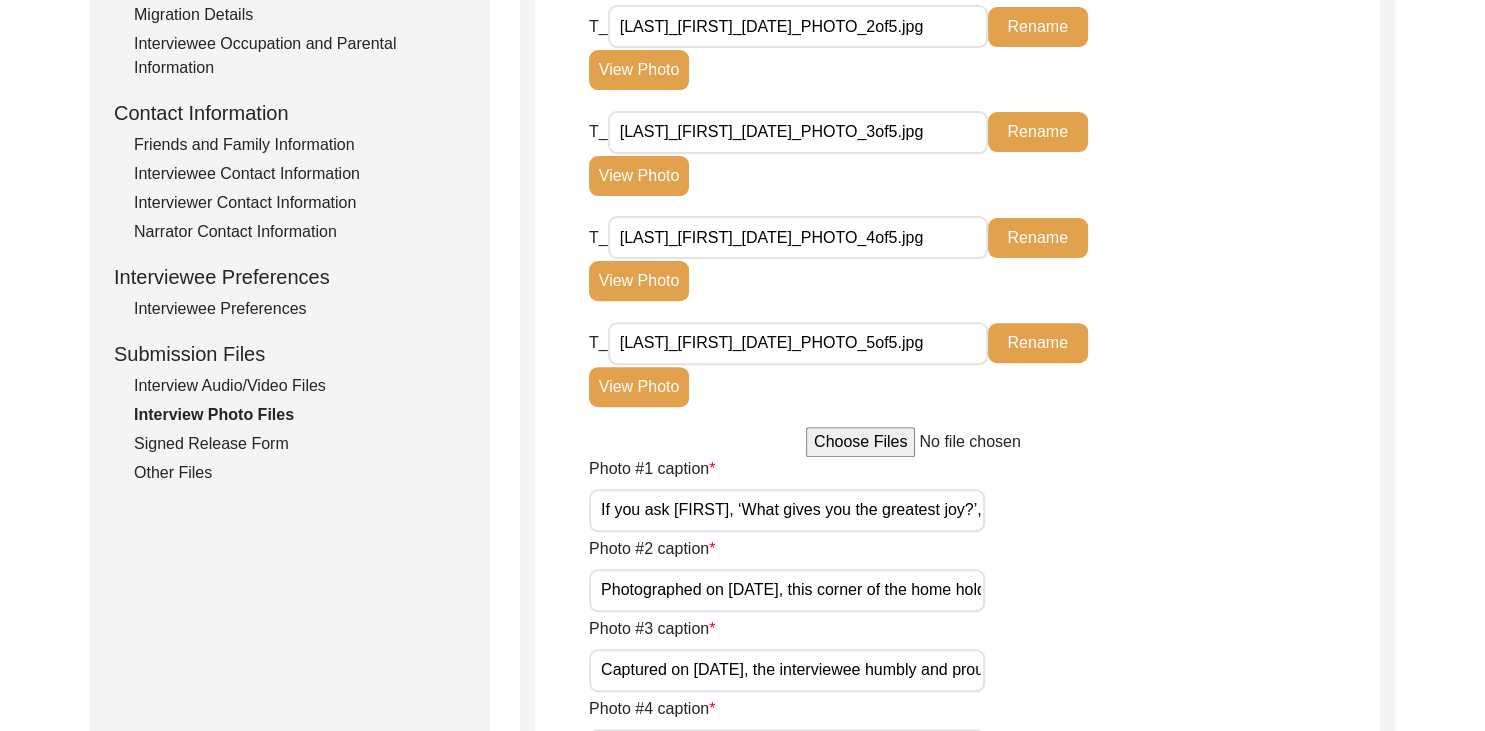 click on "Signed Release Form" 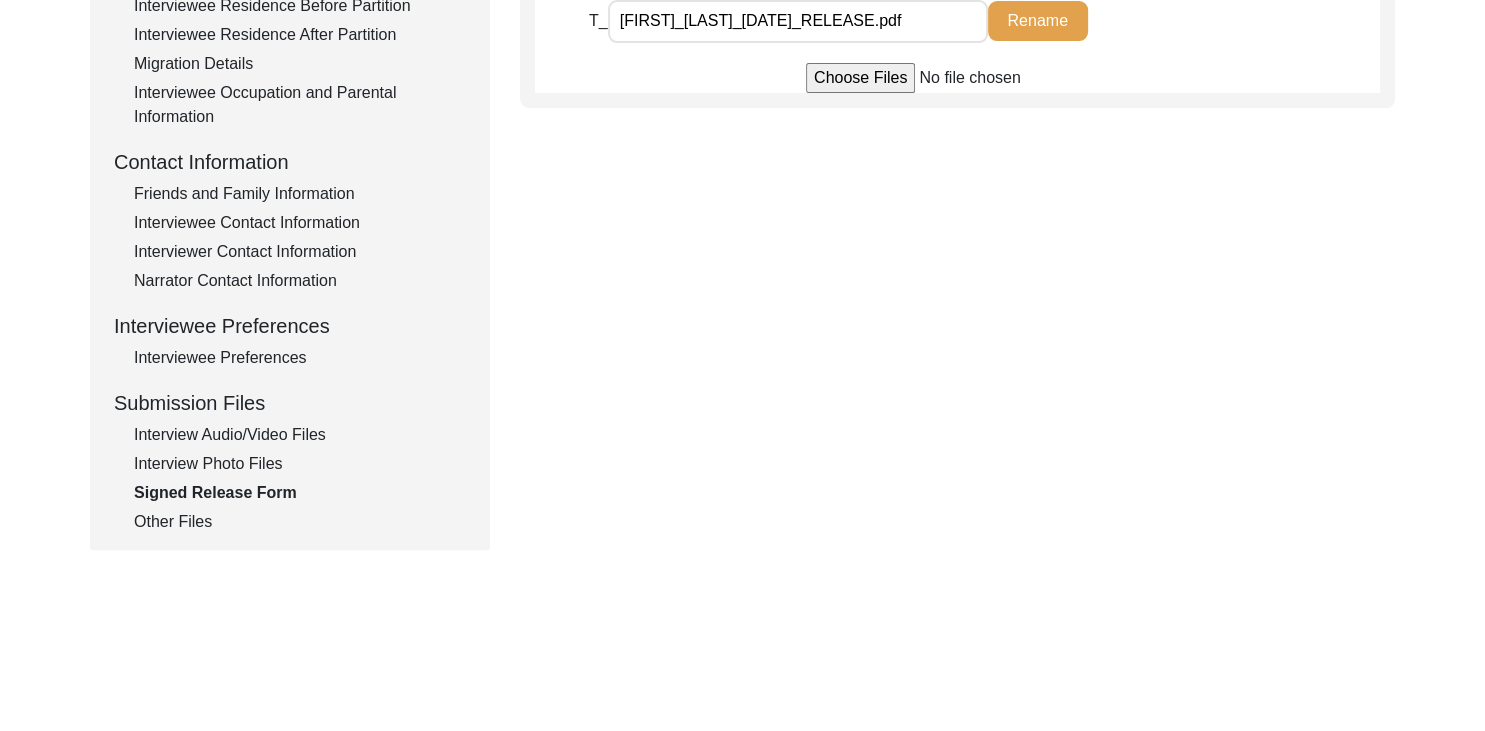 scroll, scrollTop: 684, scrollLeft: 0, axis: vertical 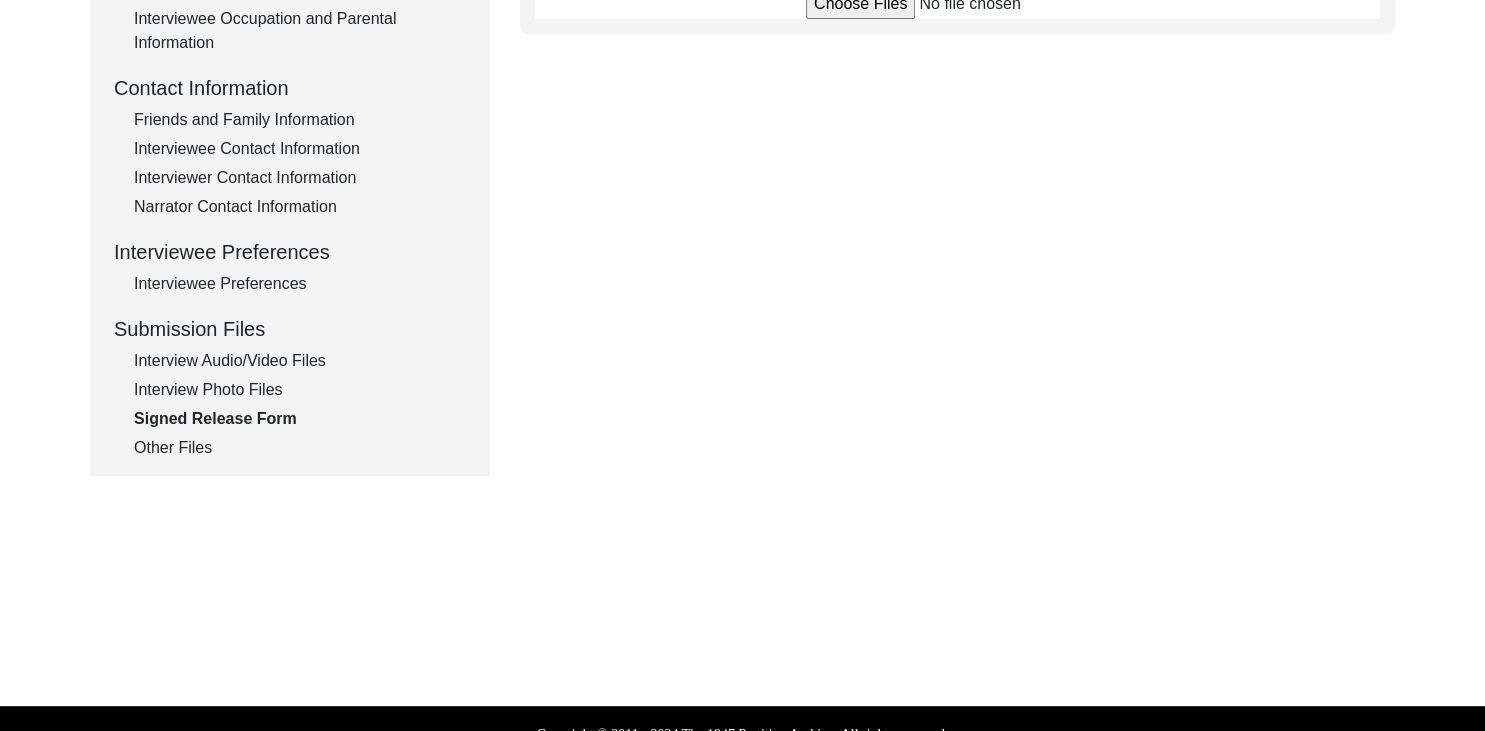 click on "Other Files" 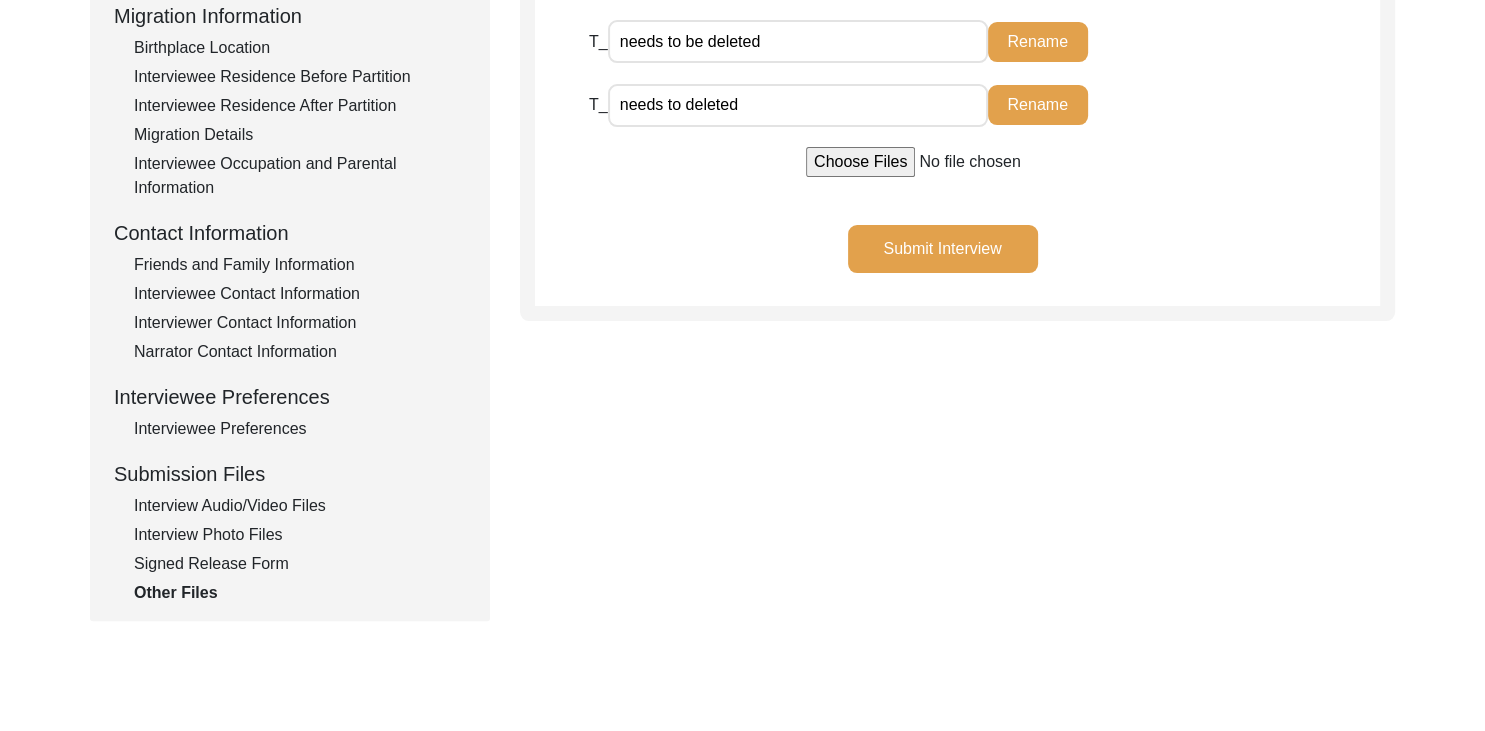 scroll, scrollTop: 540, scrollLeft: 0, axis: vertical 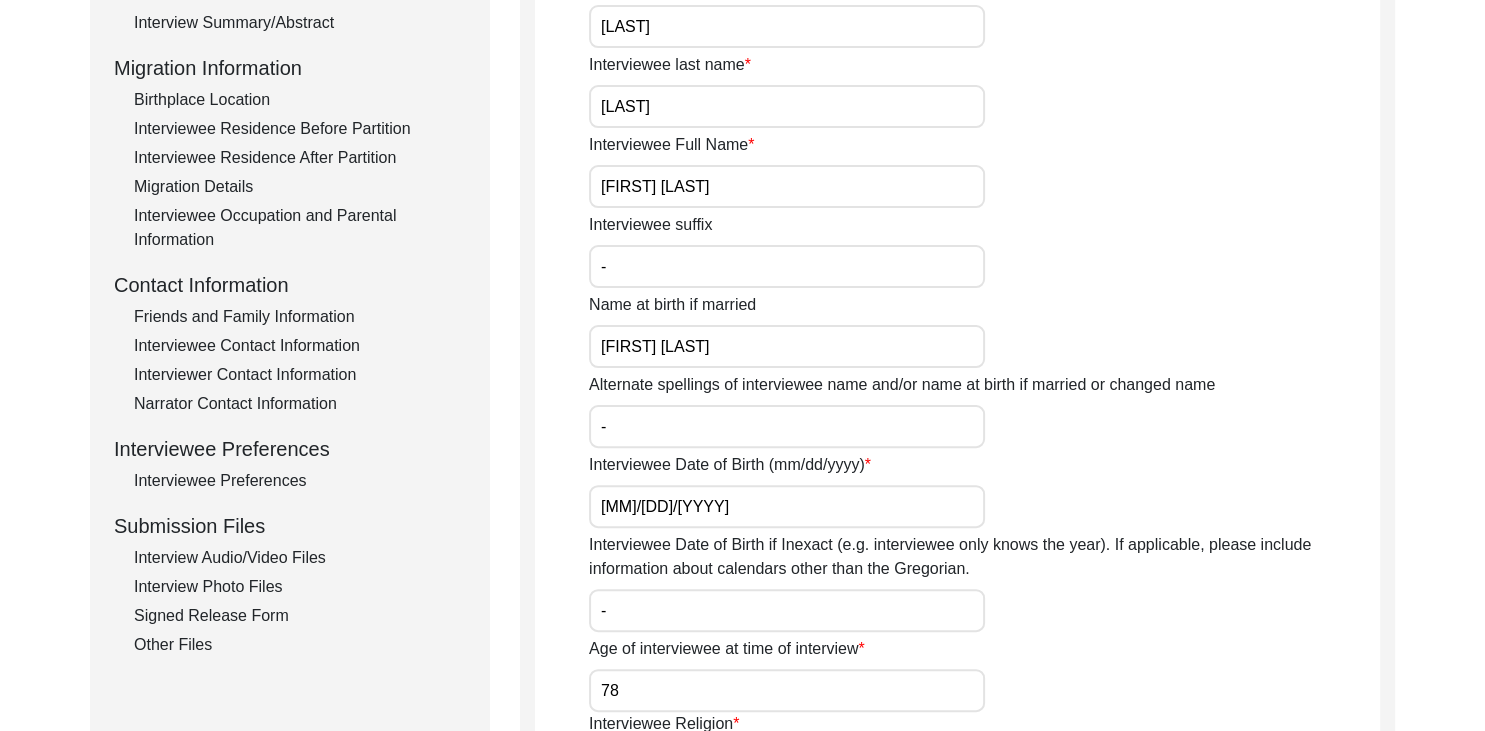 click on "Other Files" 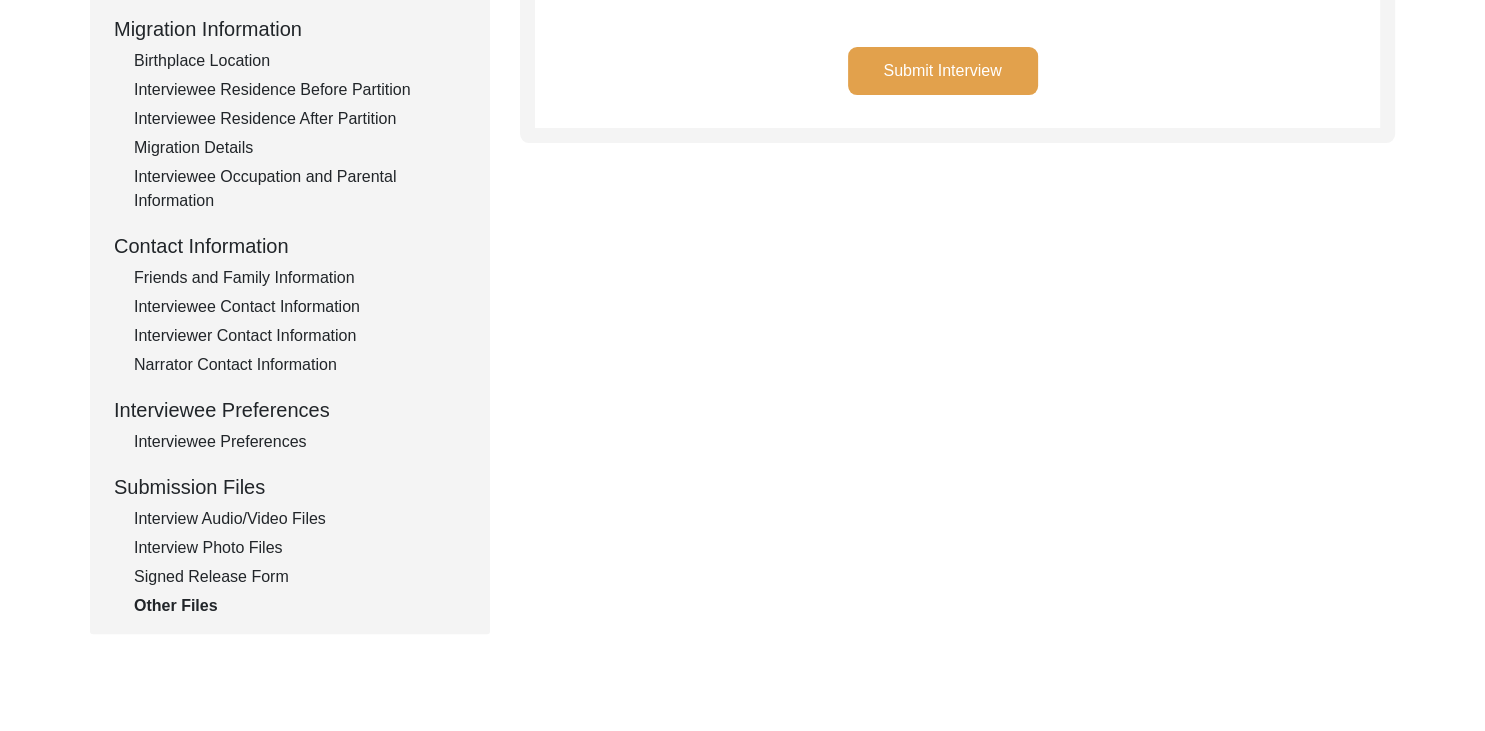 scroll, scrollTop: 528, scrollLeft: 0, axis: vertical 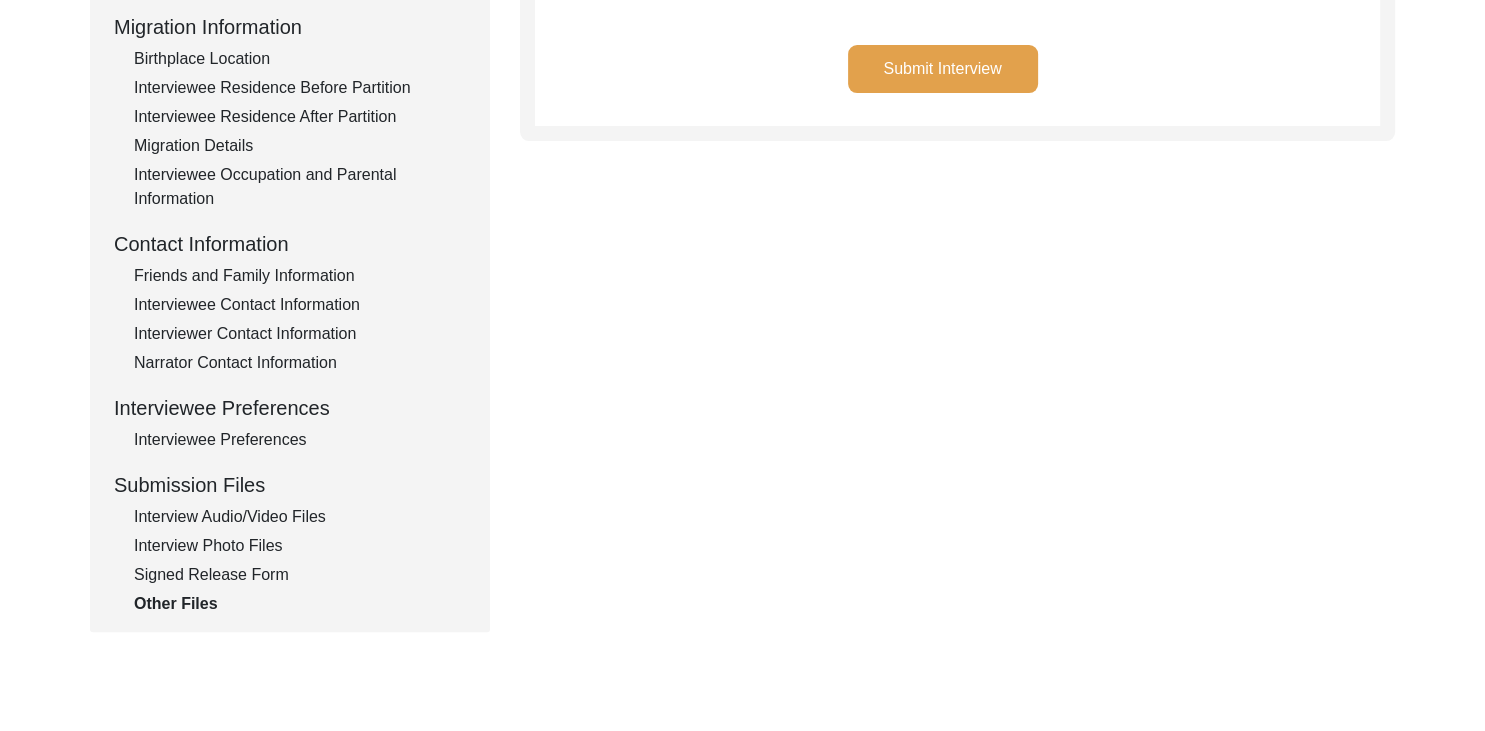 click on "Signed Release Form" 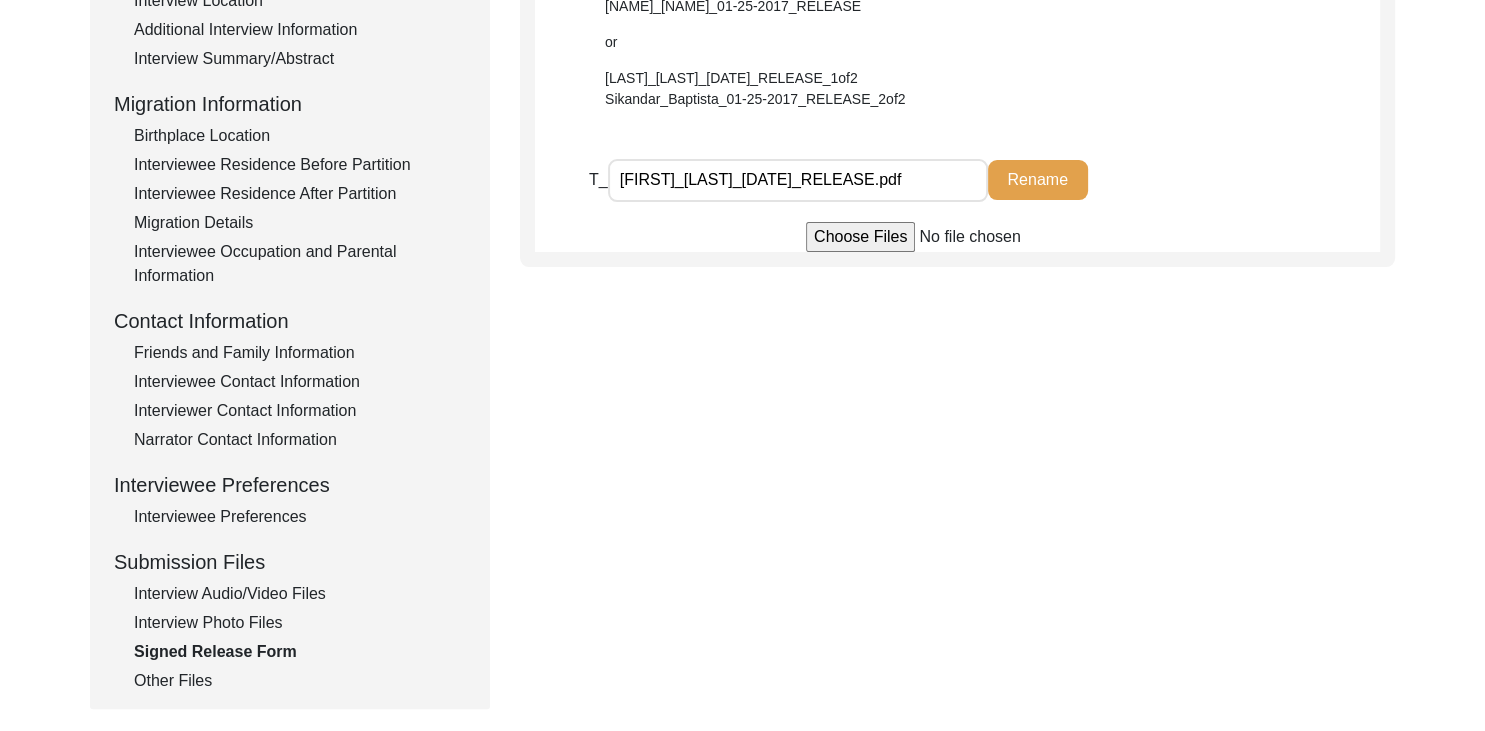 scroll, scrollTop: 453, scrollLeft: 0, axis: vertical 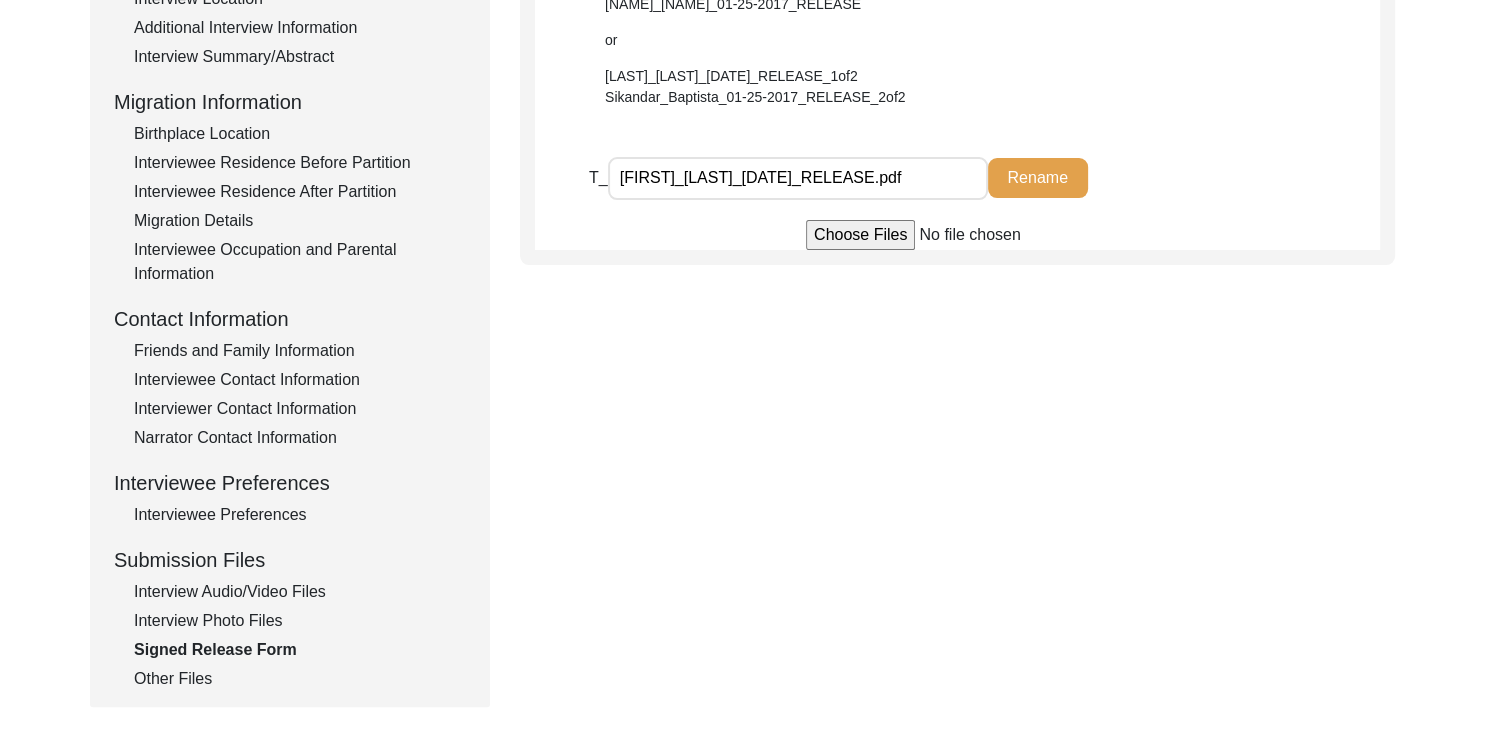 click on "Interview Photo Files" 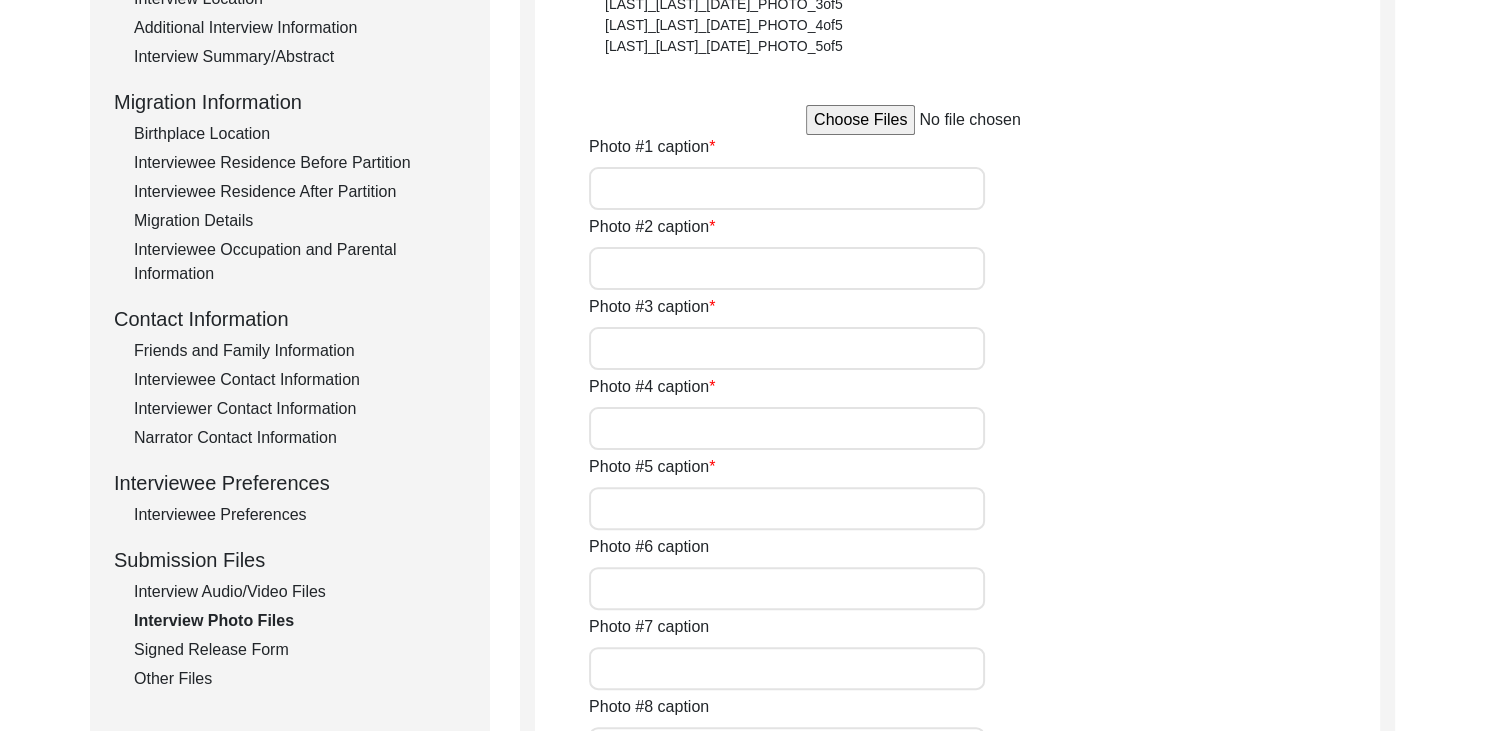 type on "If you ask [FIRST], ‘What gives you the greatest joy?’, he would shyly-yet without a moment's hesitation, reply, ‘Collecting souvenirs from the places I visit.’ It gives him immense joy to fill the corners of this home with memories carried across time and space, each piece telling its own quiet story. The photo was captured on [DATE]." 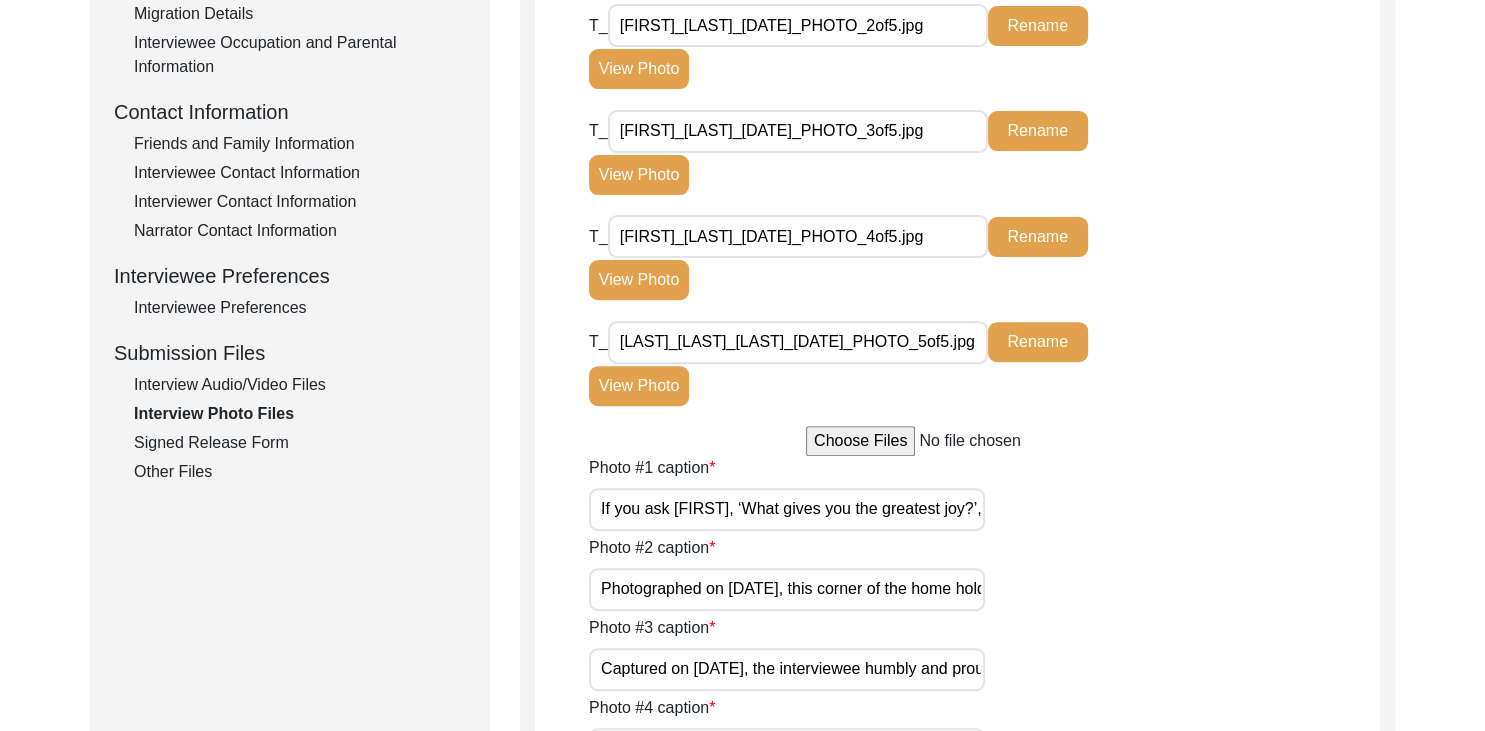 scroll, scrollTop: 658, scrollLeft: 0, axis: vertical 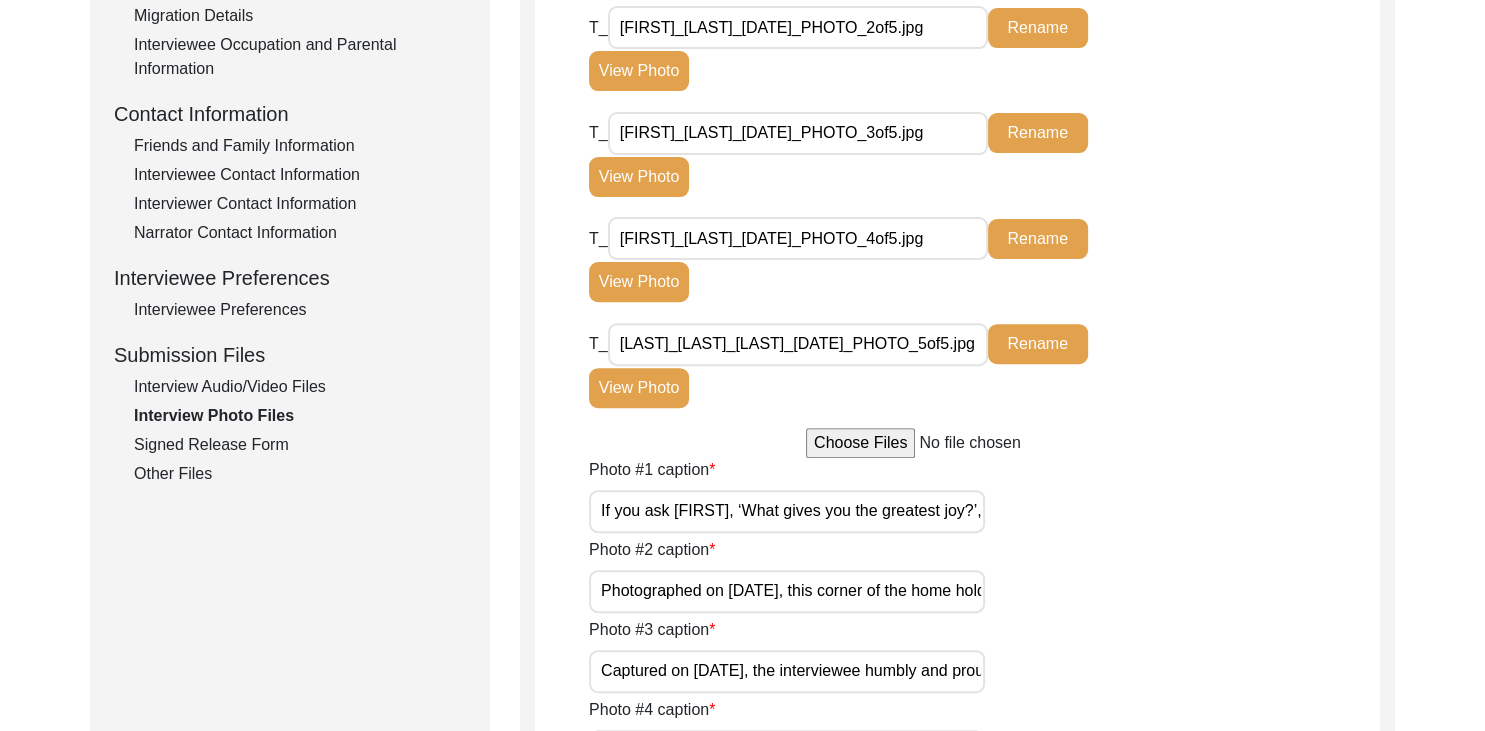 click on "Interview Audio/Video Files" 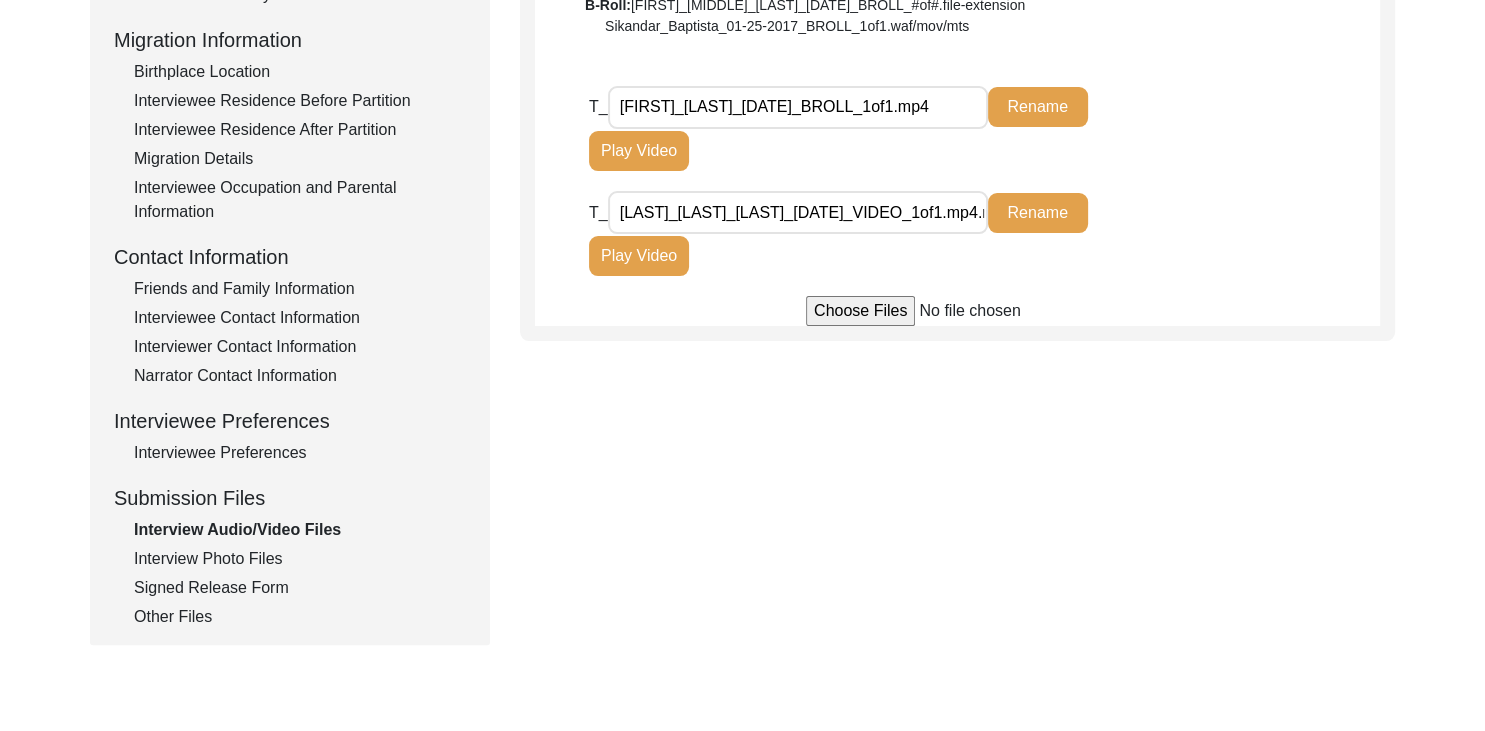 scroll, scrollTop: 516, scrollLeft: 0, axis: vertical 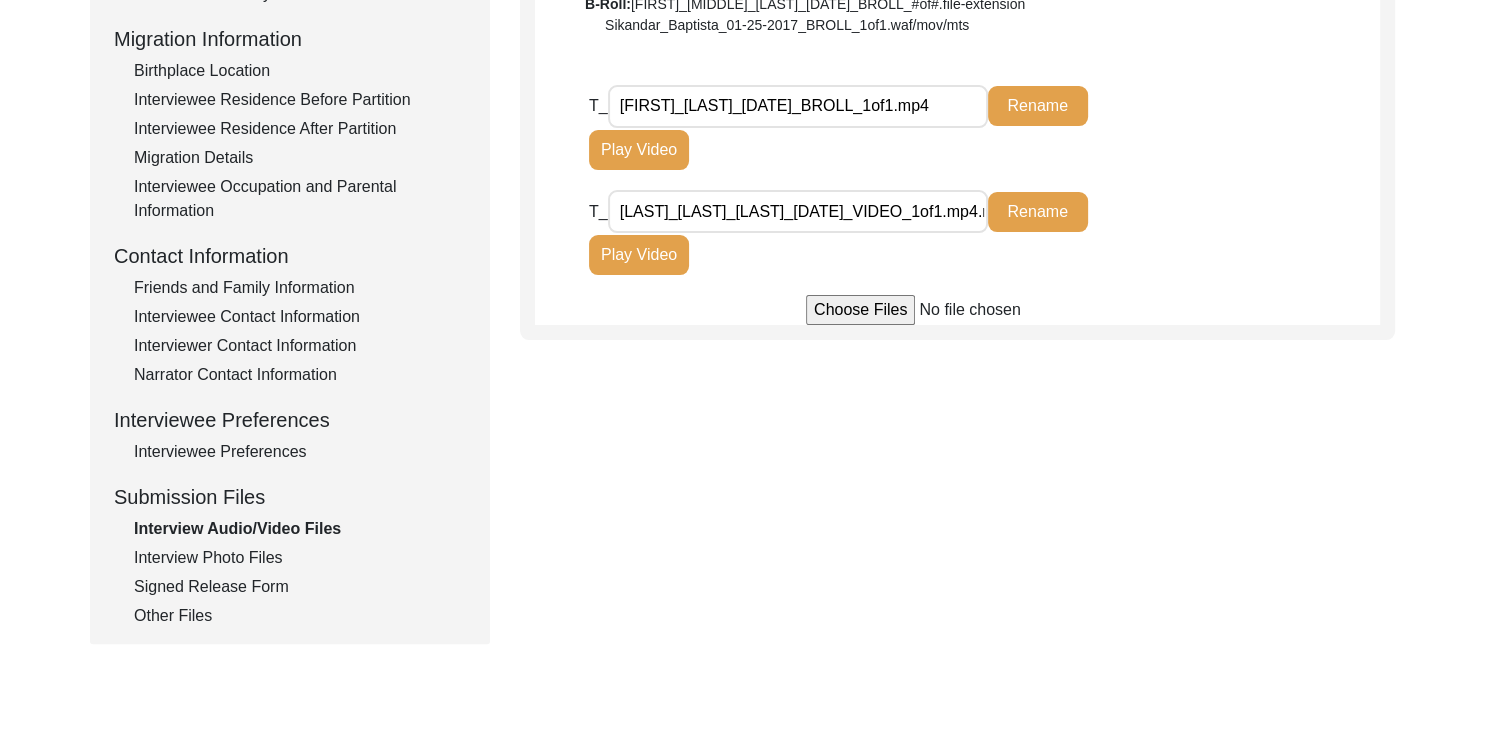 click on "Interviewee Preferences" 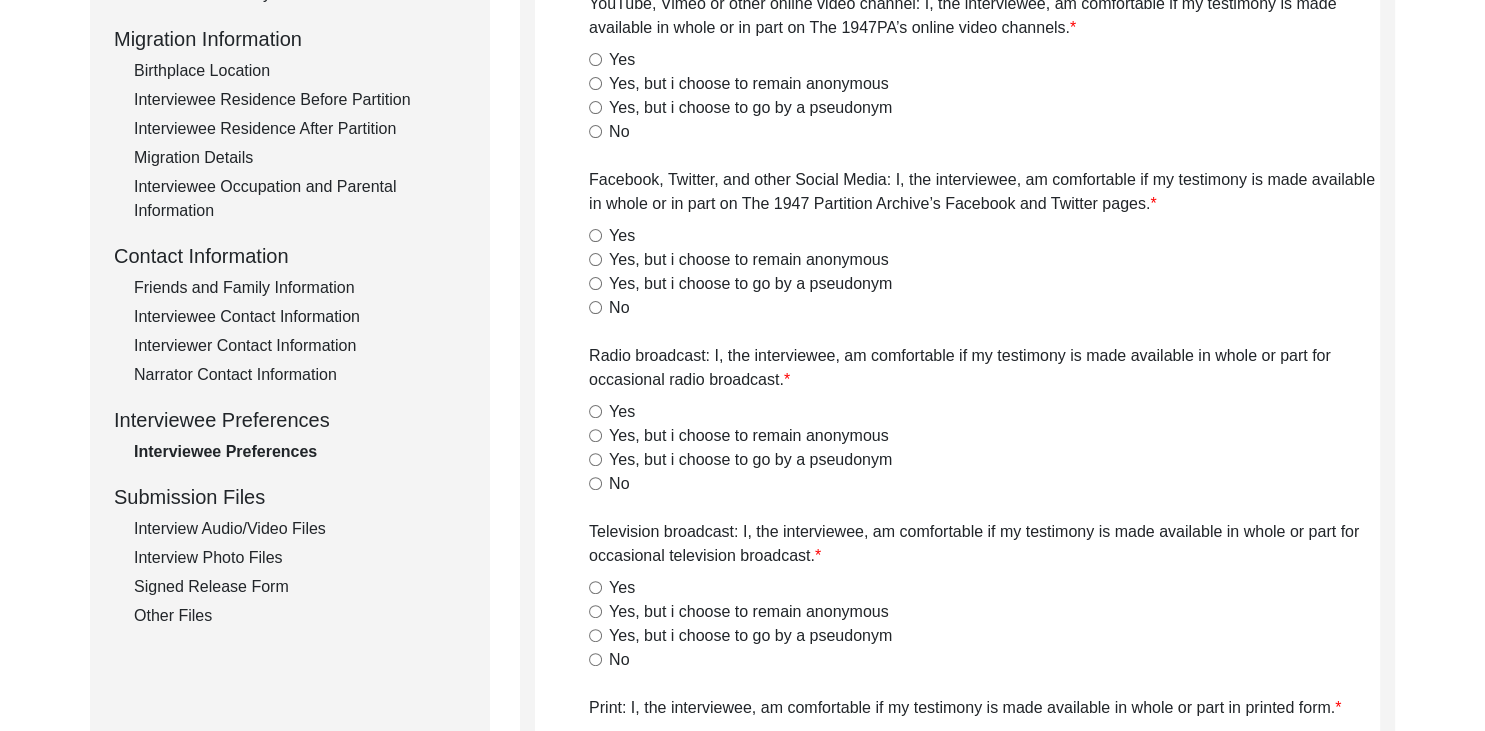 radio on "true" 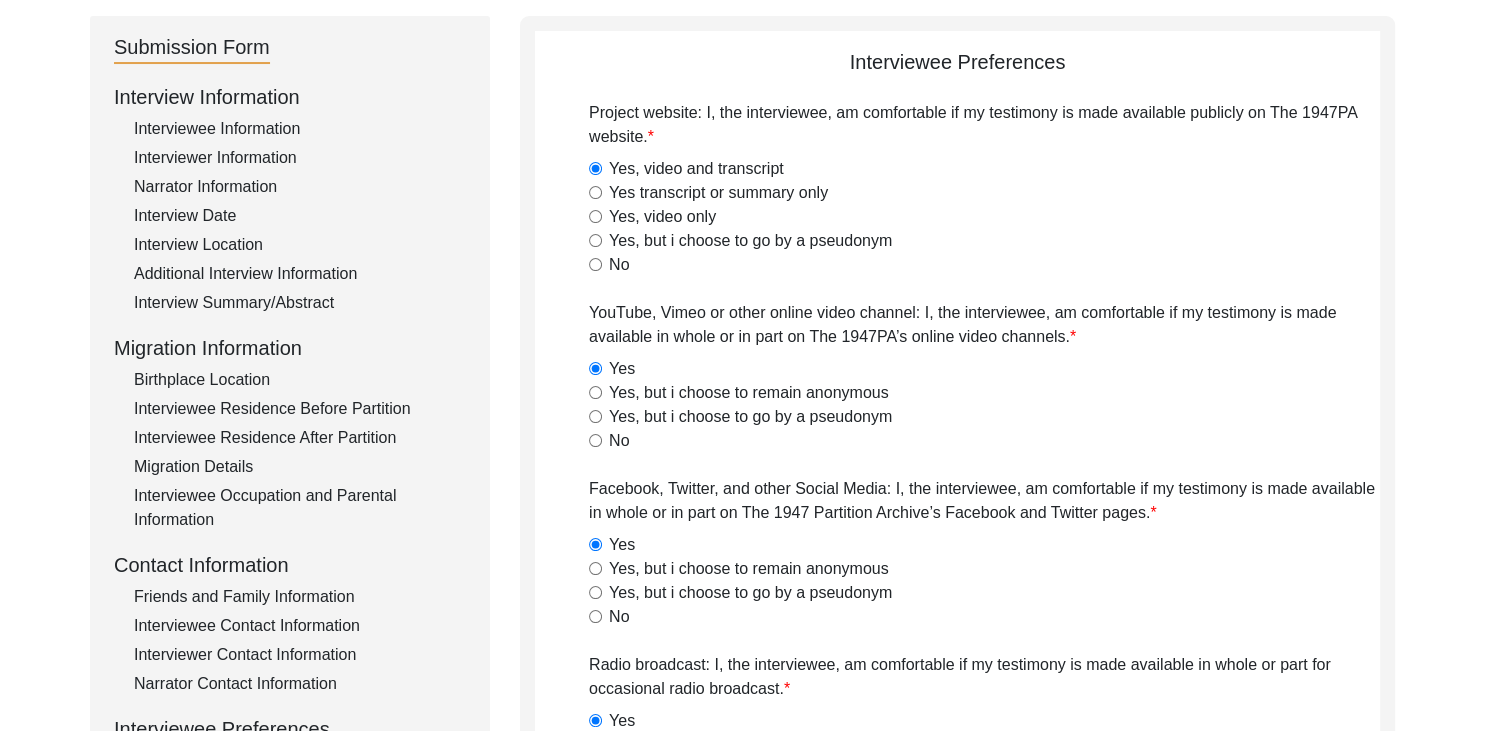 scroll, scrollTop: 307, scrollLeft: 0, axis: vertical 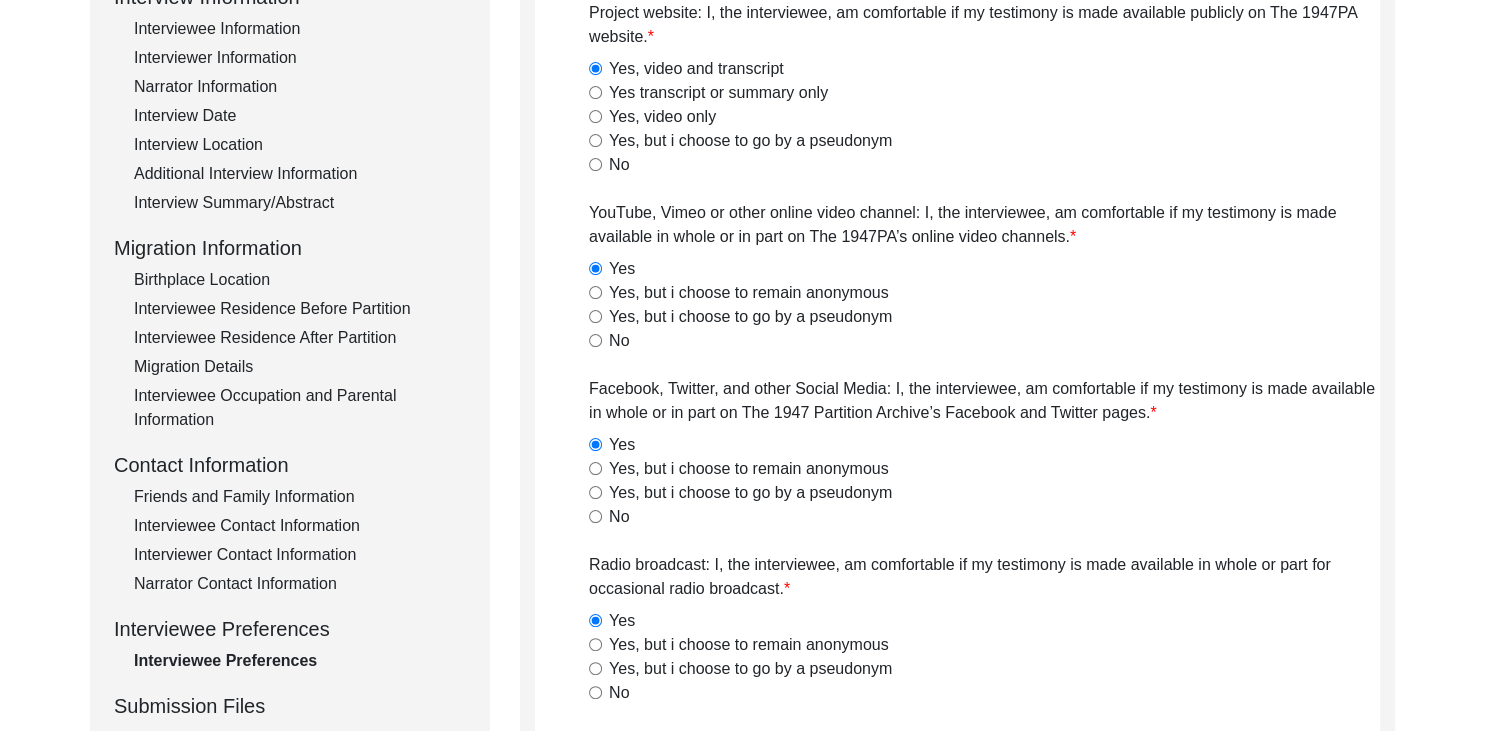 click on "Narrator Contact Information" 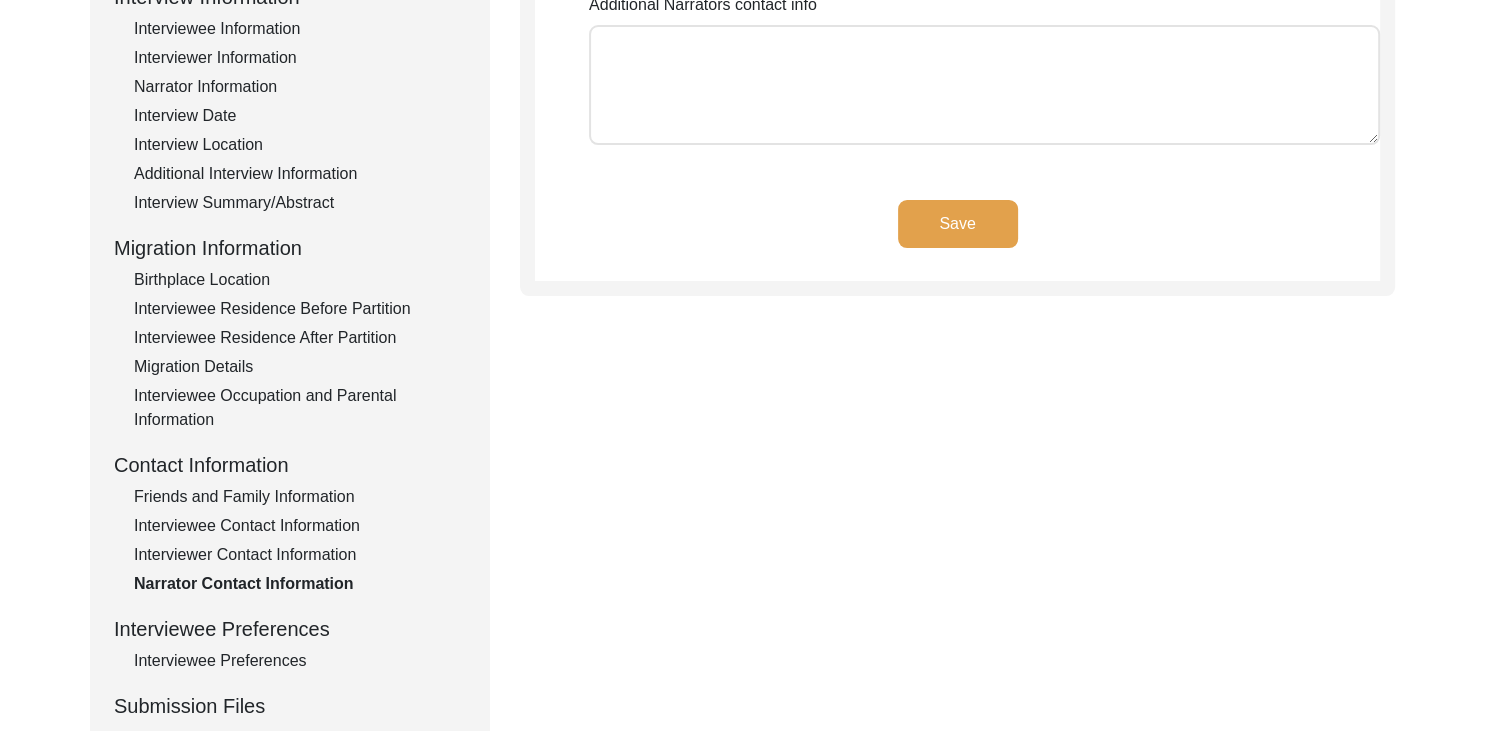 scroll, scrollTop: 259, scrollLeft: 0, axis: vertical 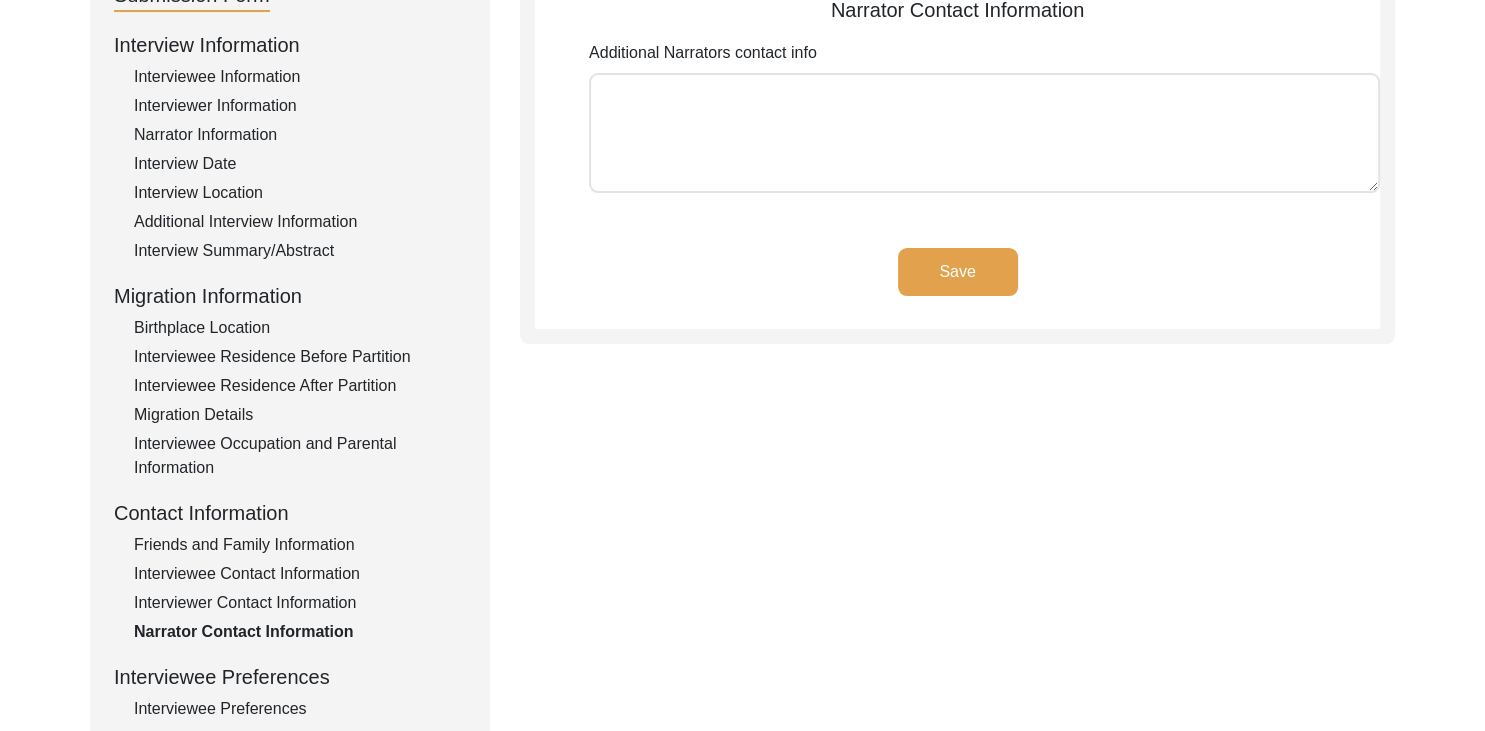 click on "Interviewer Contact Information" 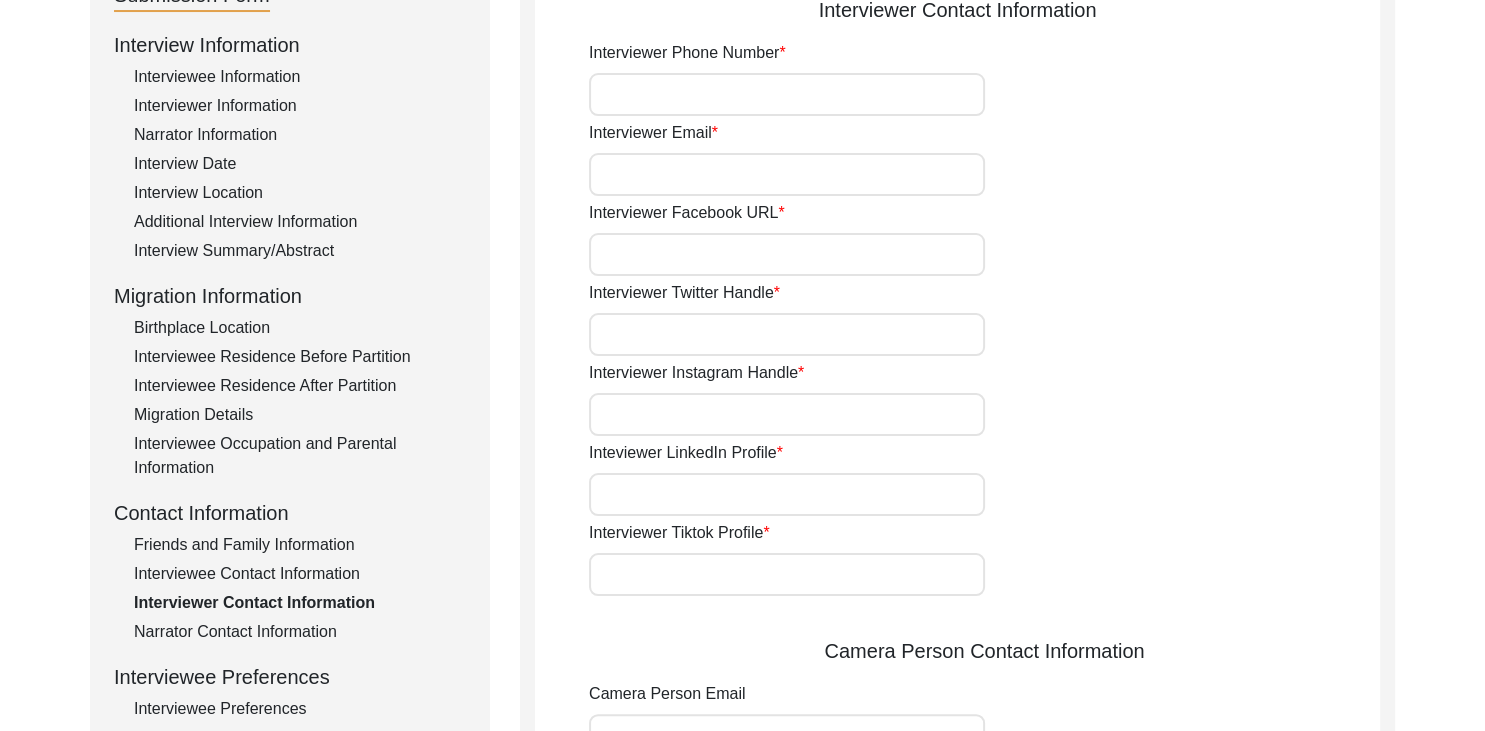 type on "[PHONE]" 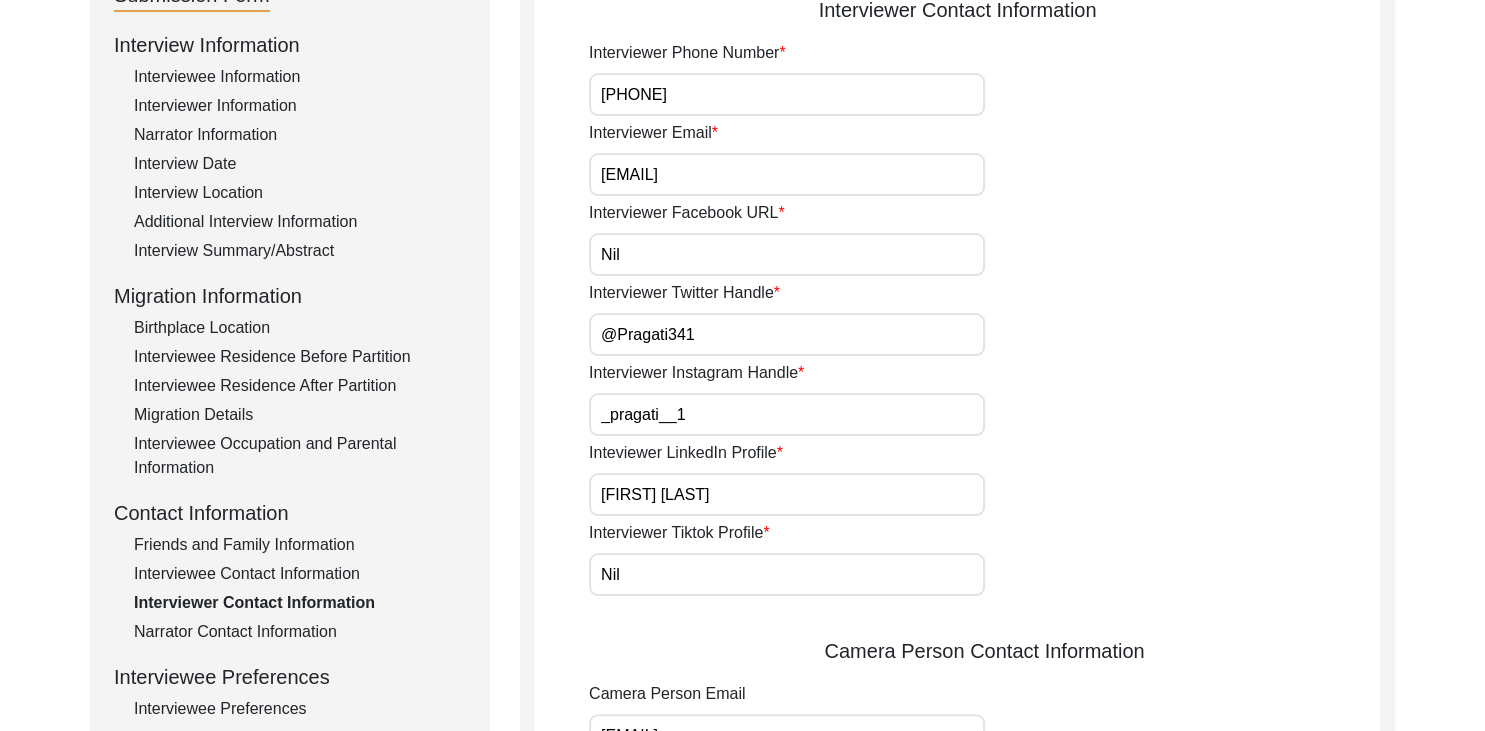 click on "Interviewee Contact Information" 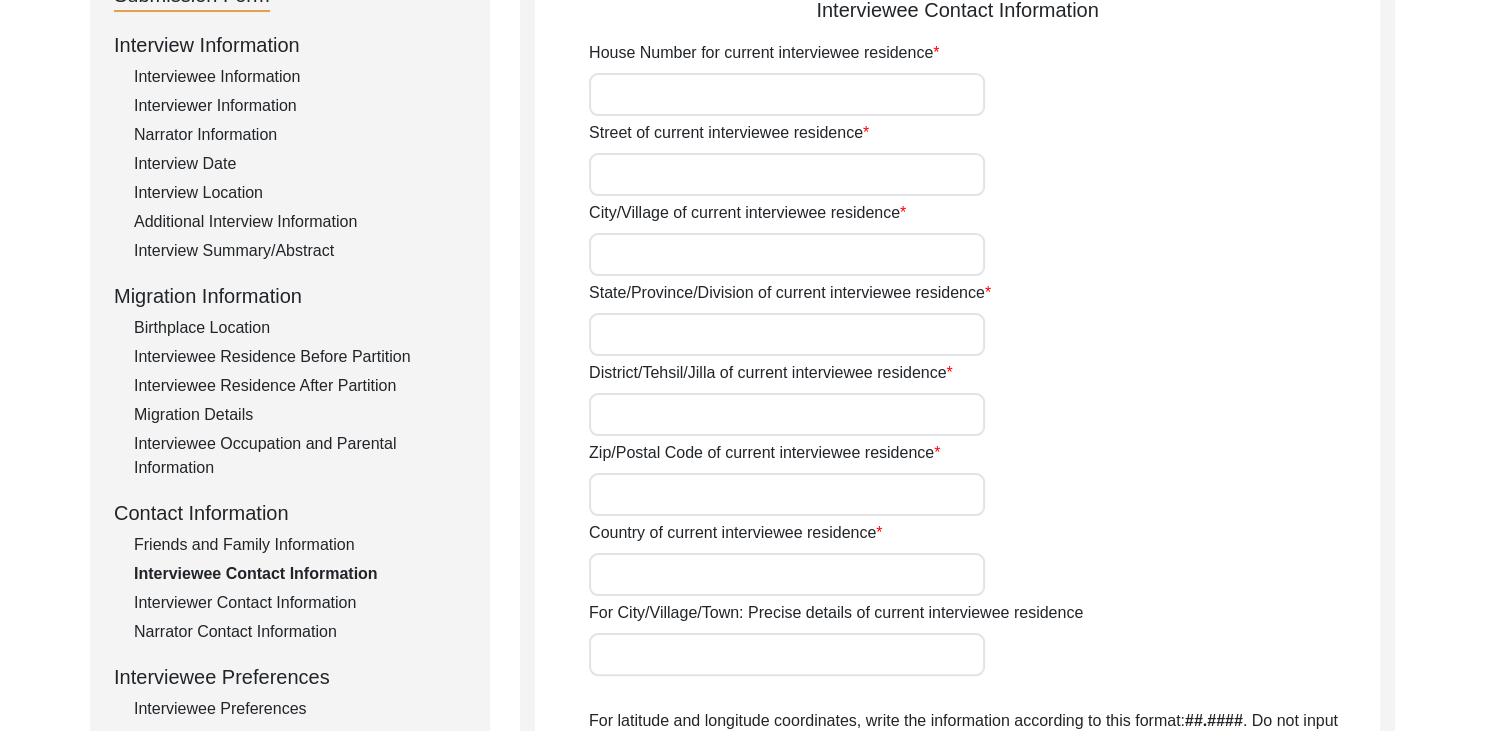 type on "E9" 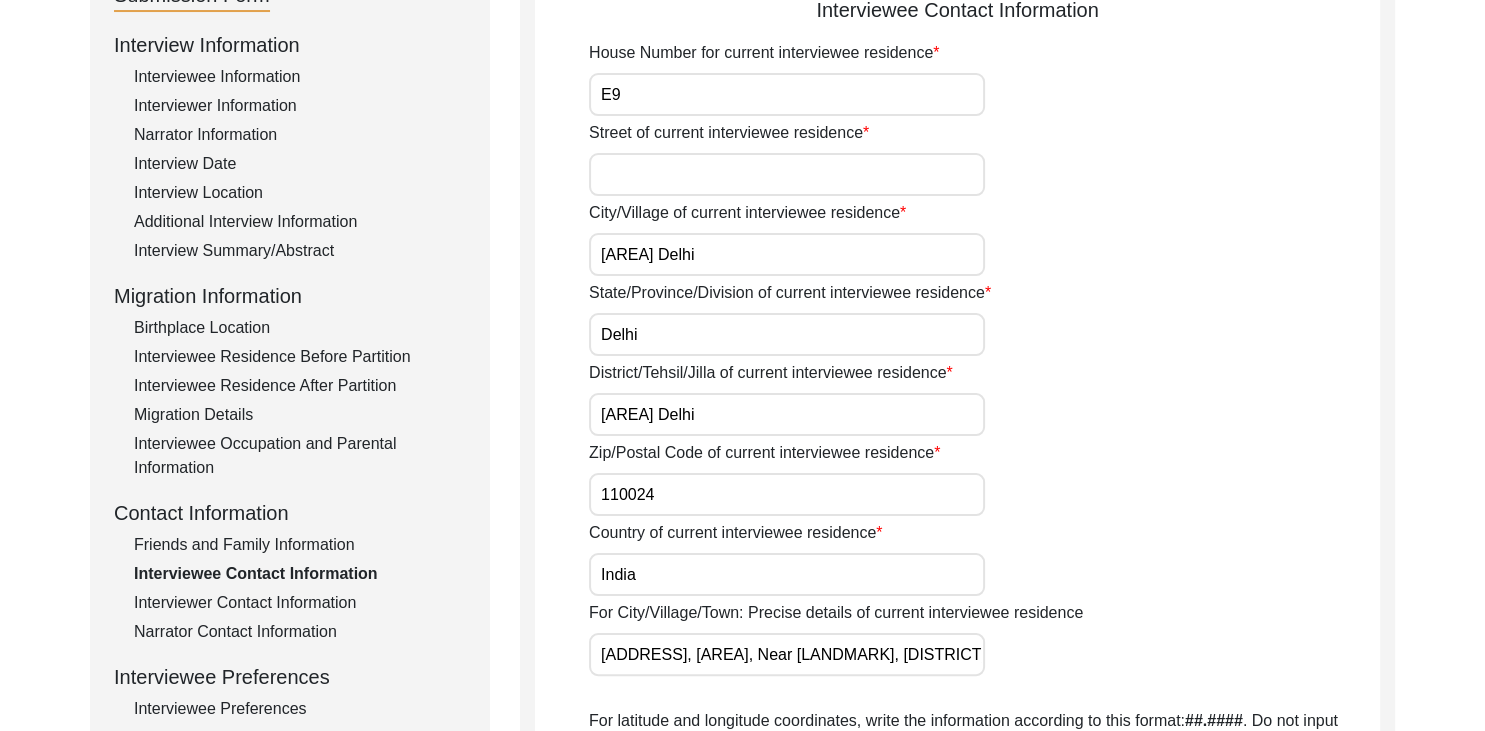 click on "Friends and Family Information" 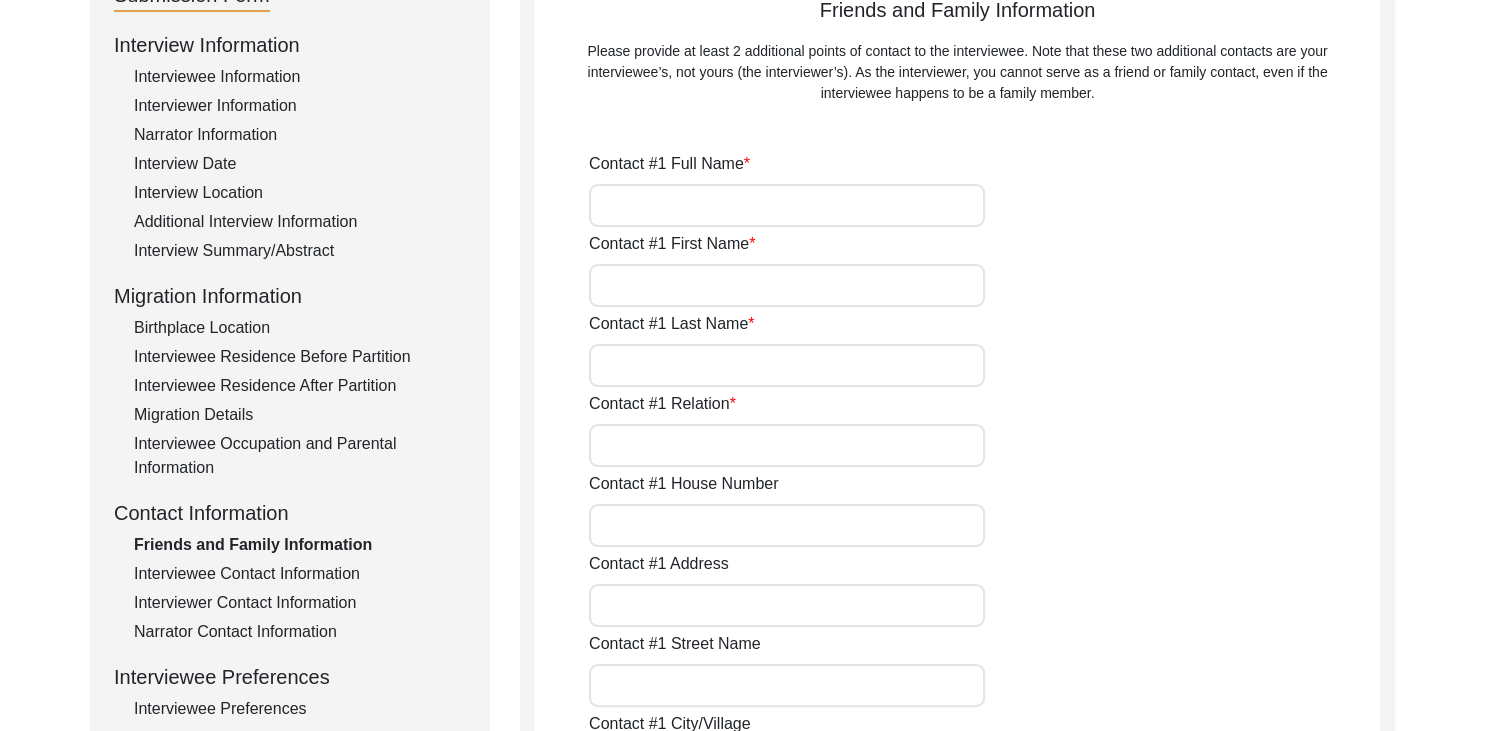 type on "[TITLE] [FIRST] [LAST]" 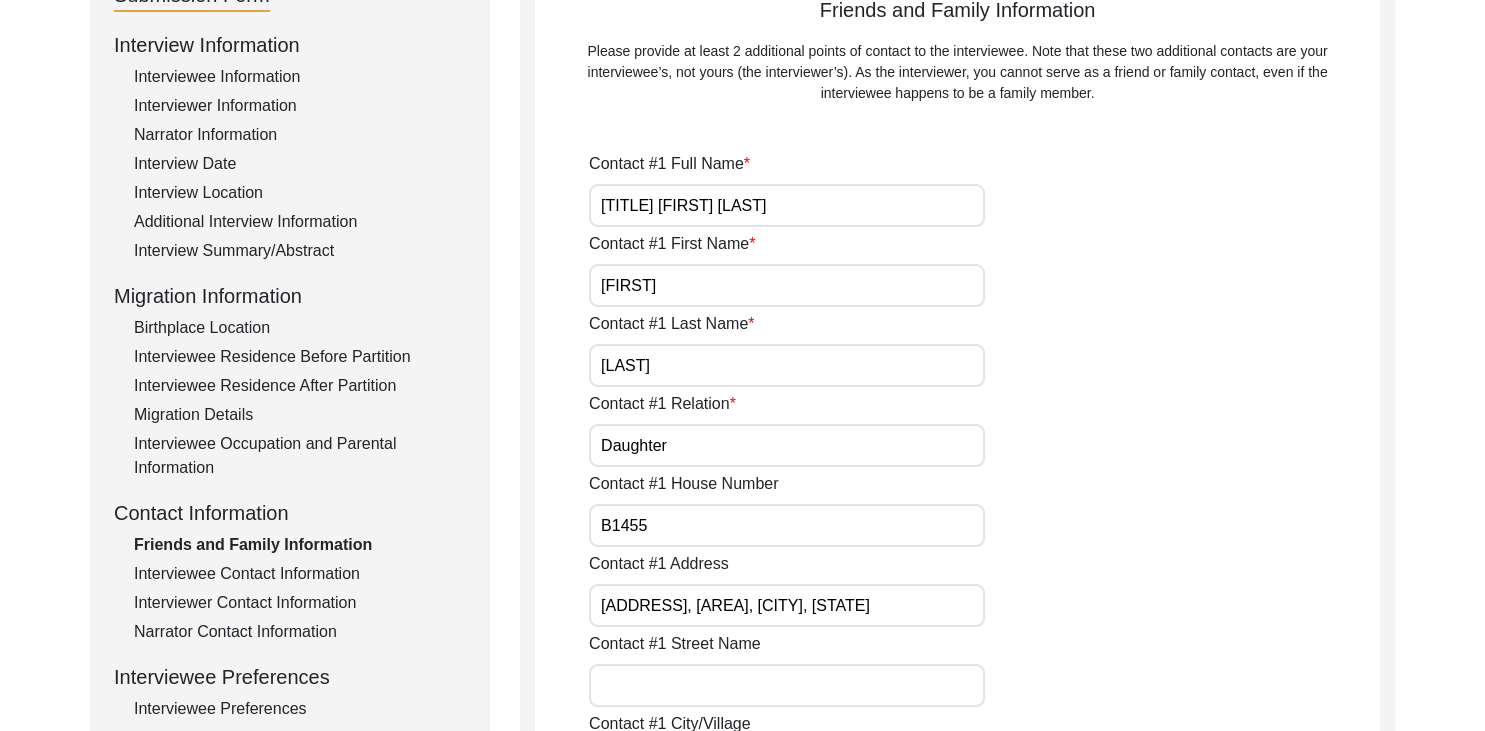 type on "[EMAIL]" 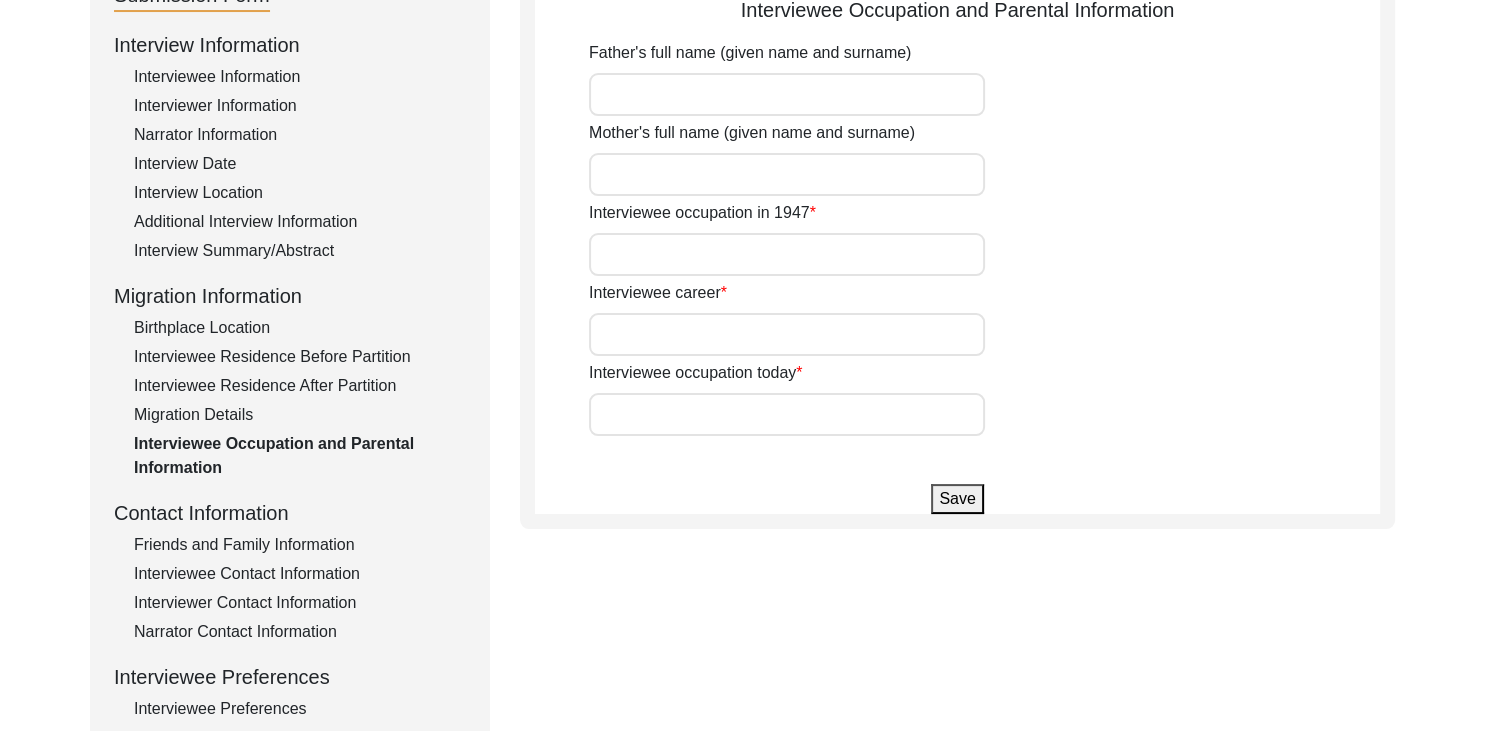 type on "[TITLE] [FIRST] [LAST]" 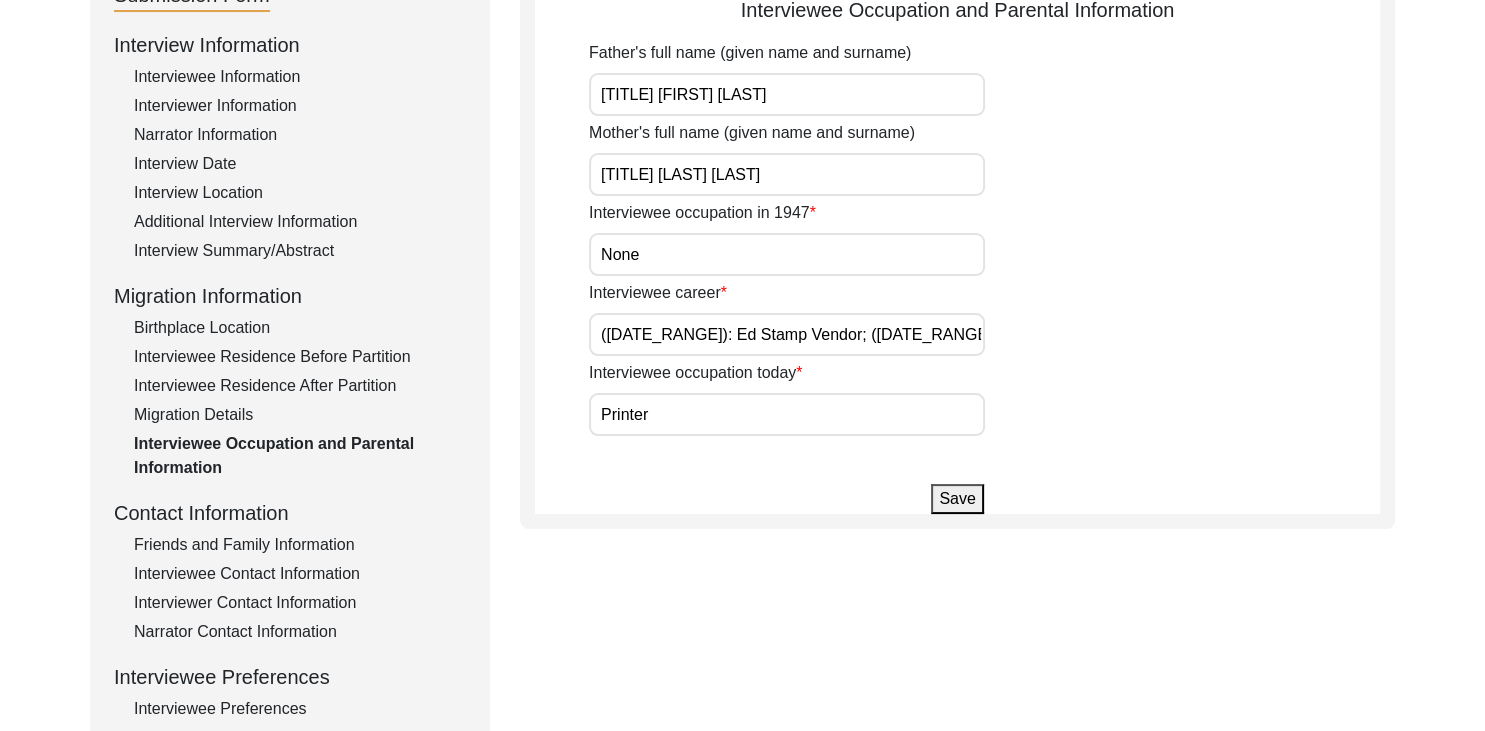 click on "Migration Details" 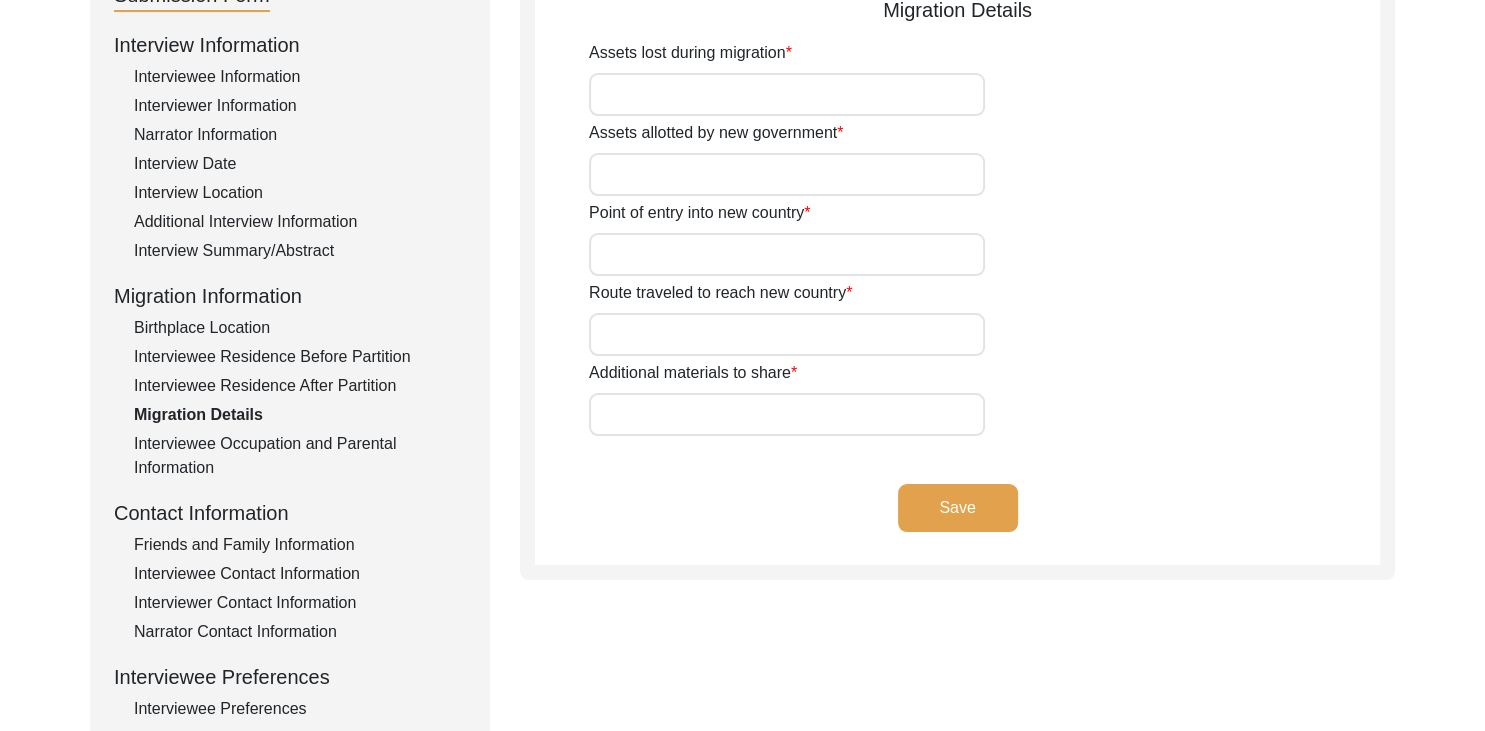 type on "Land, Gold and House" 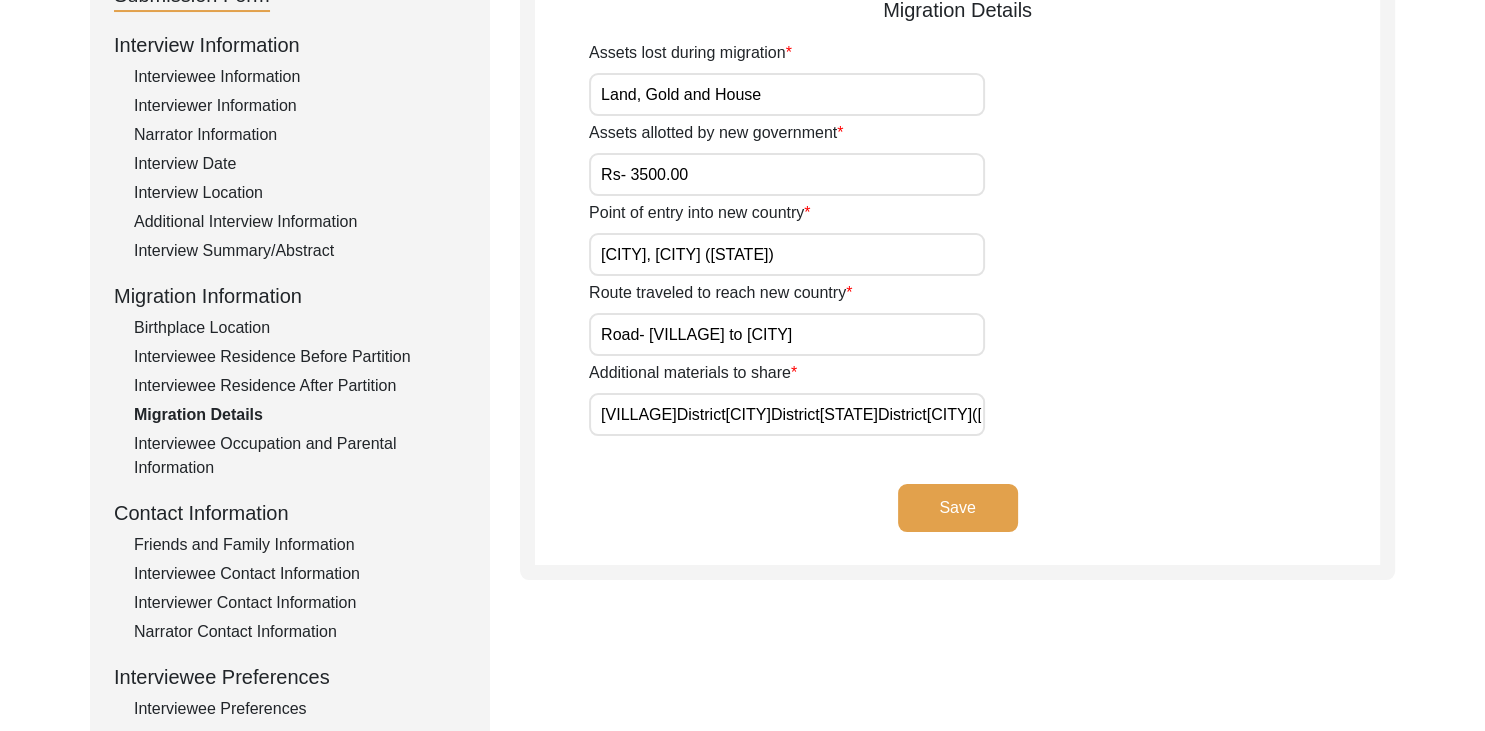 click on "Interviewee Residence After Partition" 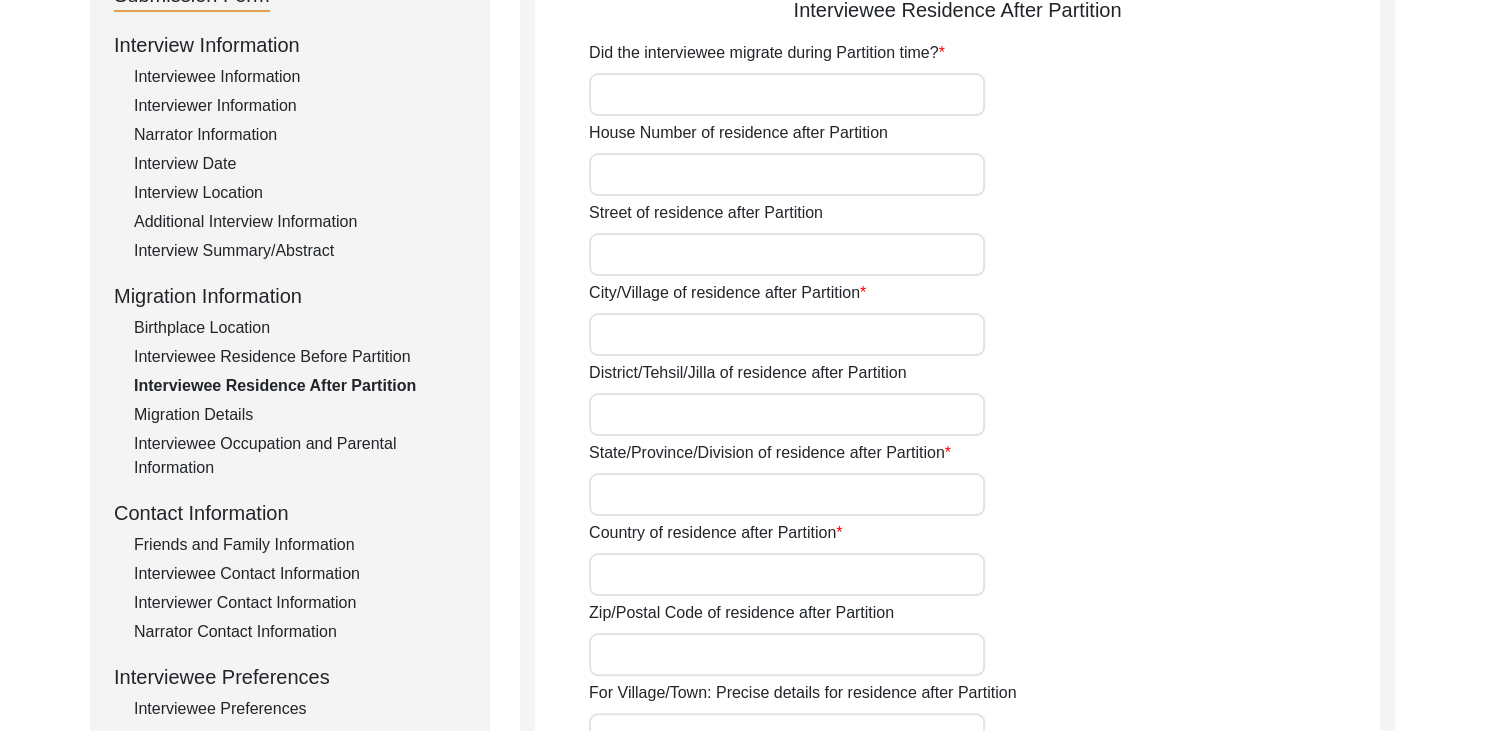 type on "Yes" 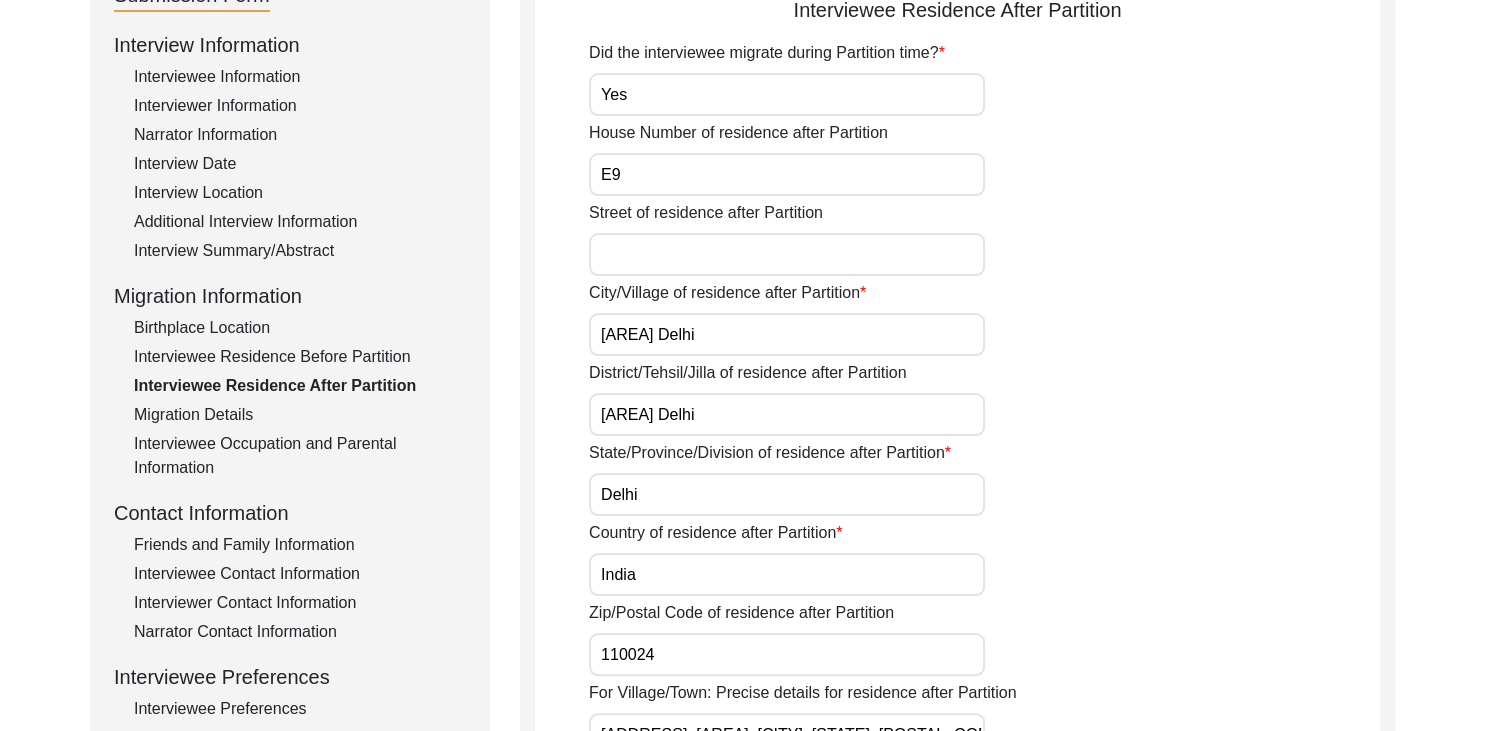 click on "Interviewee Residence Before Partition" 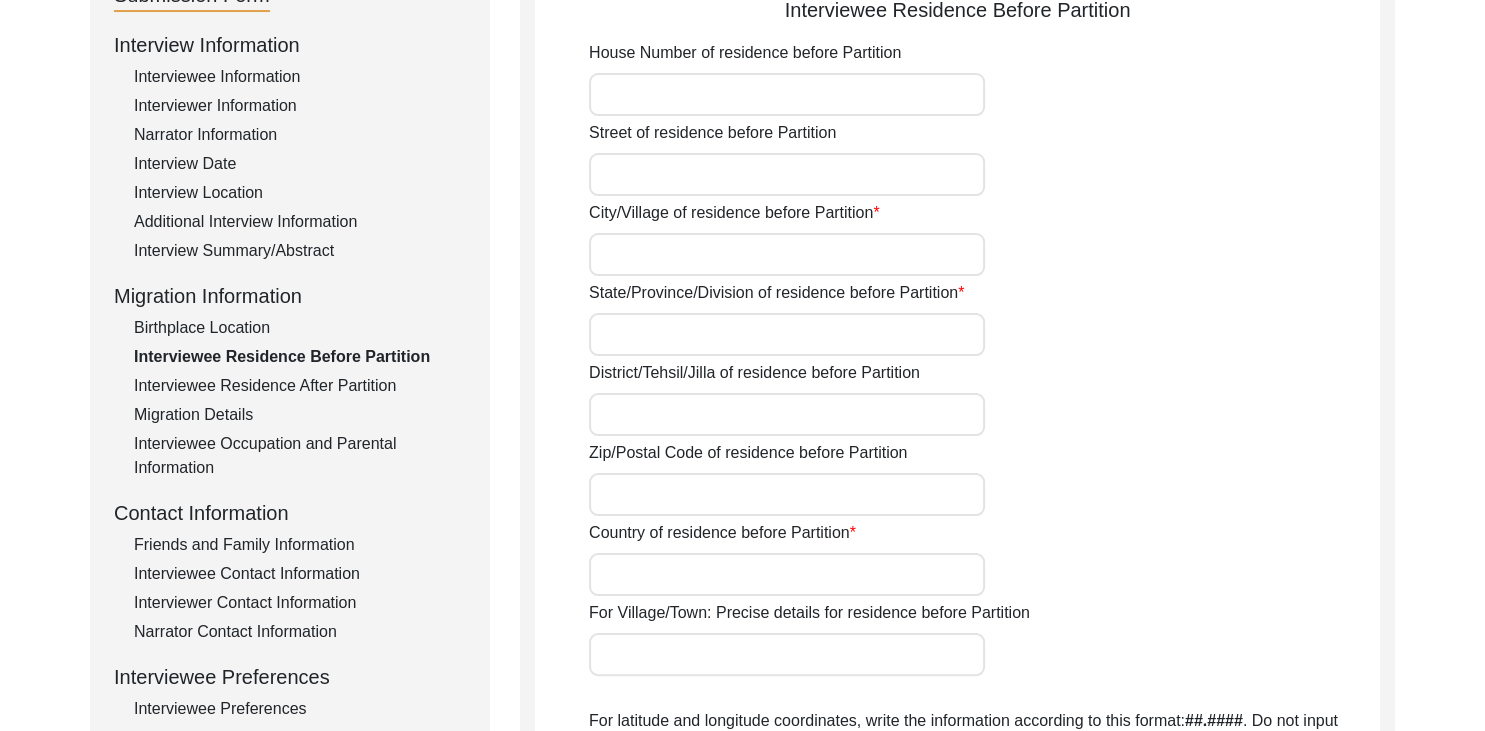 type on "[CITY]" 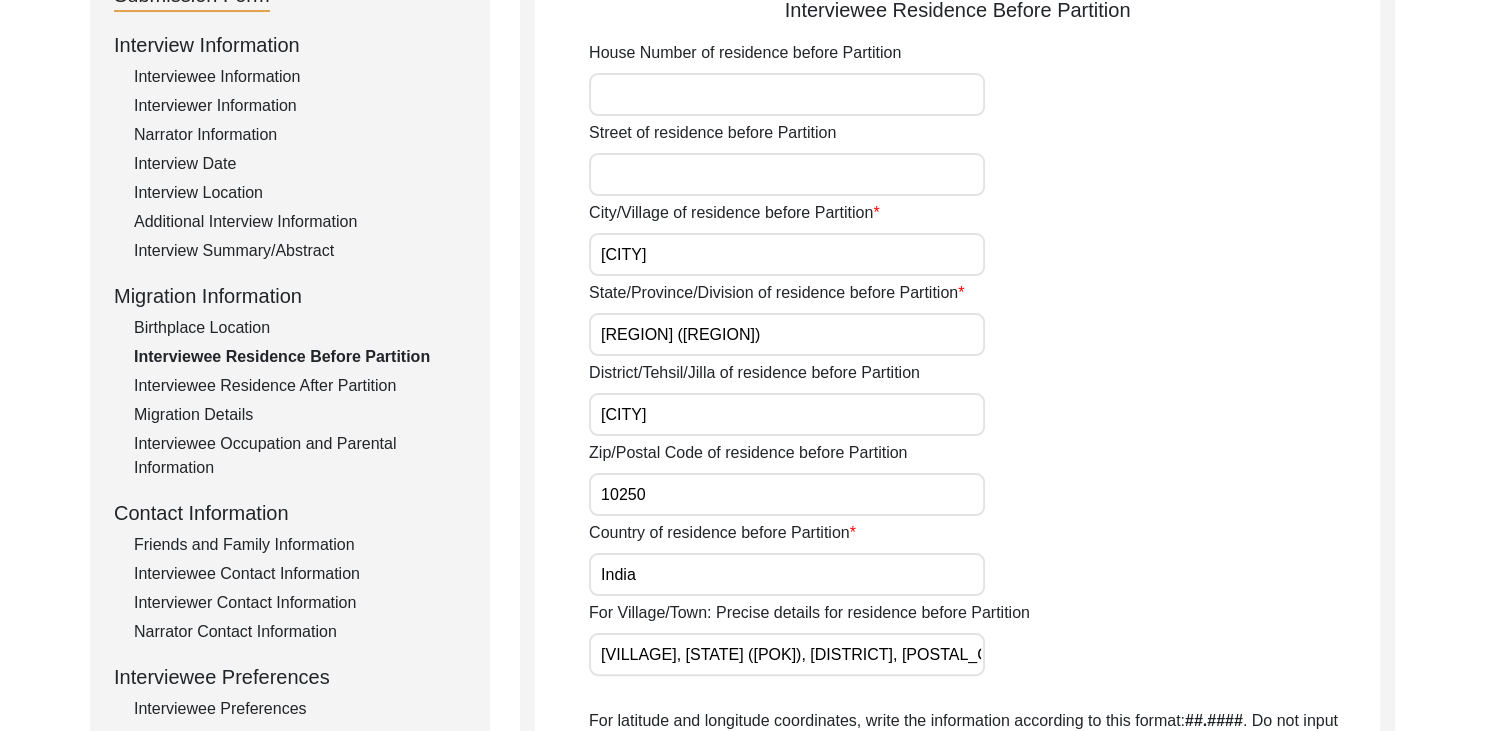 click on "Birthplace Location" 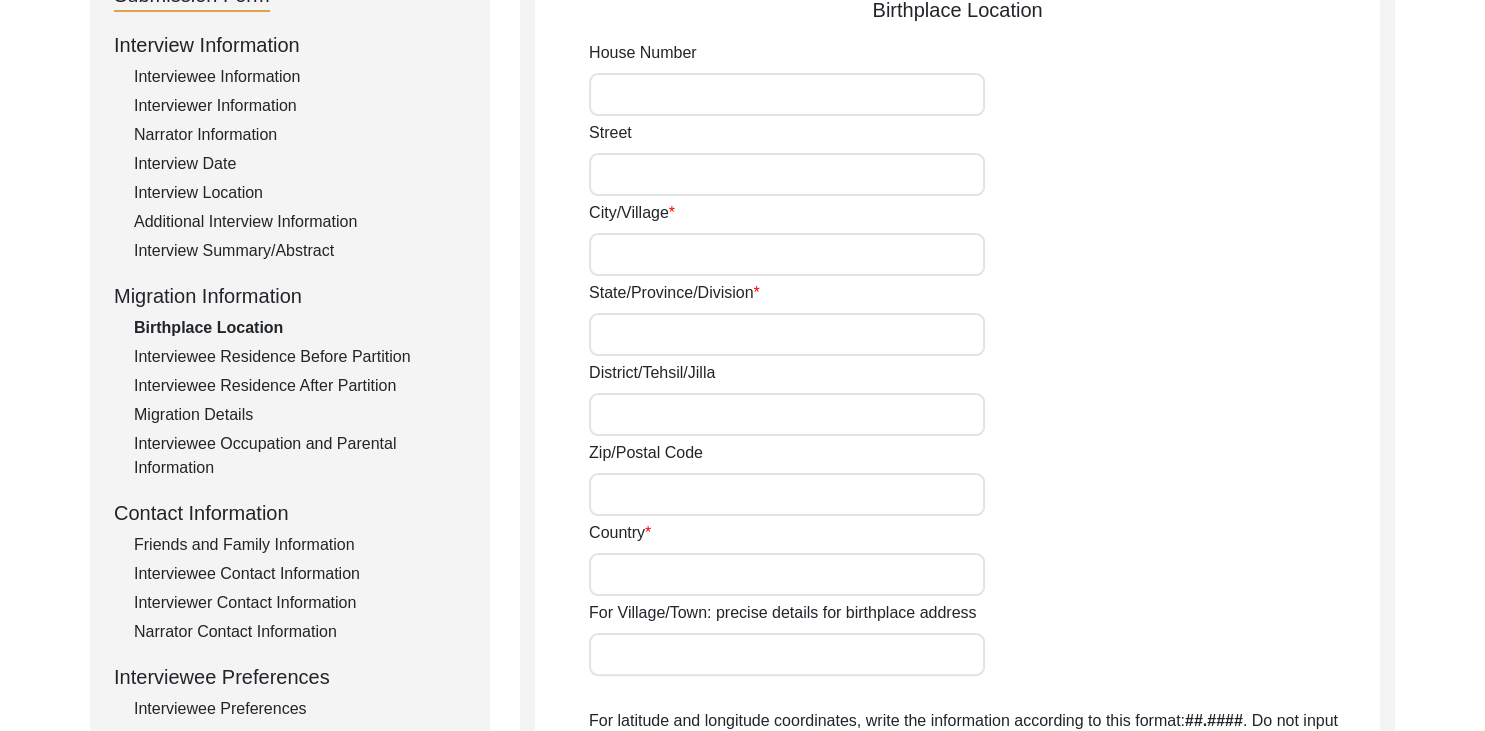 type on "[CITY]" 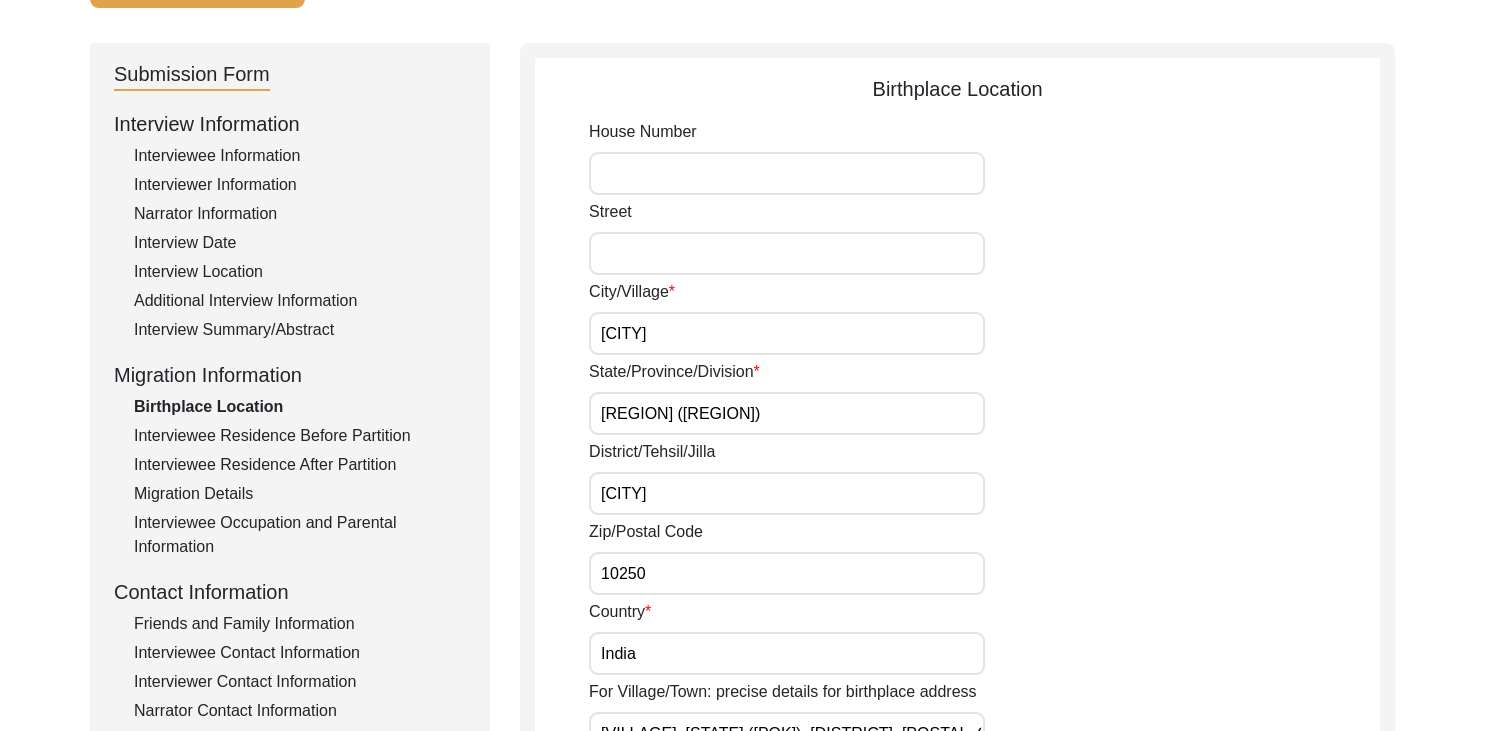 scroll, scrollTop: 144, scrollLeft: 0, axis: vertical 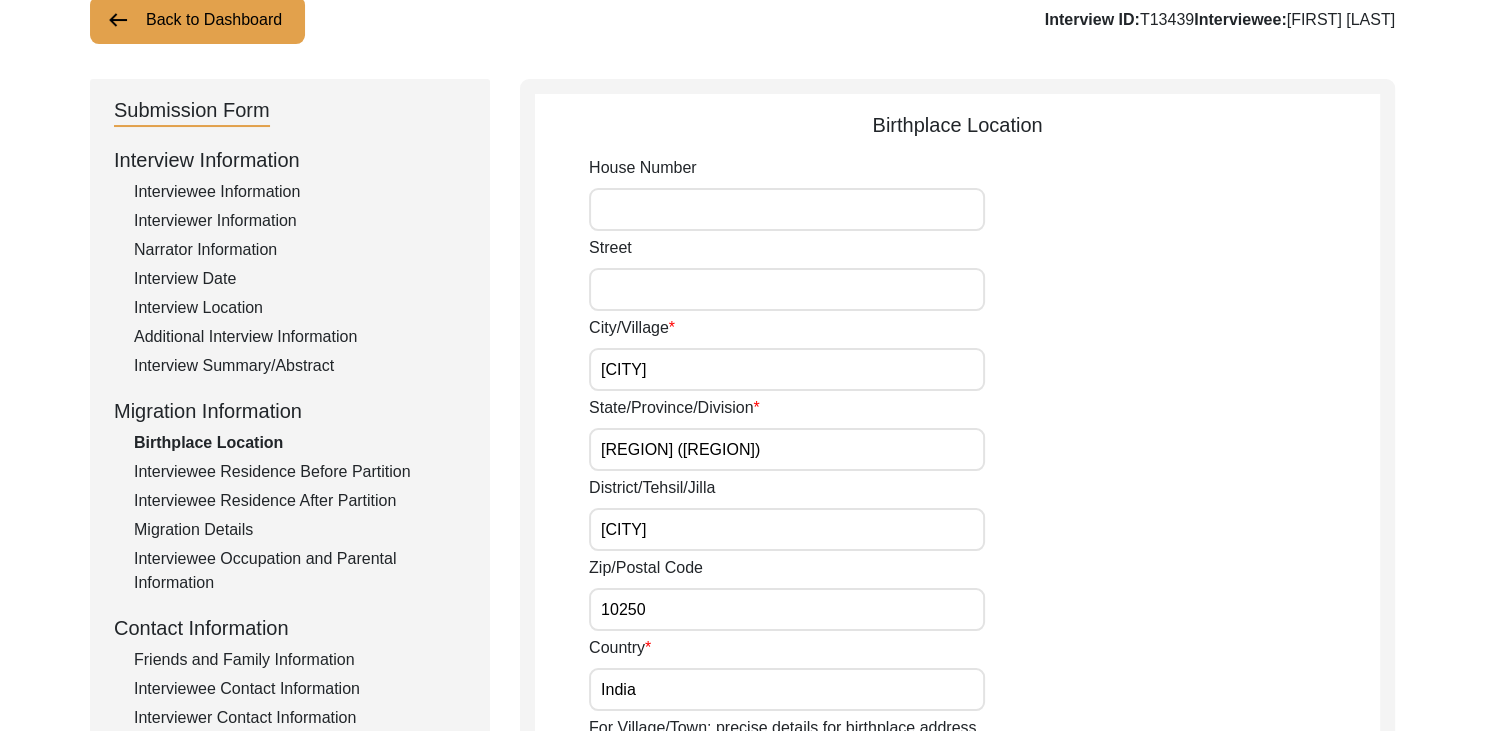 click on "Interview Summary/Abstract" 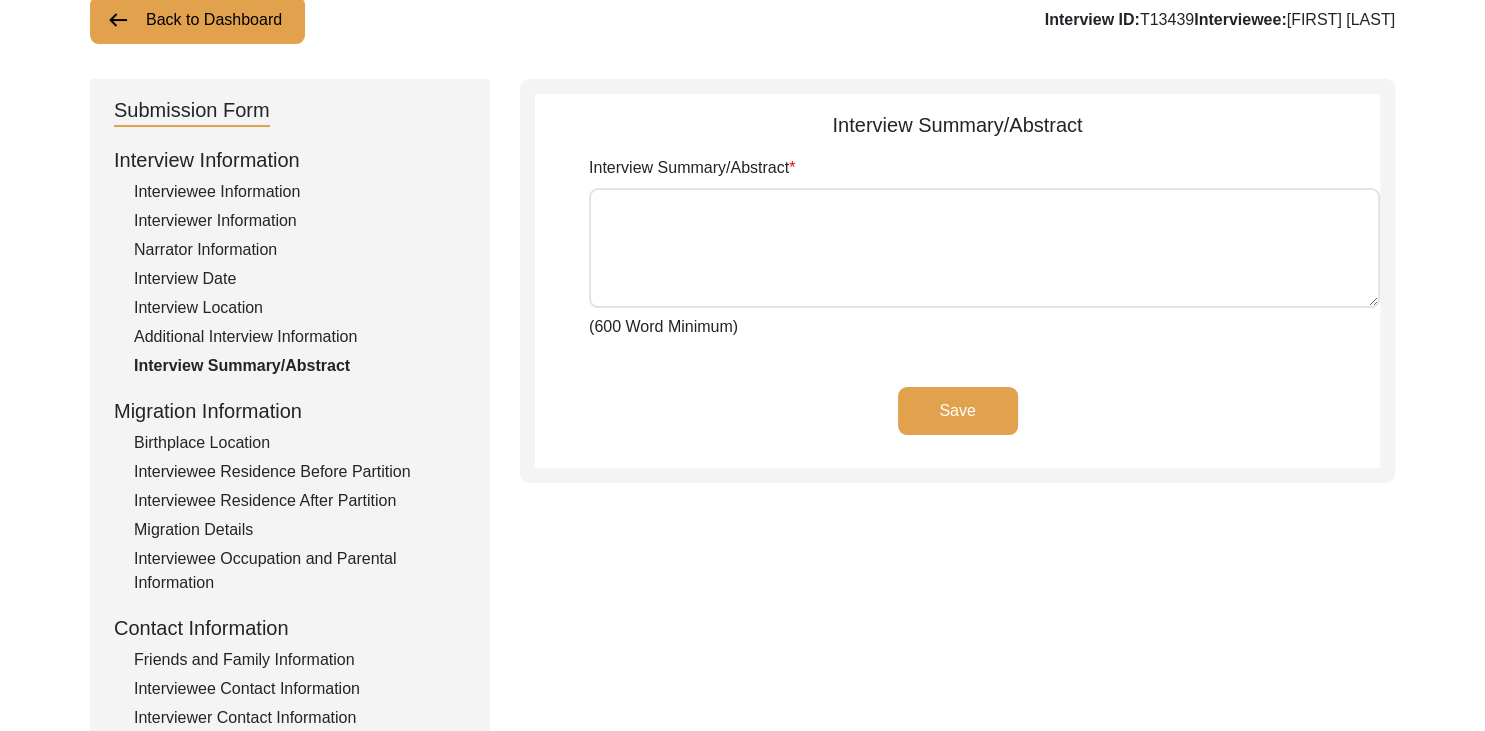 type on "The story of [FIRST] [LAST] is one such account. It is deeply personal yet sits firmly within the wider history of Partition.
He was a child when it happened. [FIRST] migrated to India with his mother before the Instrument of Accession was signed between the Government of India and Maharaja Hari Singh of Kashmir. This was after the Pakistani military had occupied parts of Jammu and Kashmir. His birthplace was [VILLAGE], in what is today the [DISTRICT] district of Pakistan-occupied Kashmir. He remembered the hurried departure, the uncertainty, and the irreversible loss of land, property and the prestige that displacement stripped away. His family, once respected moneylenders, left with almost nothing but their survival.
On ..." 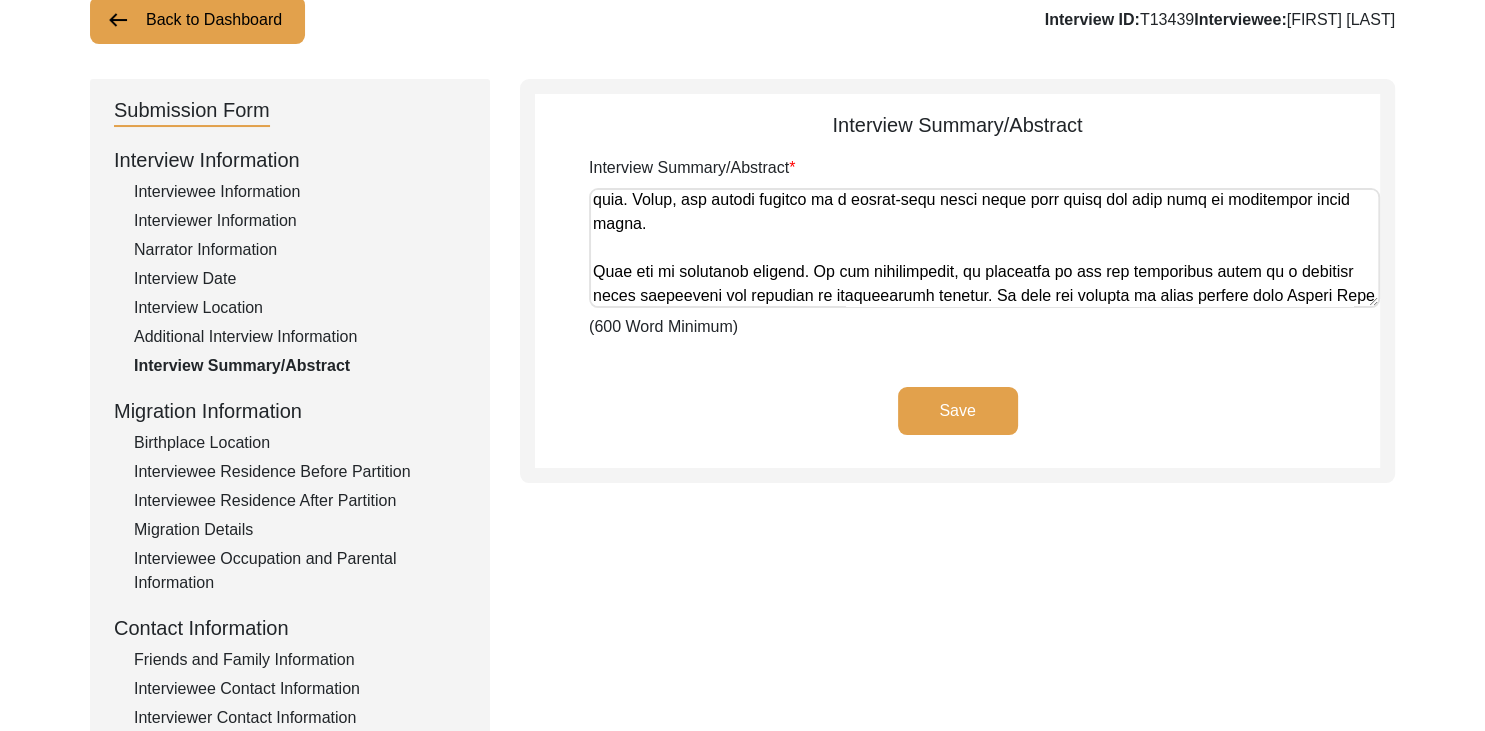scroll, scrollTop: 0, scrollLeft: 0, axis: both 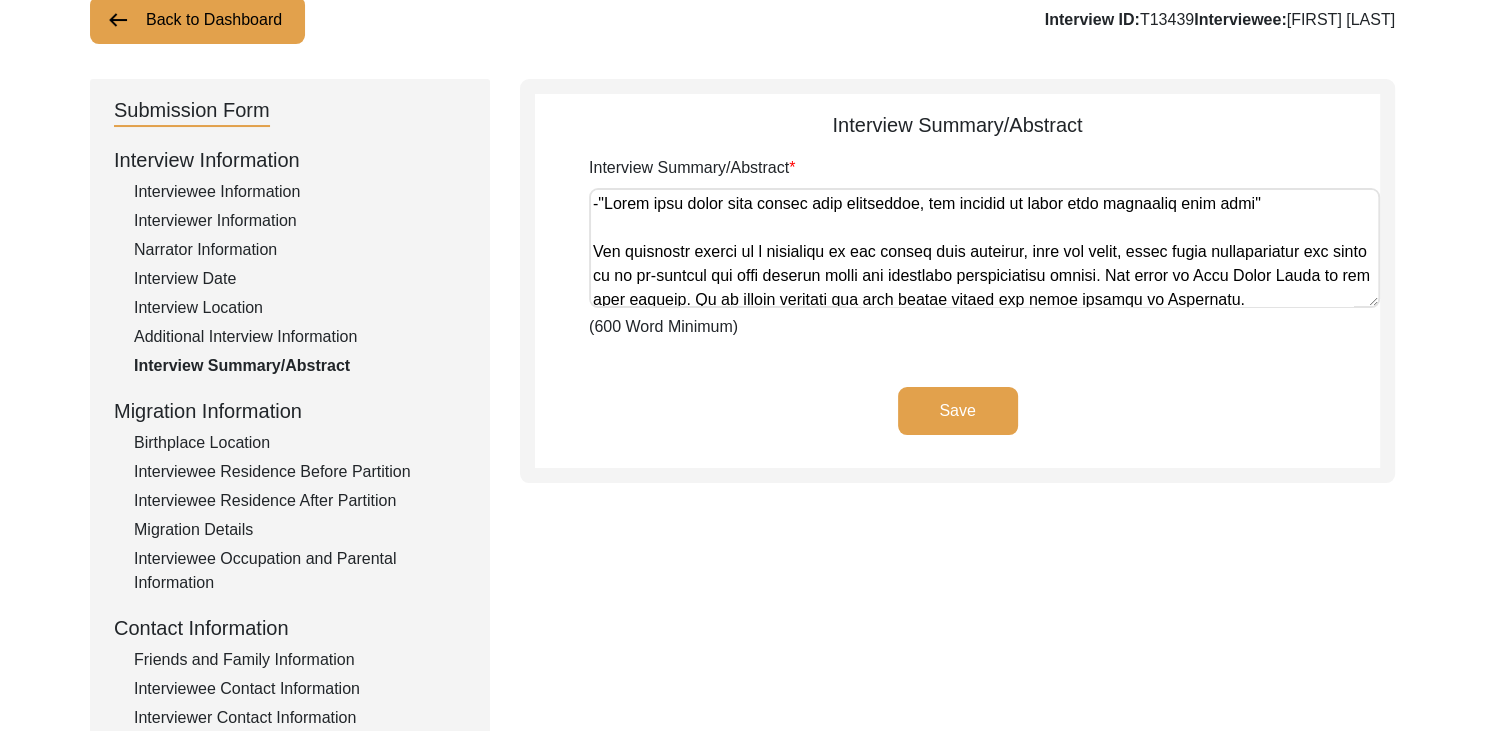 click on "Additional Interview Information" 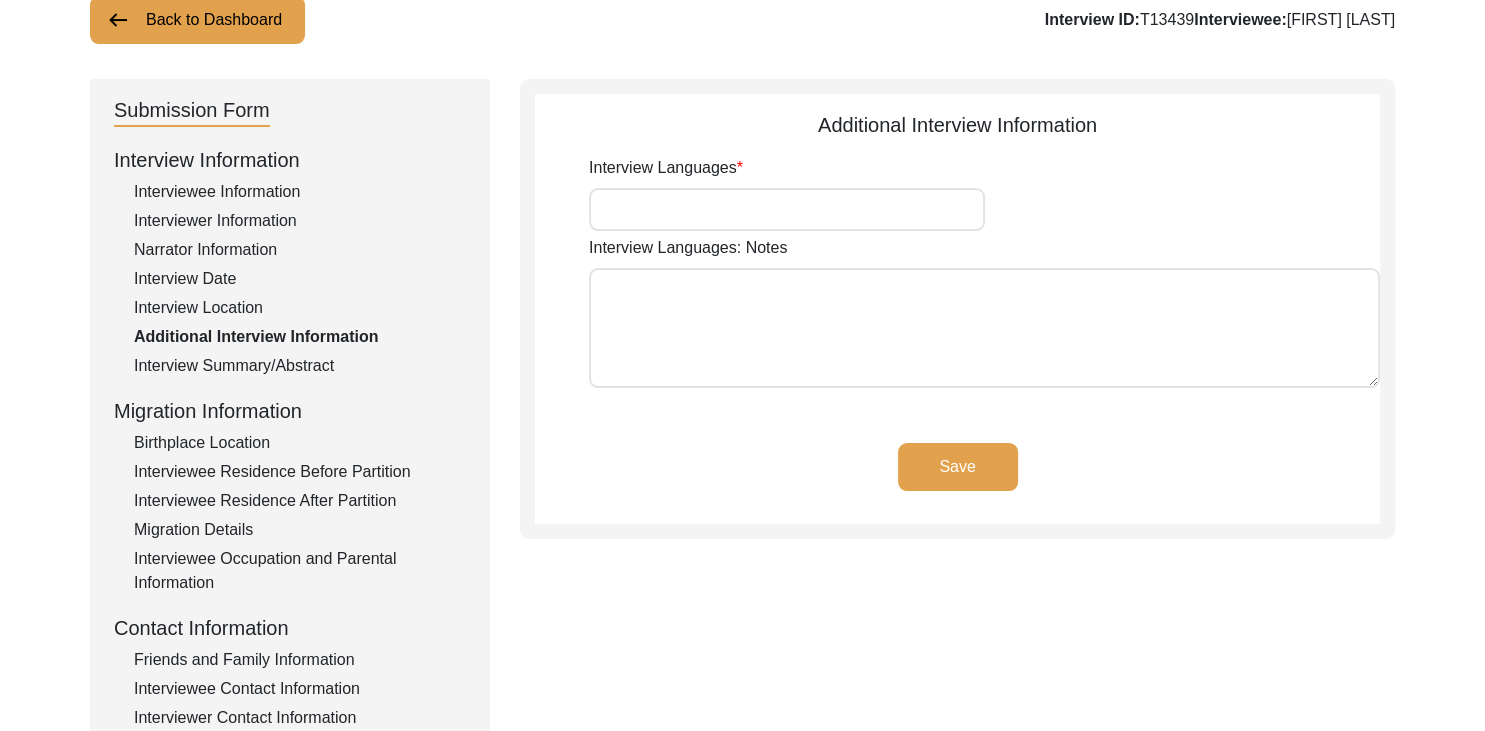 type on "Pahari, Punjabi, Hindi, English" 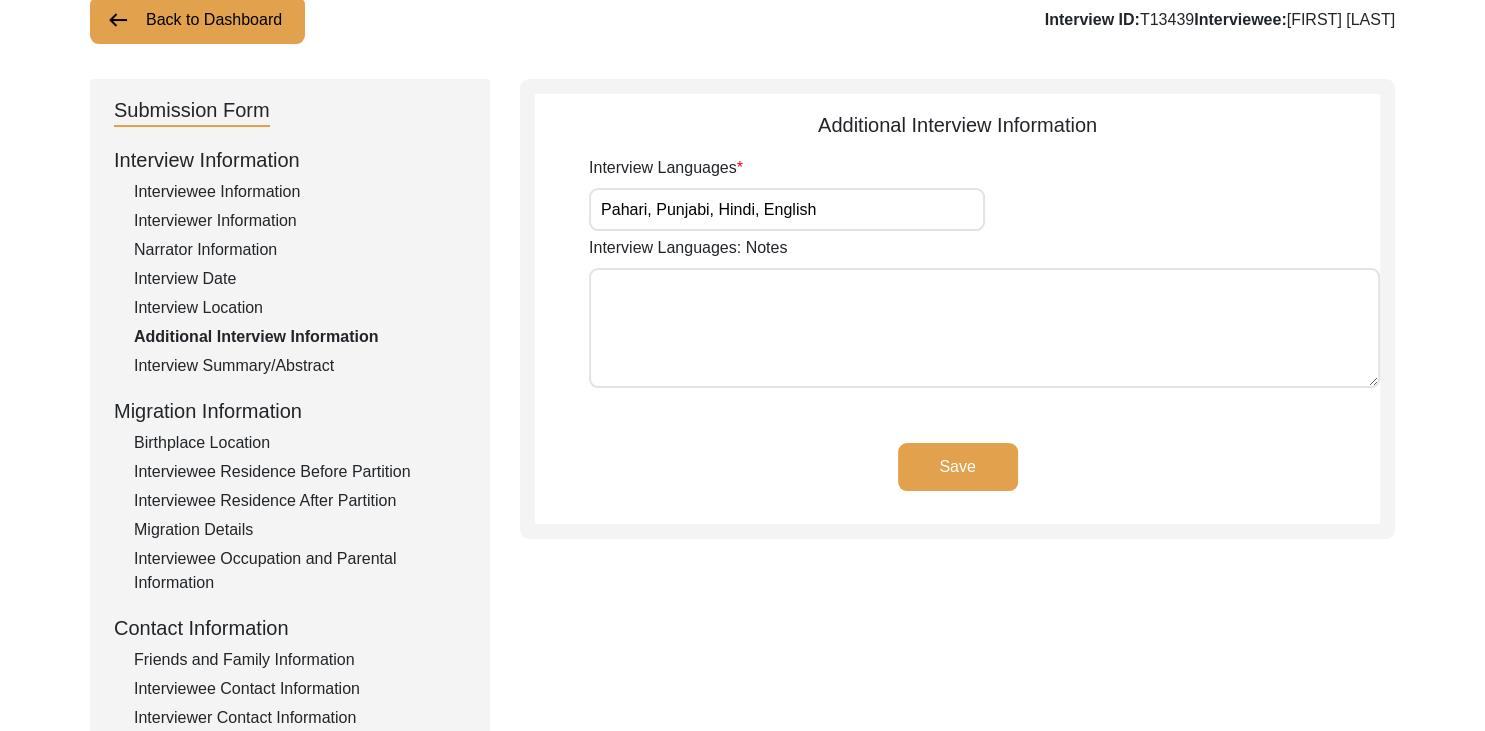 click on "Interview Location" 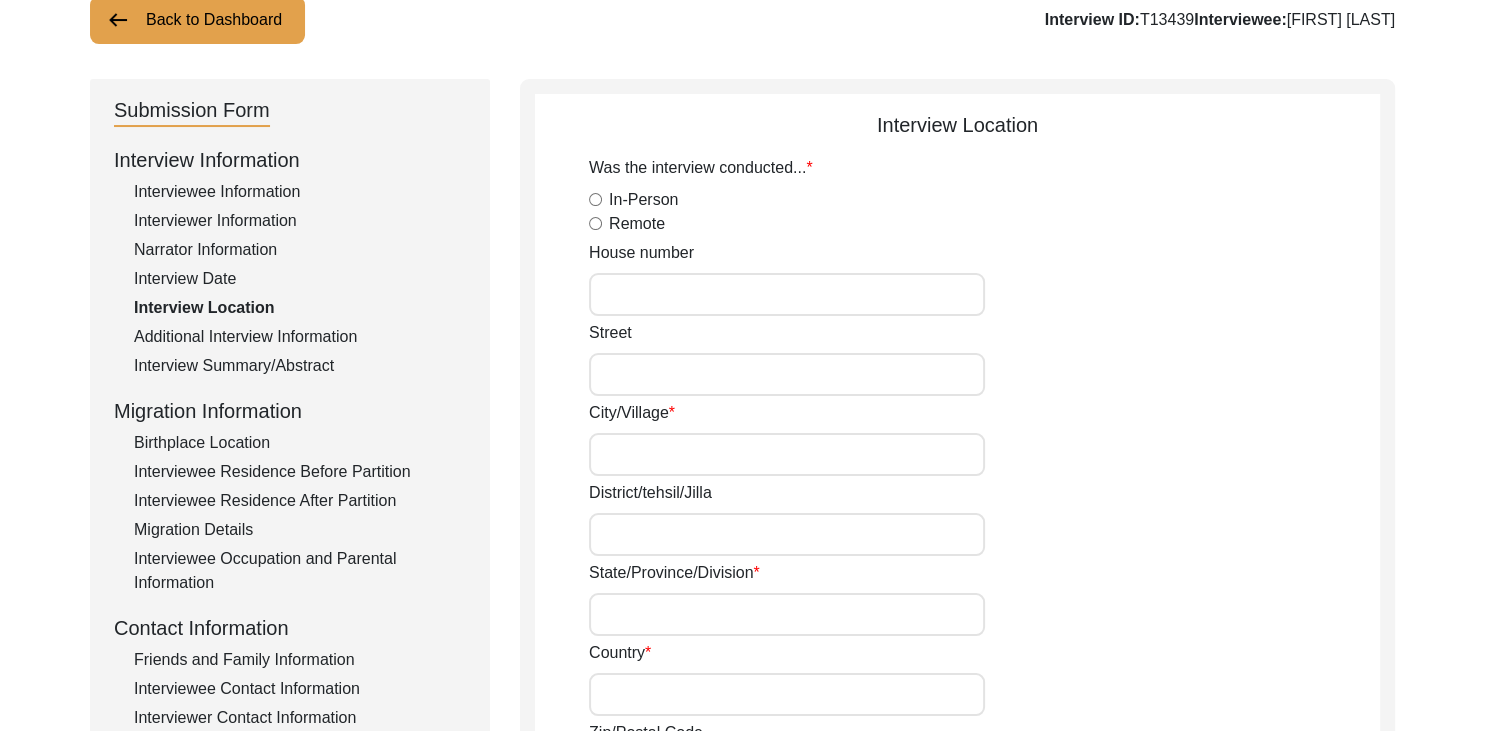 radio on "true" 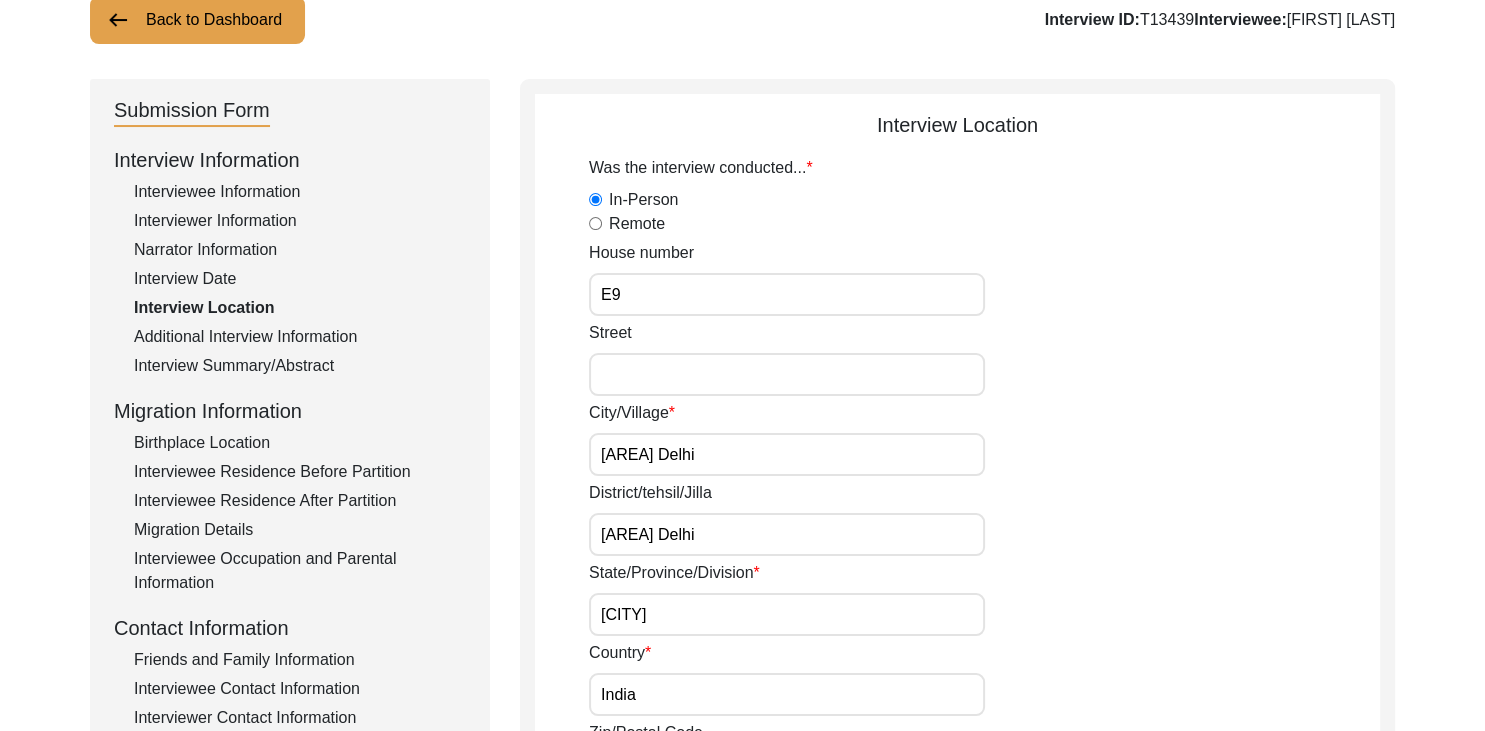 click on "Interview Date" 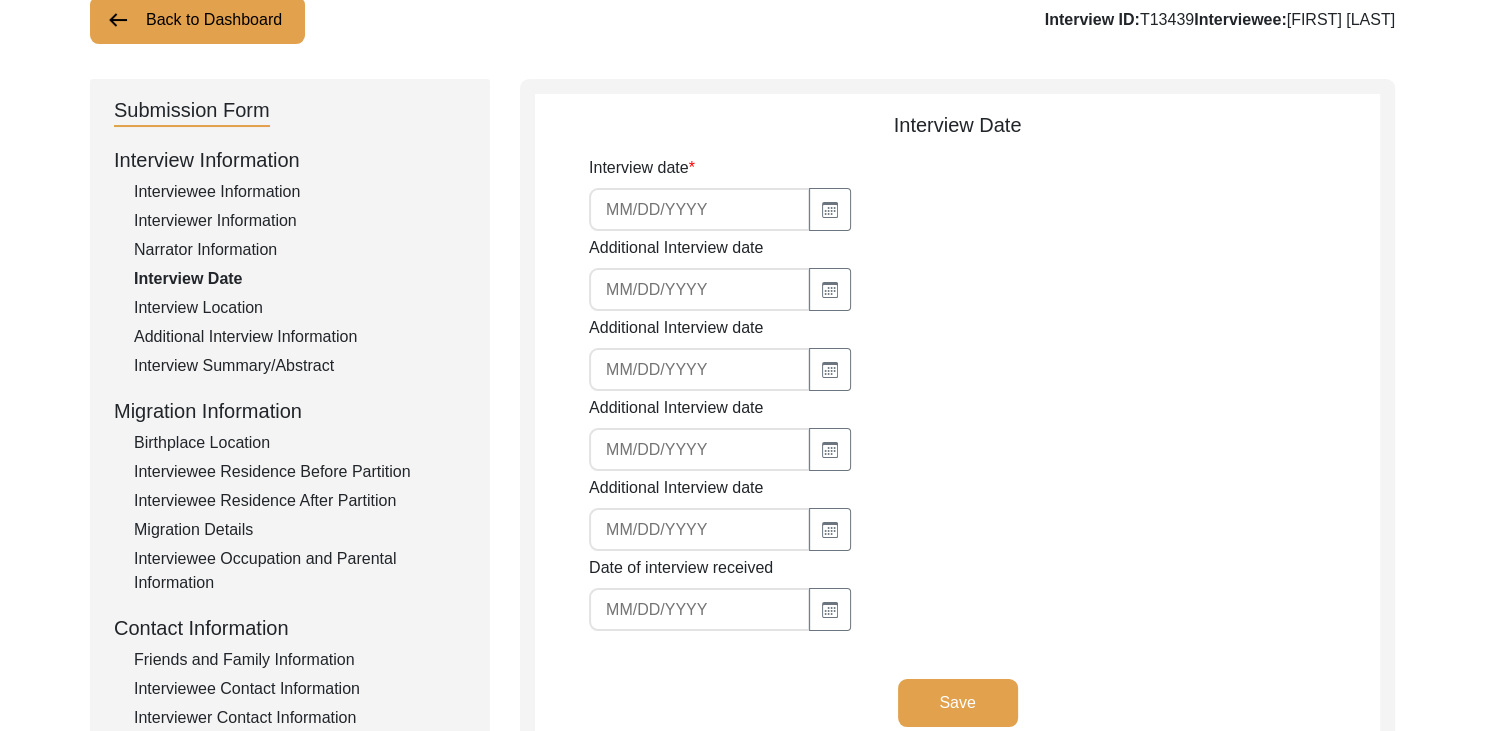 type on "[DATE]" 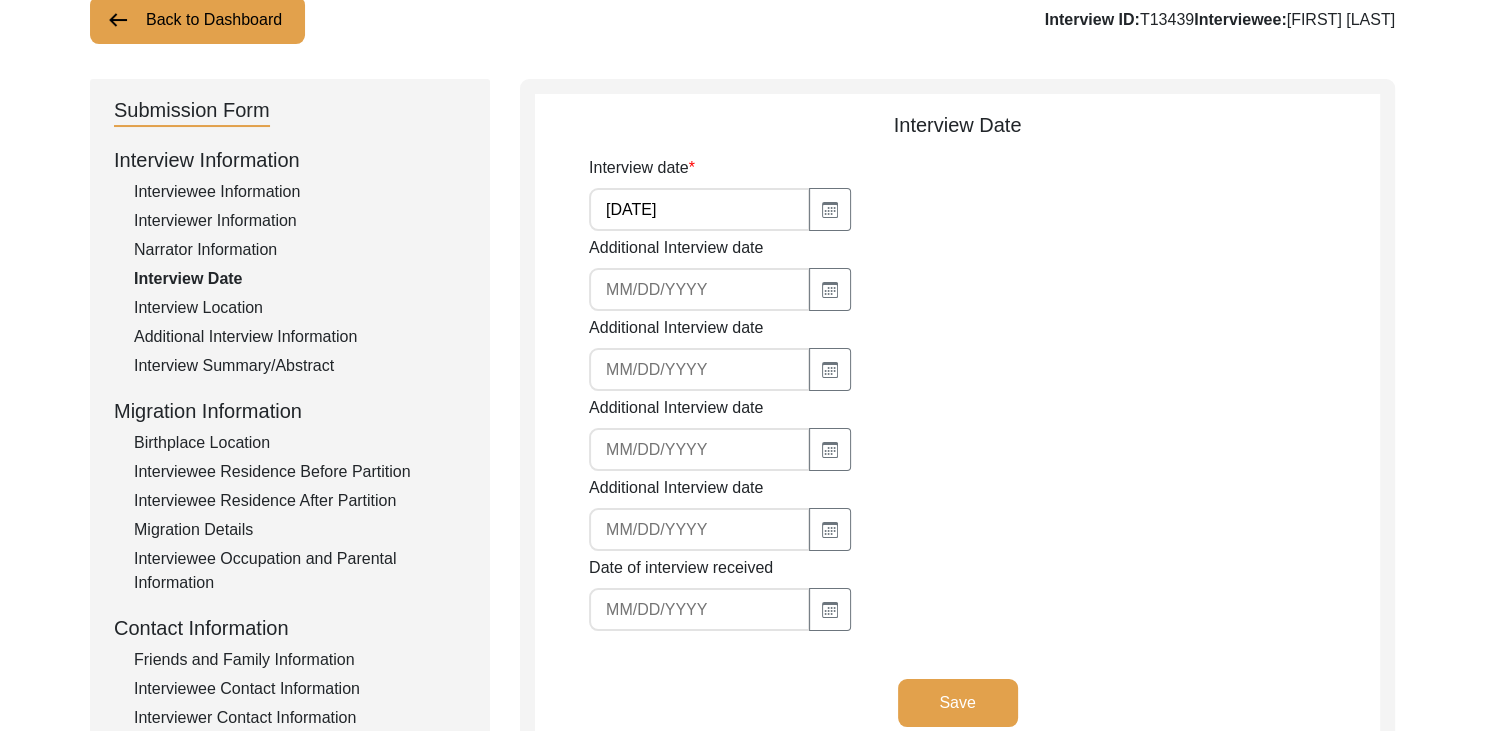 click on "Narrator Information" 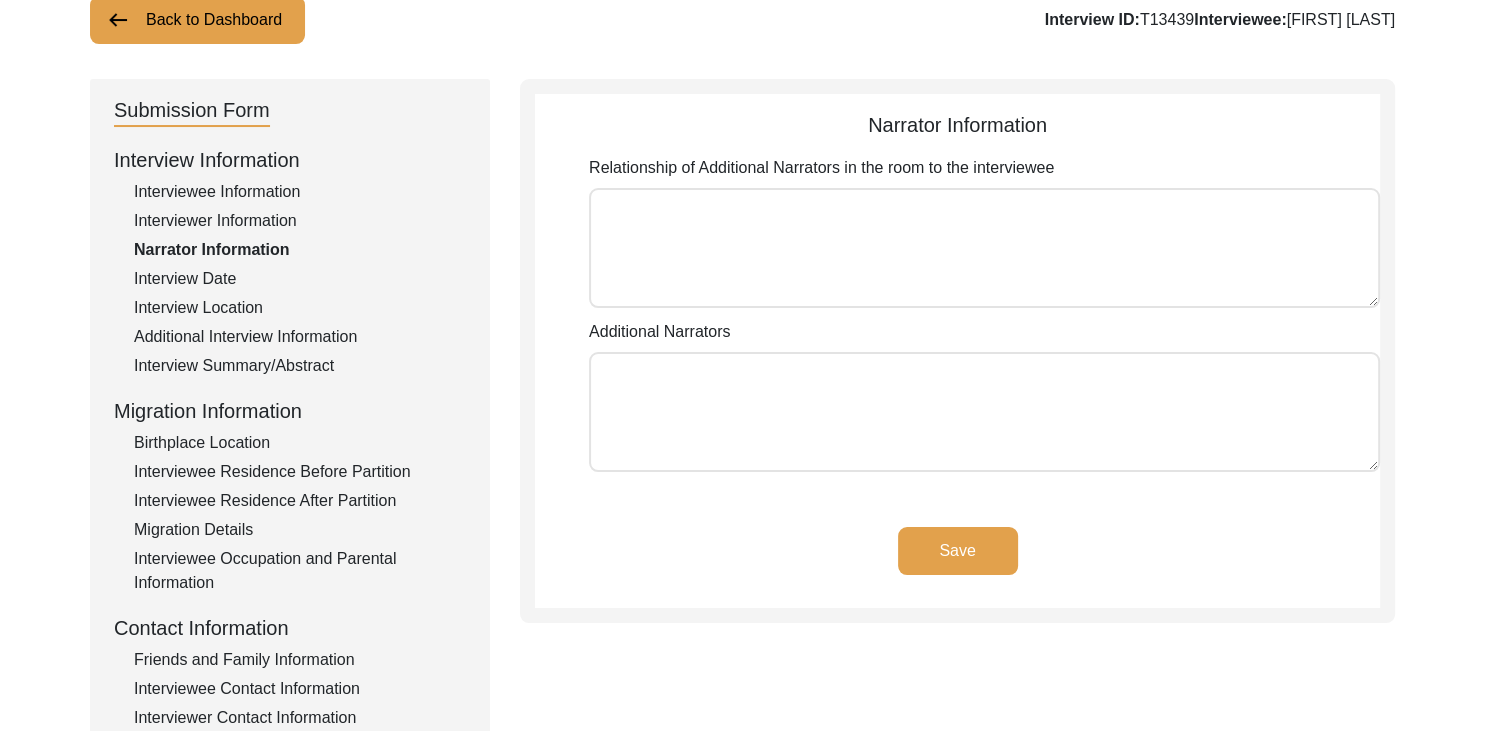 click on "Interviewer Information" 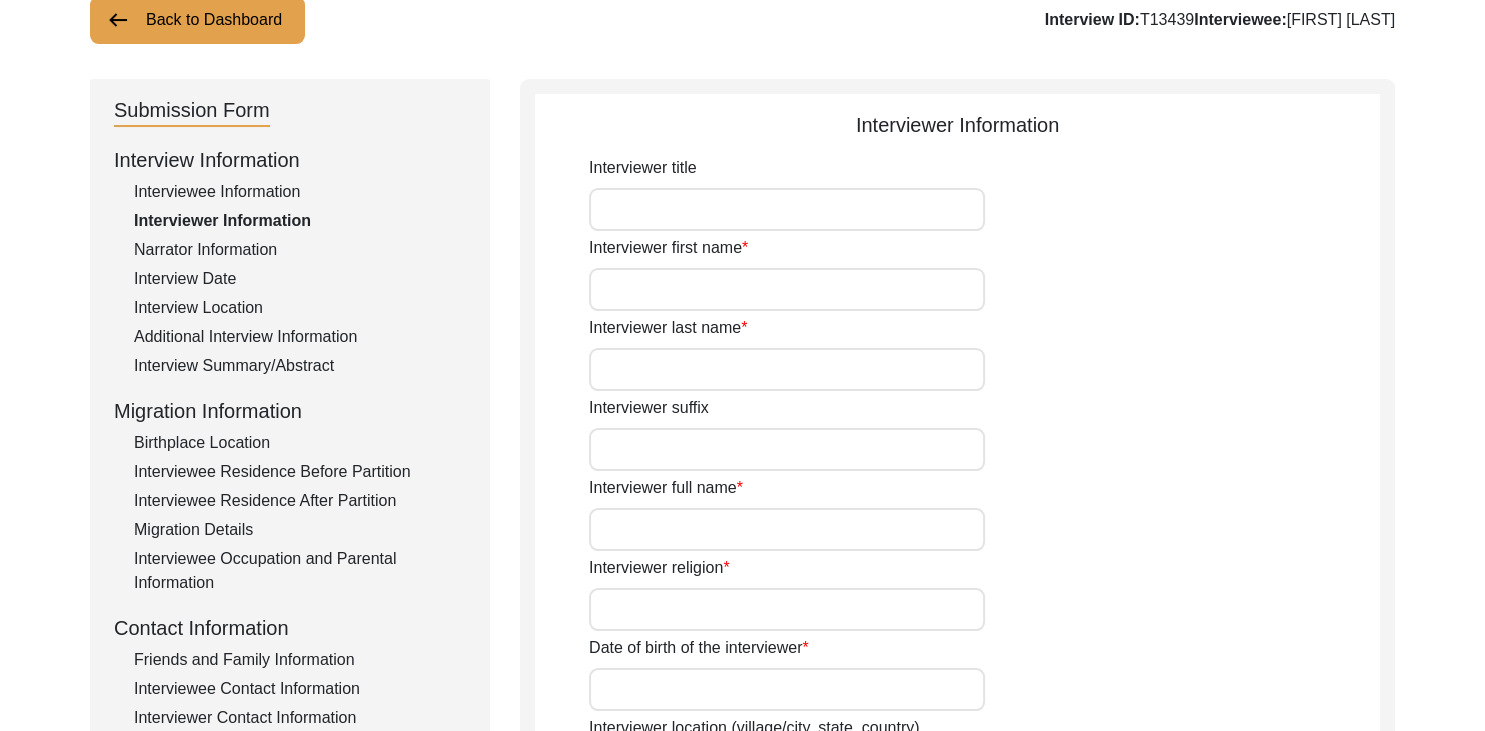 type on ""Unfolding Past: A Story of Erasure, Resistance and Reincarnation"" 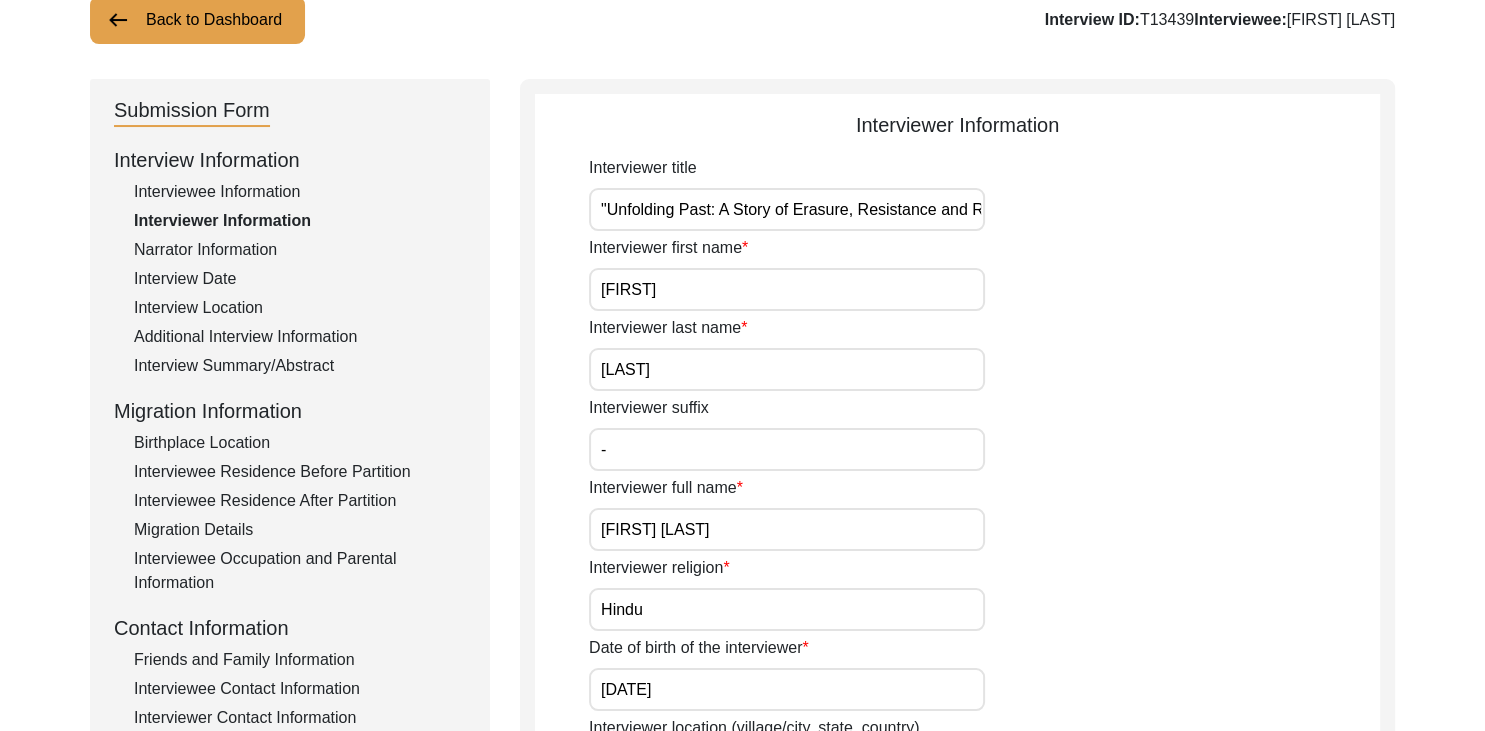 click on "Interviewee Information" 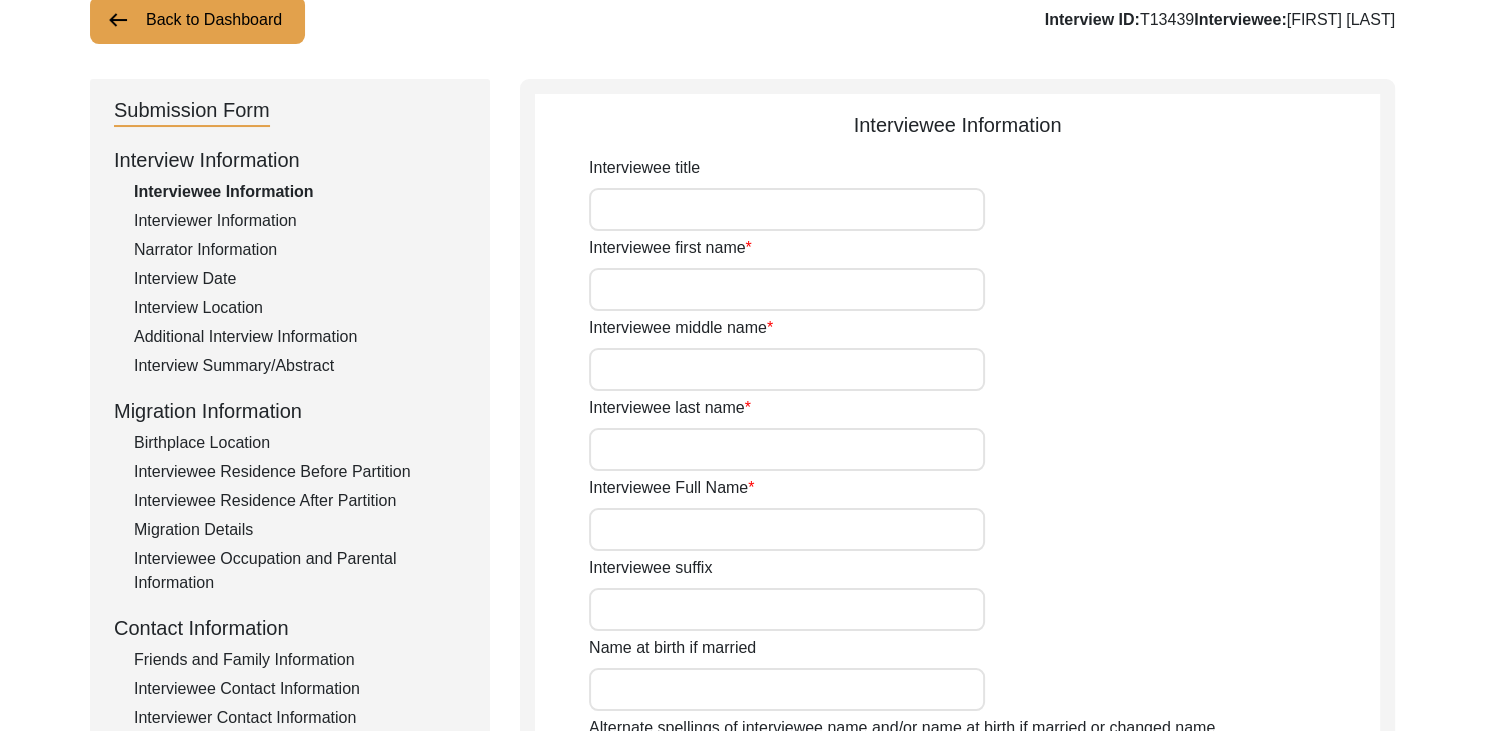 type on ""Unfolding Past: A Story of Erasure, Resistance and Reincarnation"" 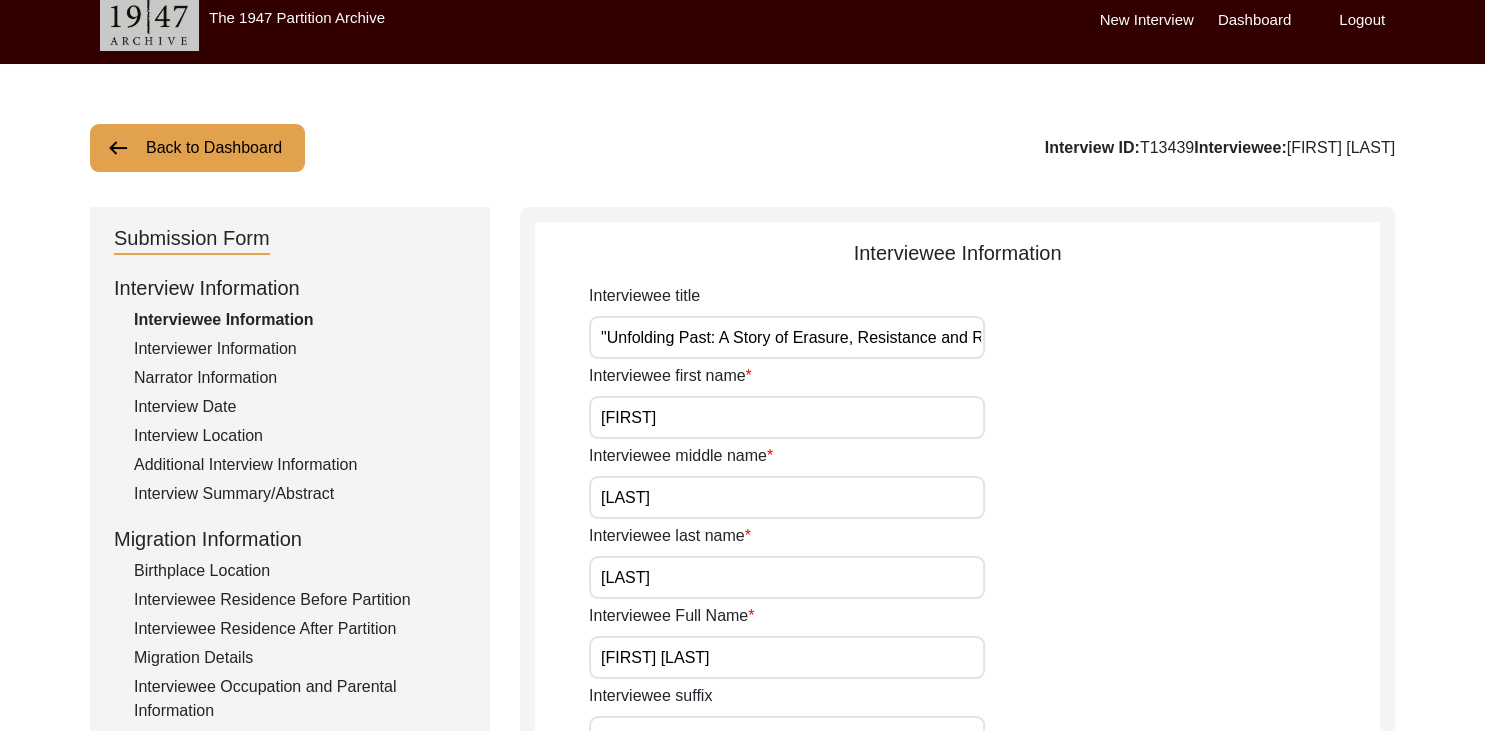 scroll, scrollTop: 0, scrollLeft: 0, axis: both 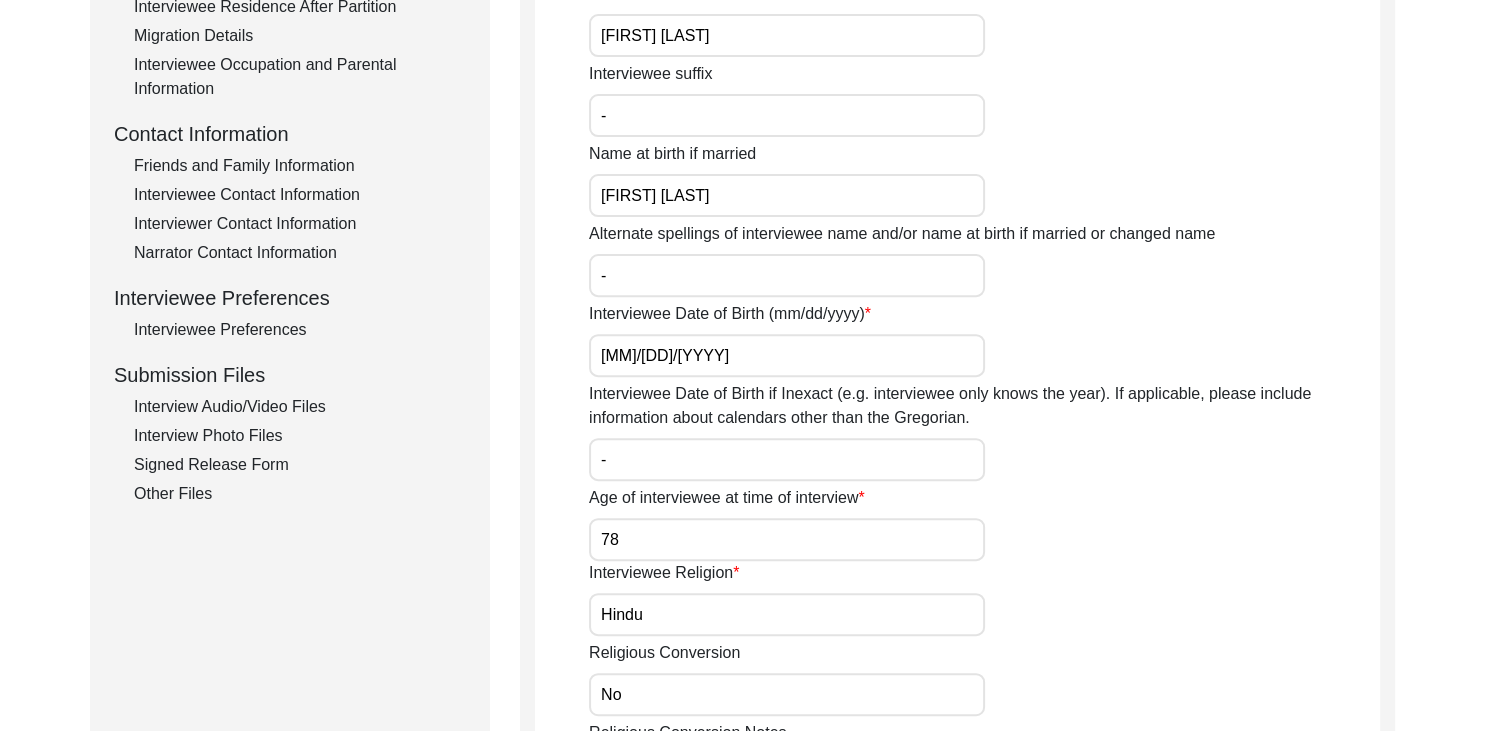 click on "Signed Release Form" 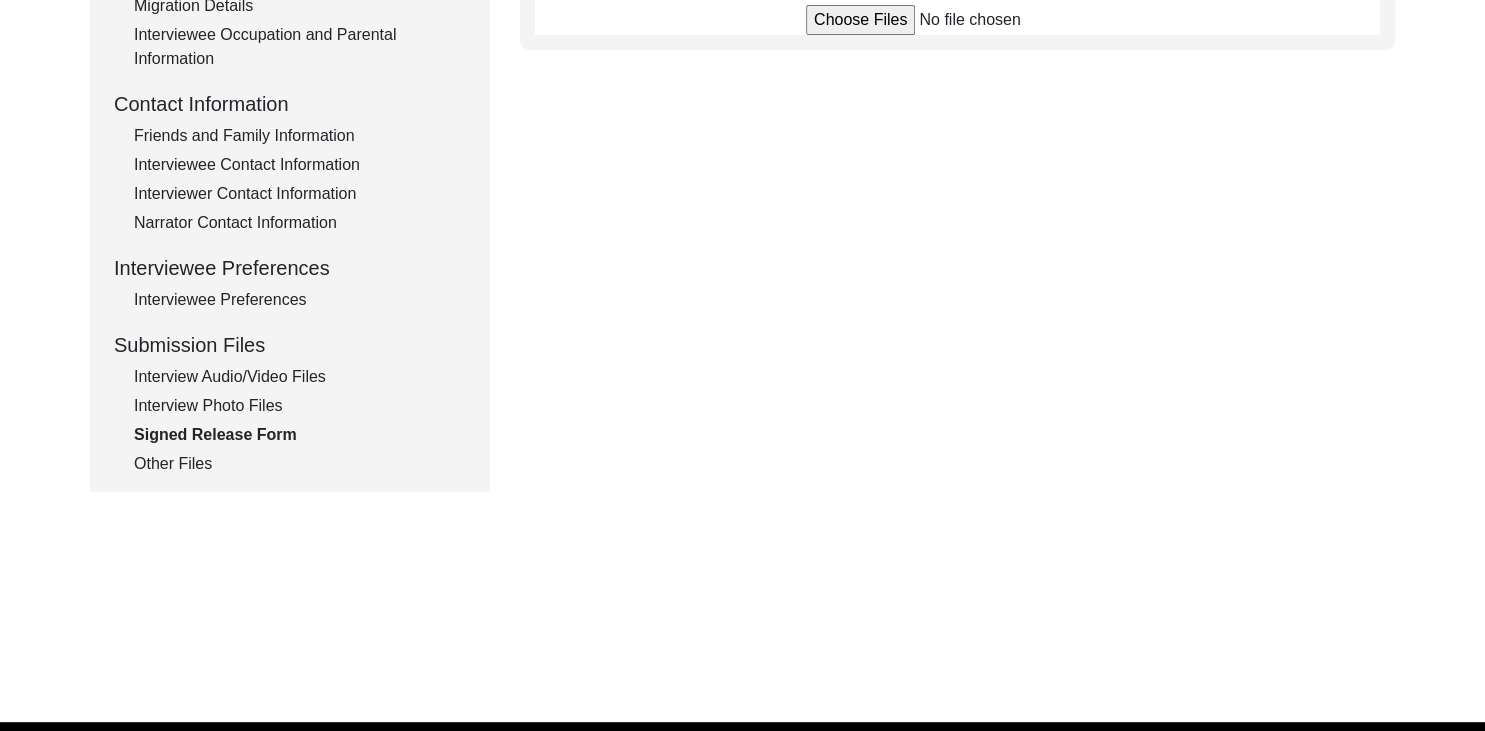 scroll, scrollTop: 669, scrollLeft: 0, axis: vertical 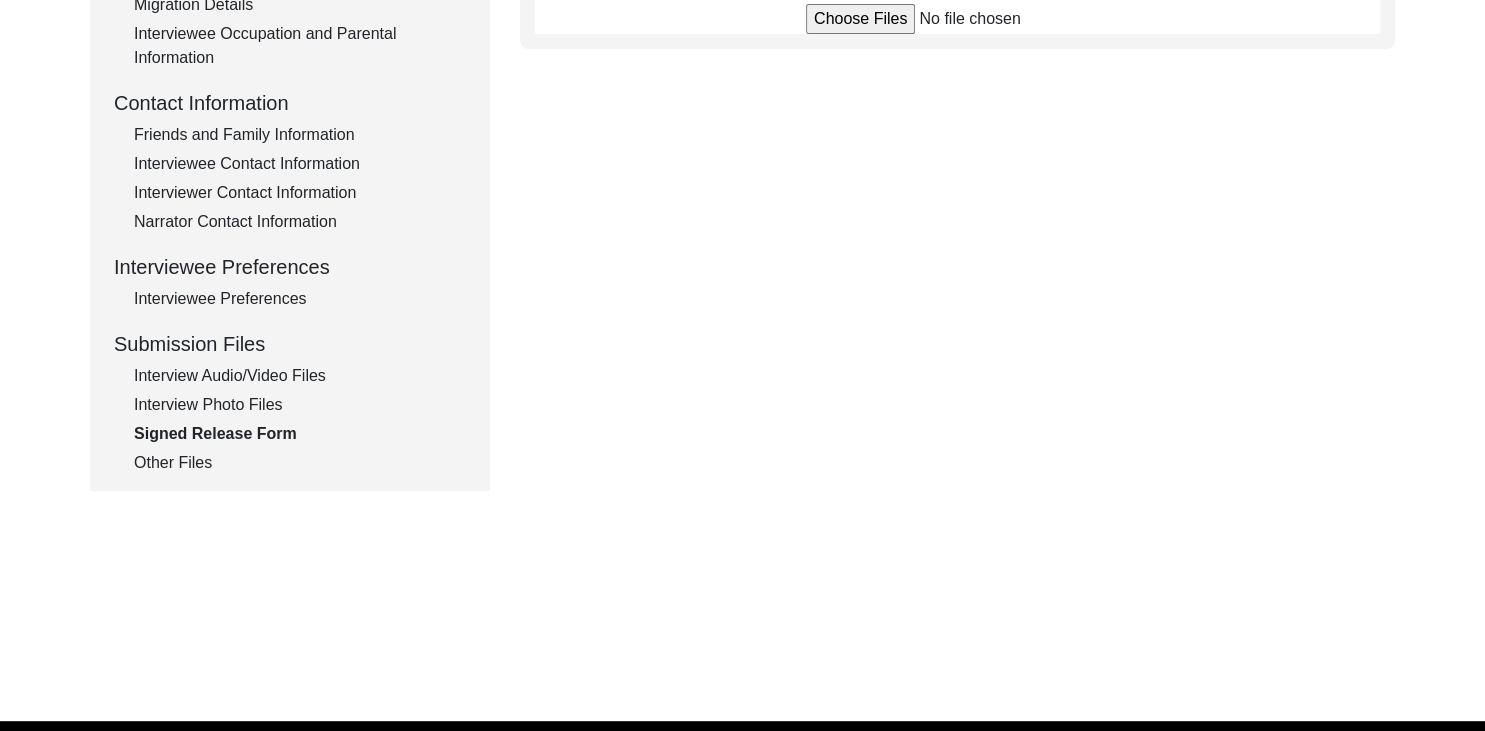 click on "Other Files" 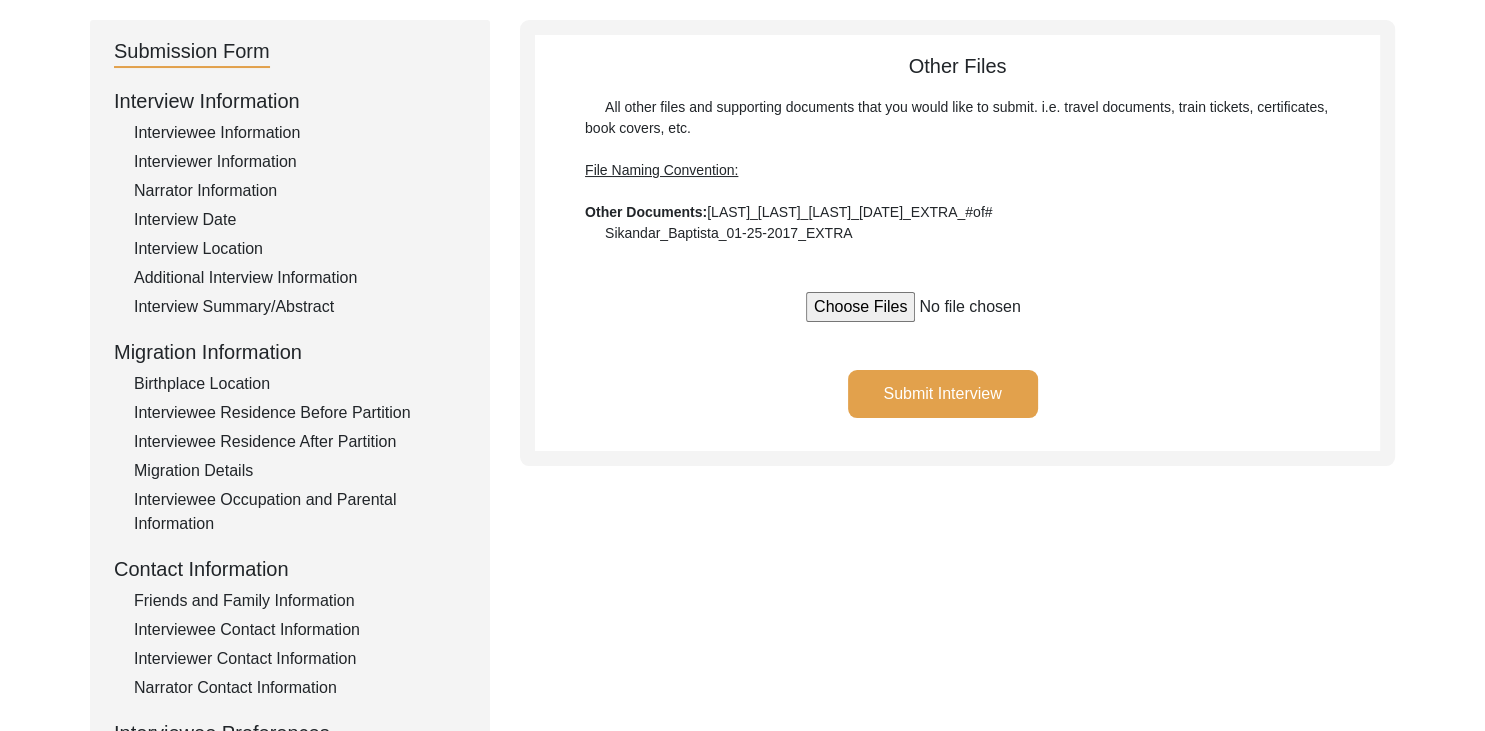 scroll, scrollTop: 201, scrollLeft: 0, axis: vertical 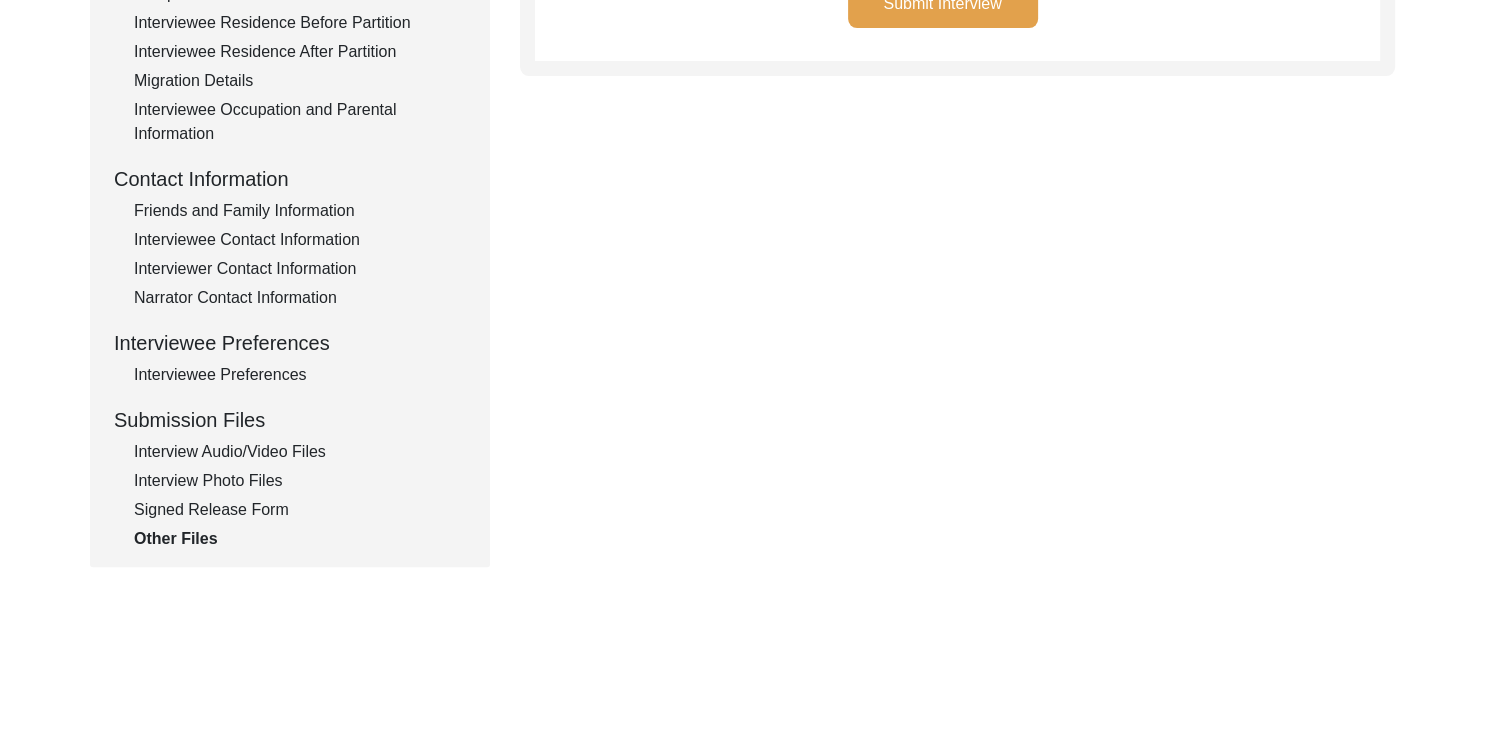 click on "Signed Release Form" 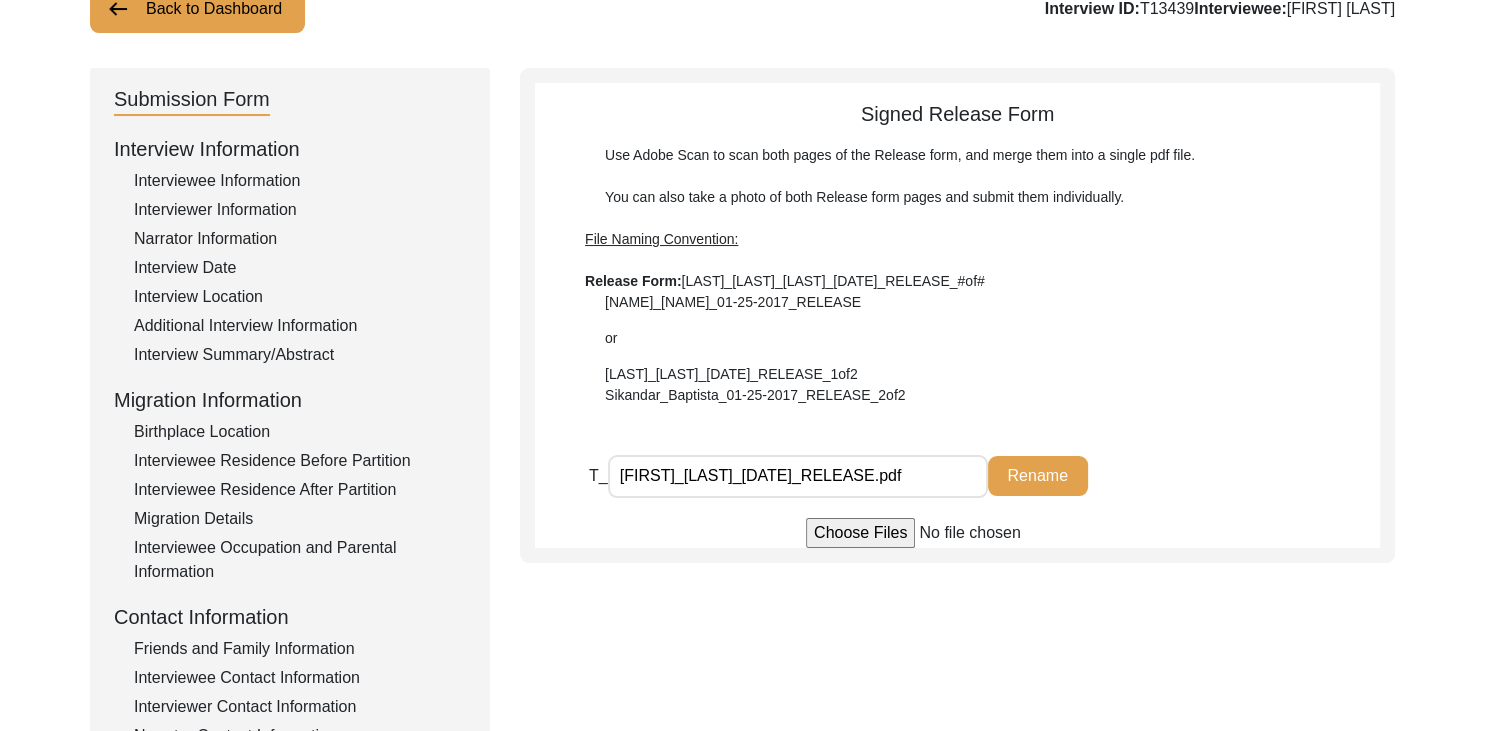 scroll, scrollTop: 153, scrollLeft: 0, axis: vertical 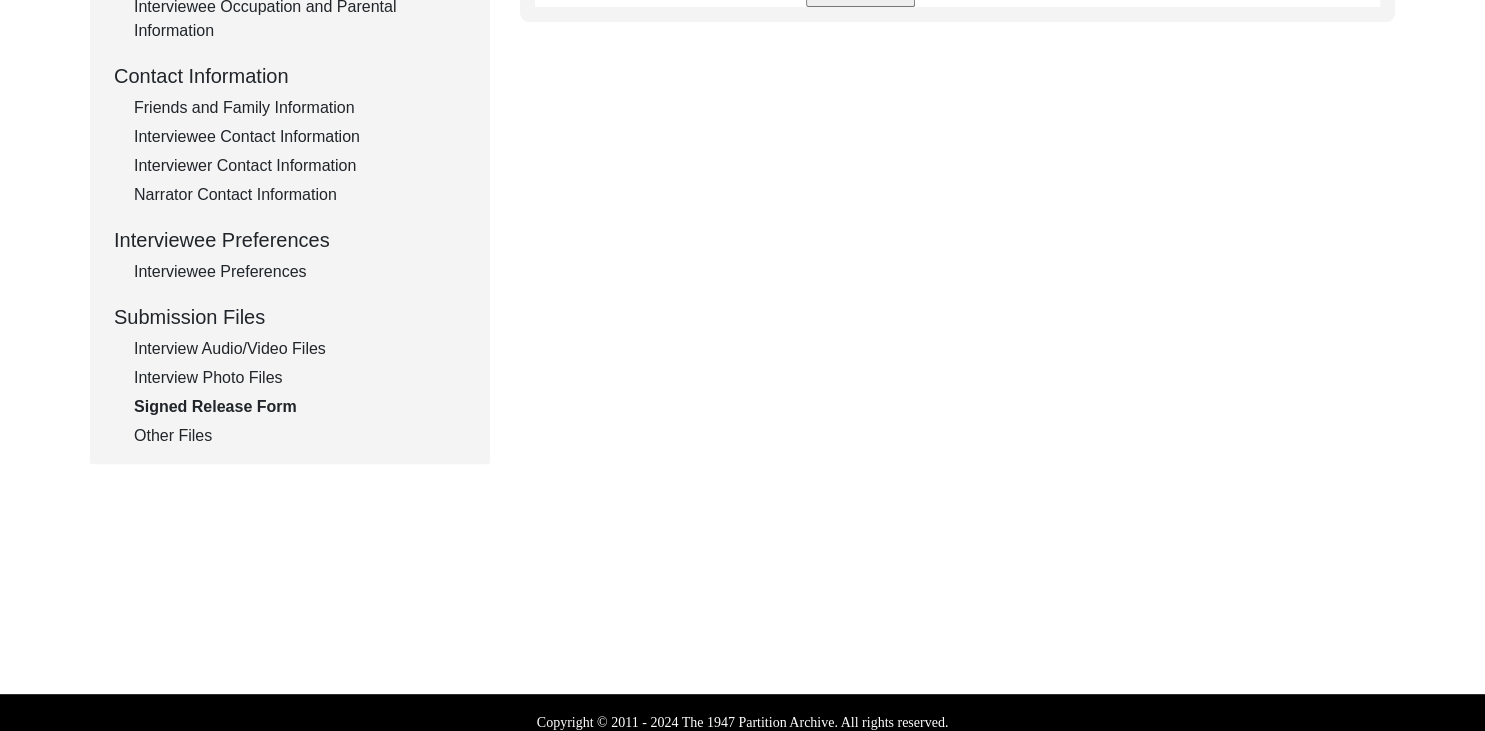 click on "Other Files" 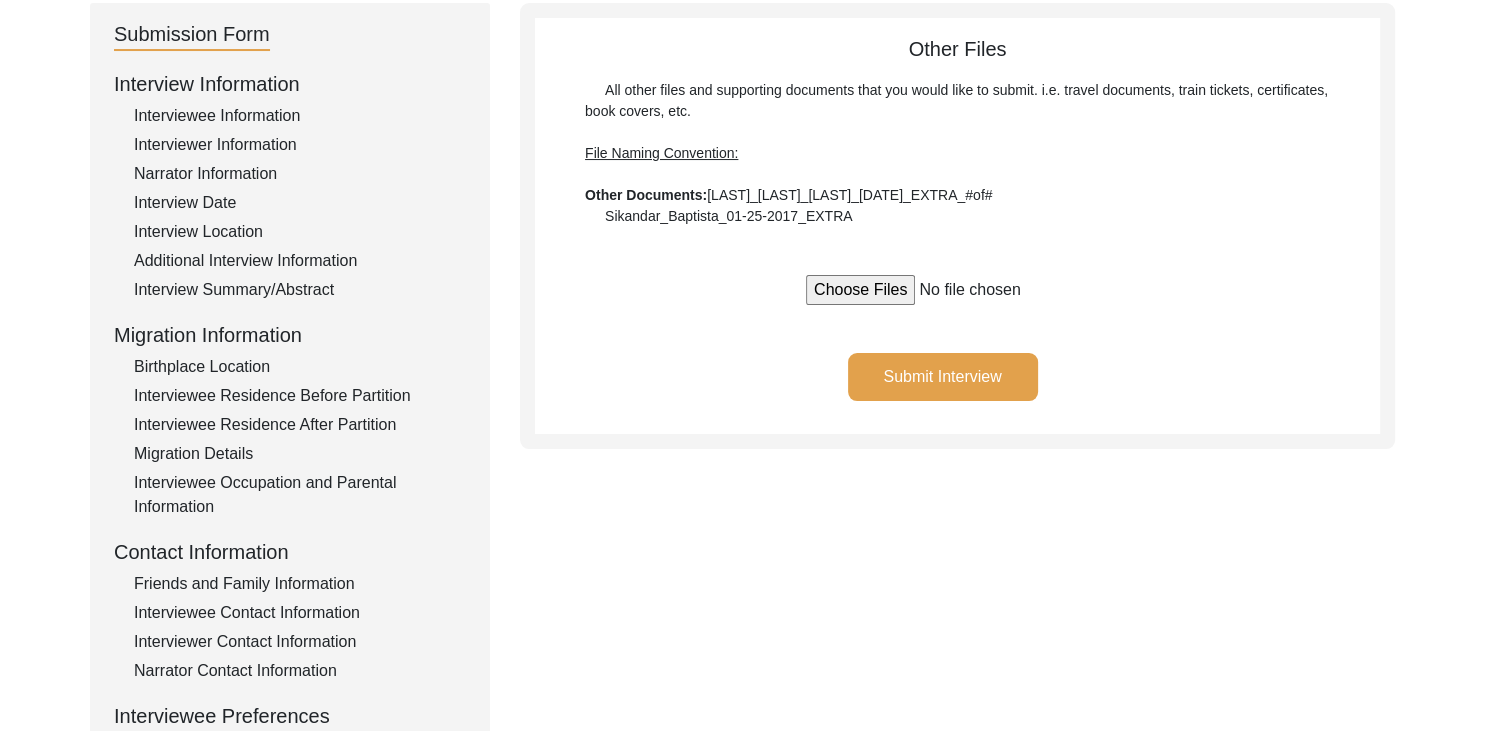 scroll, scrollTop: 216, scrollLeft: 0, axis: vertical 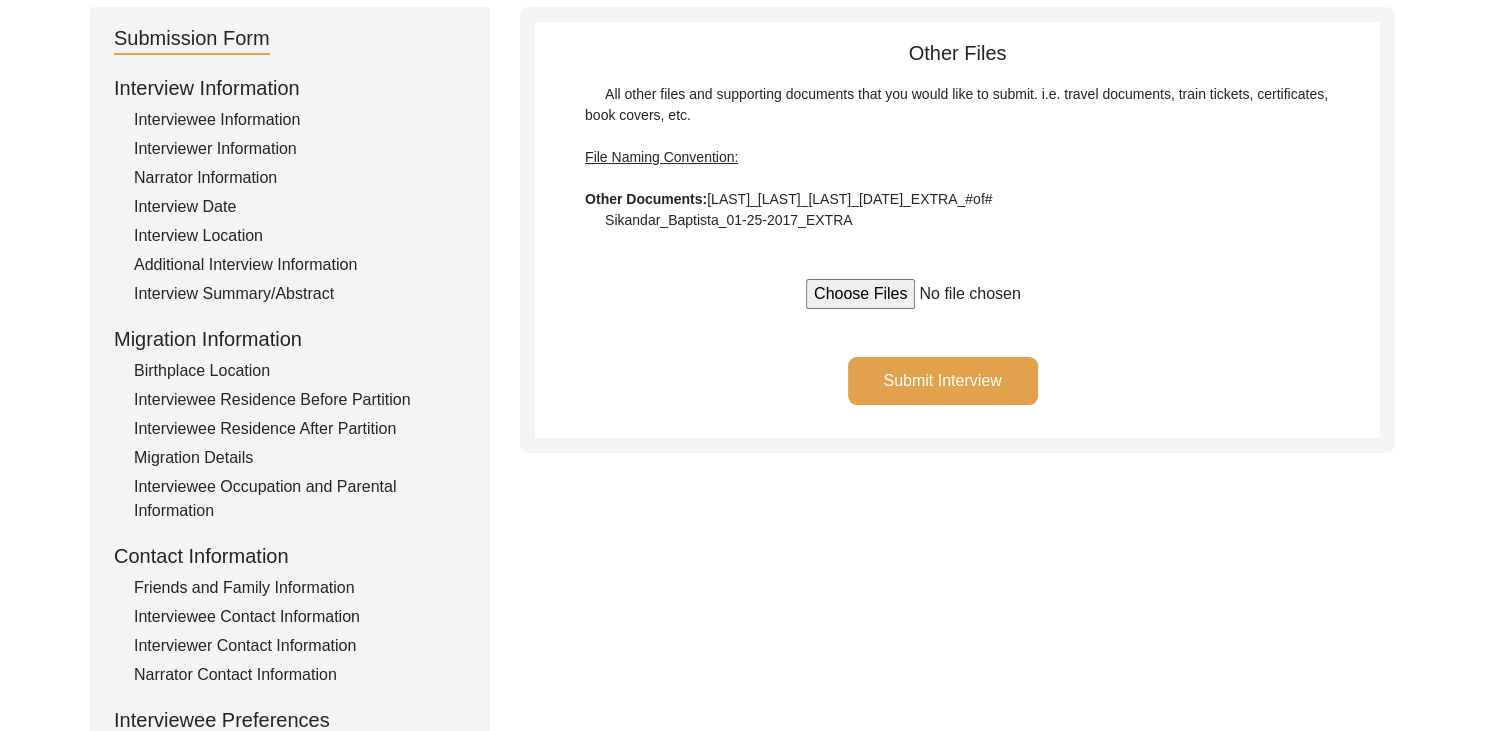 click on "Submit Interview" 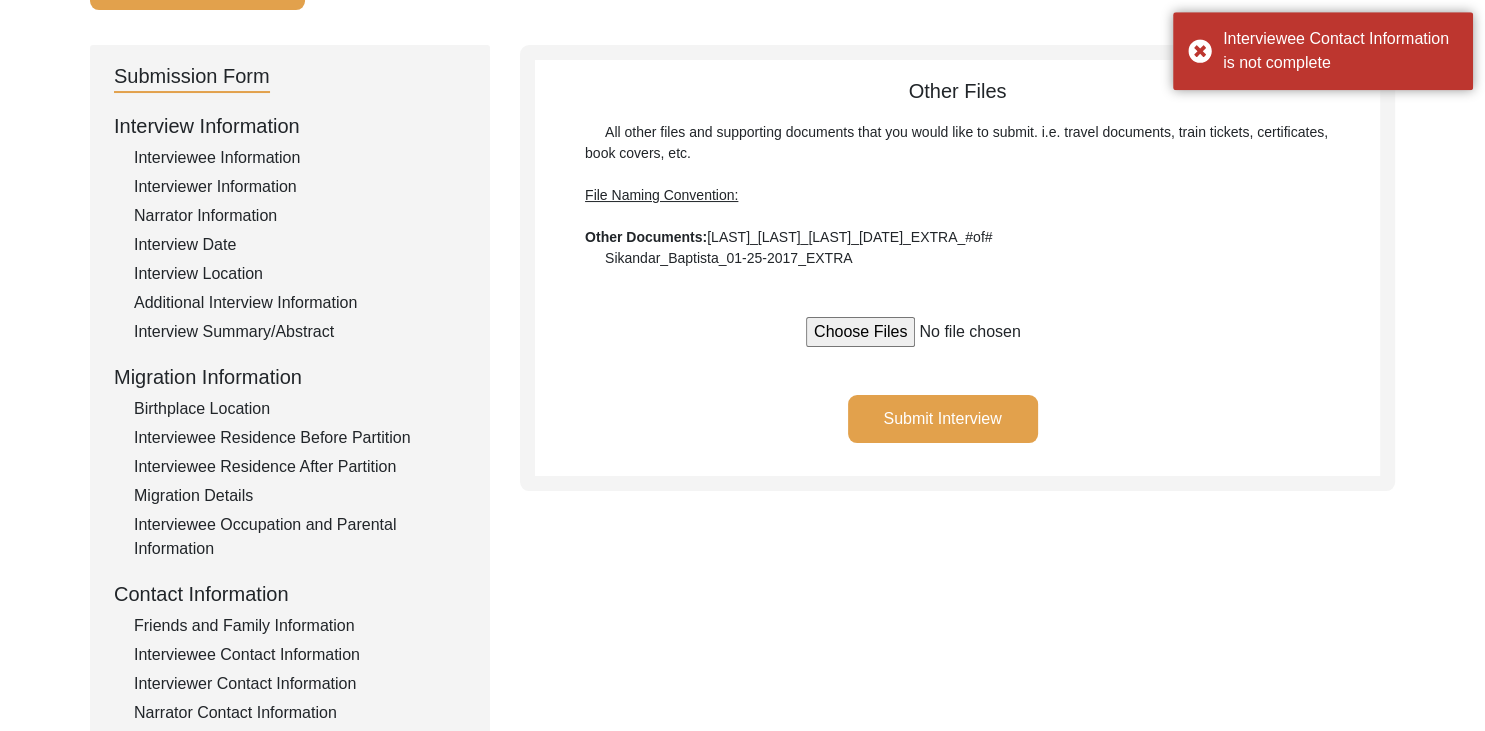 scroll, scrollTop: 172, scrollLeft: 0, axis: vertical 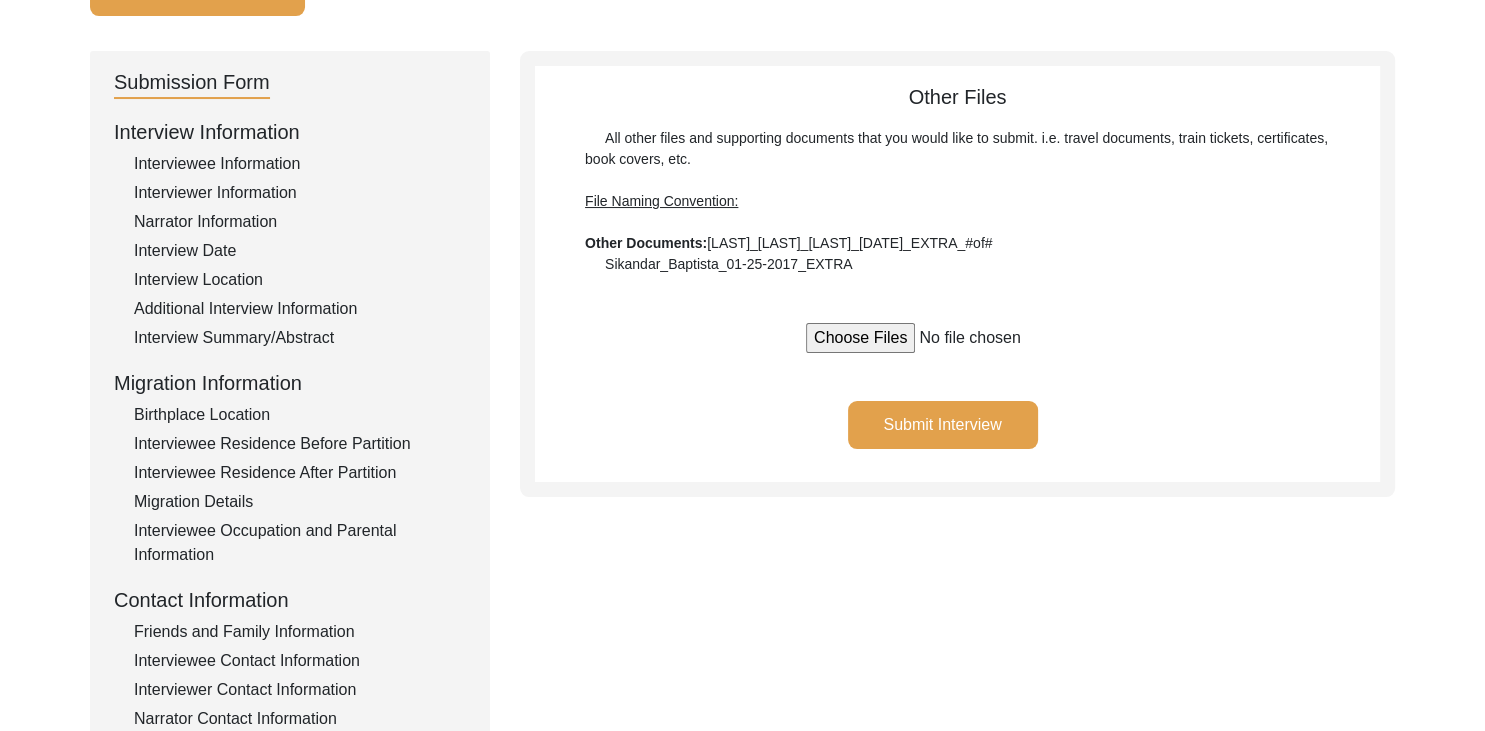 click at bounding box center (957, 338) 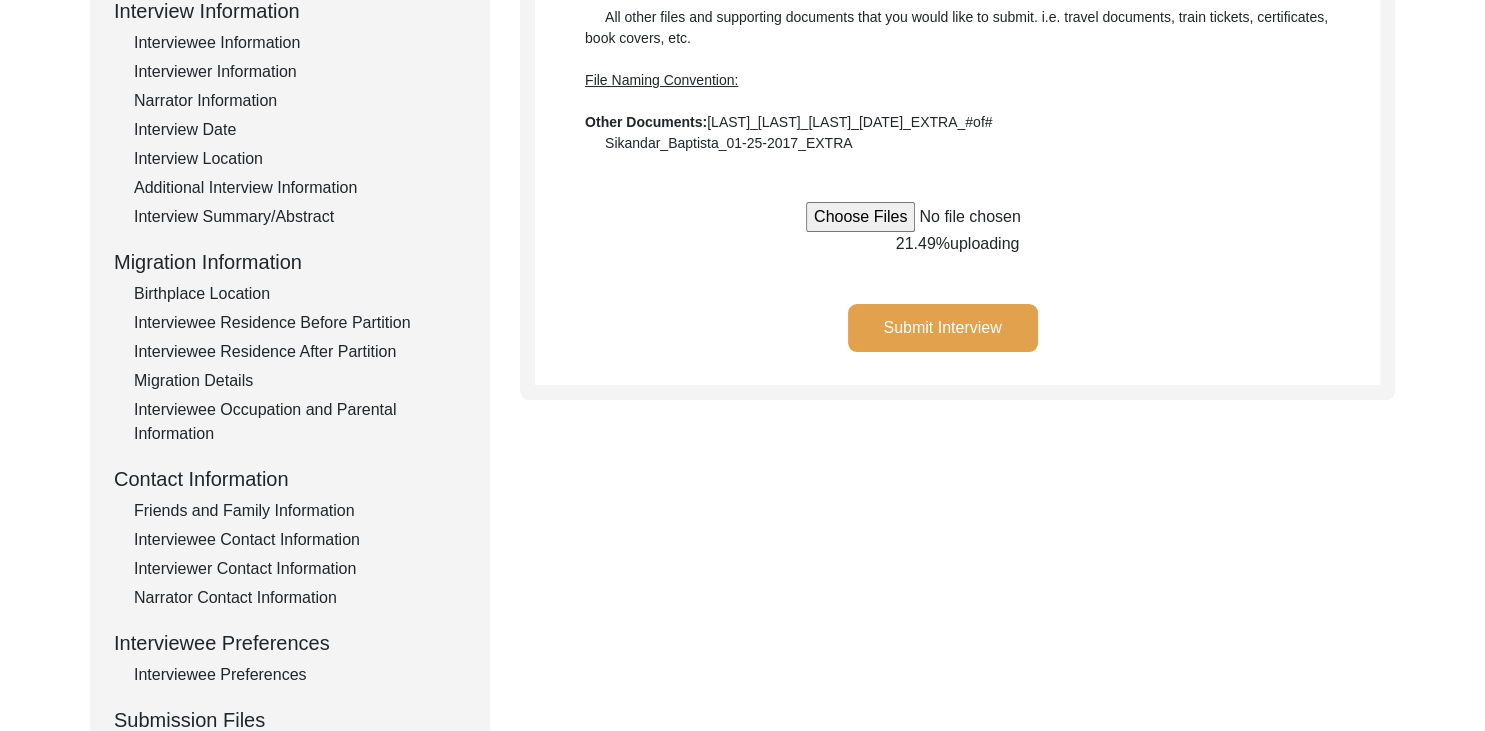 scroll, scrollTop: 307, scrollLeft: 0, axis: vertical 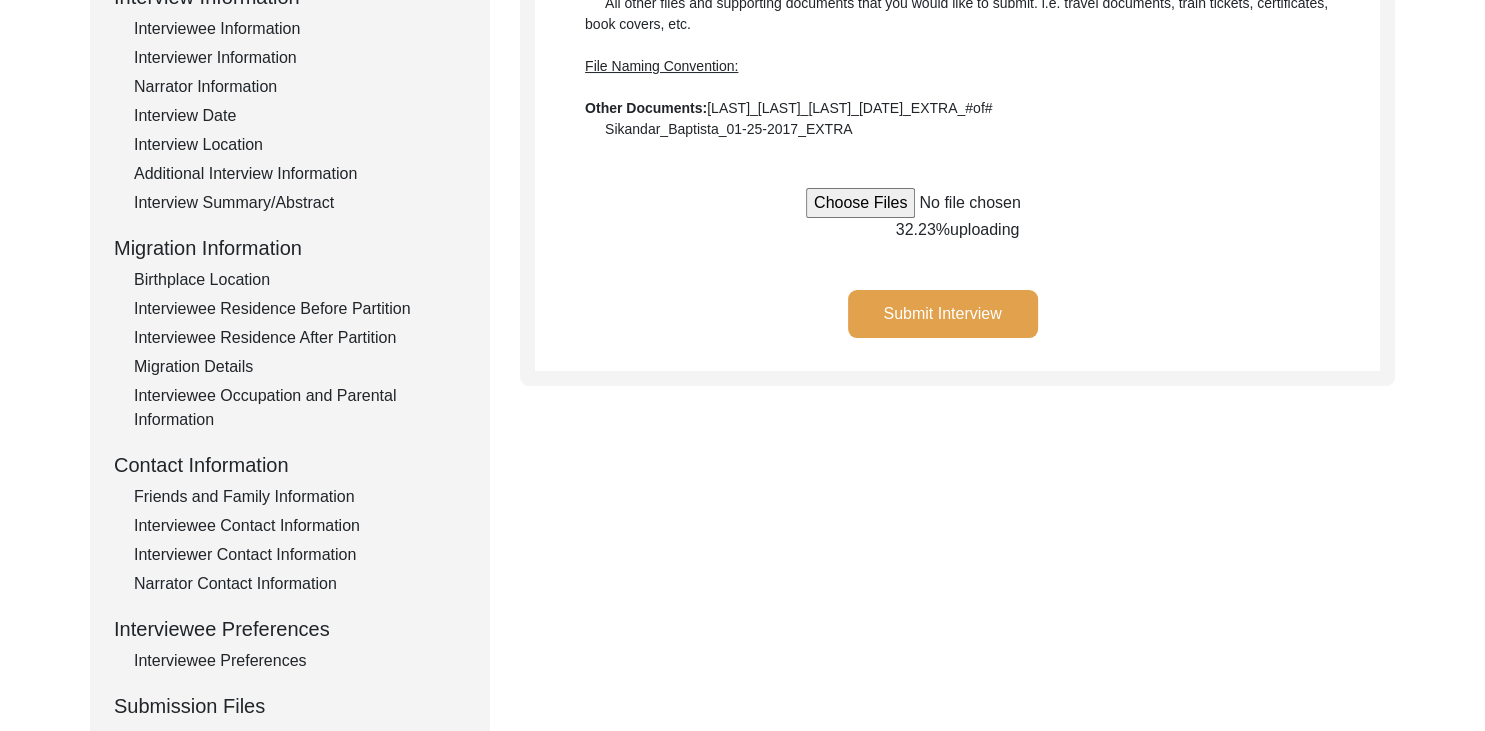click on "Friends and Family Information" 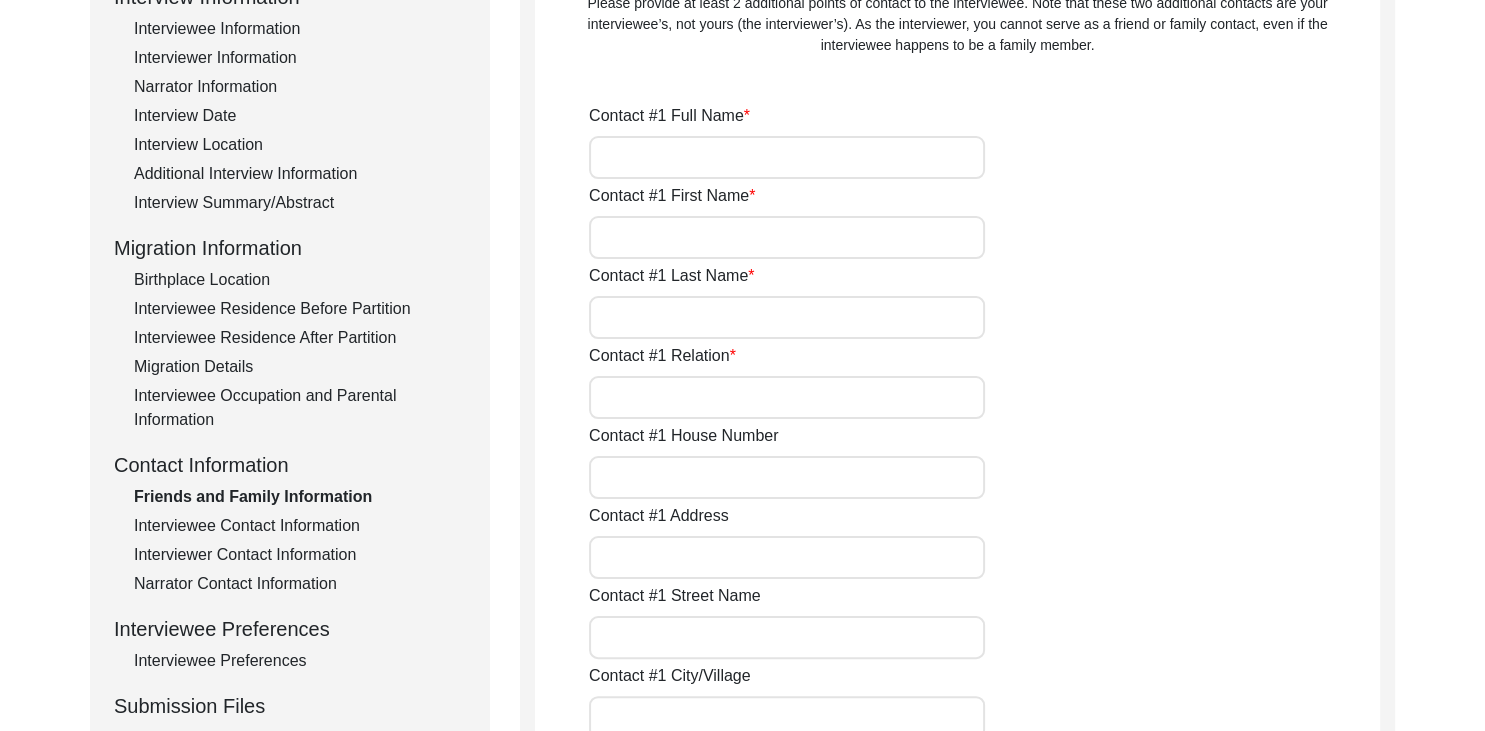 type on "[TITLE] [FIRST] [LAST]" 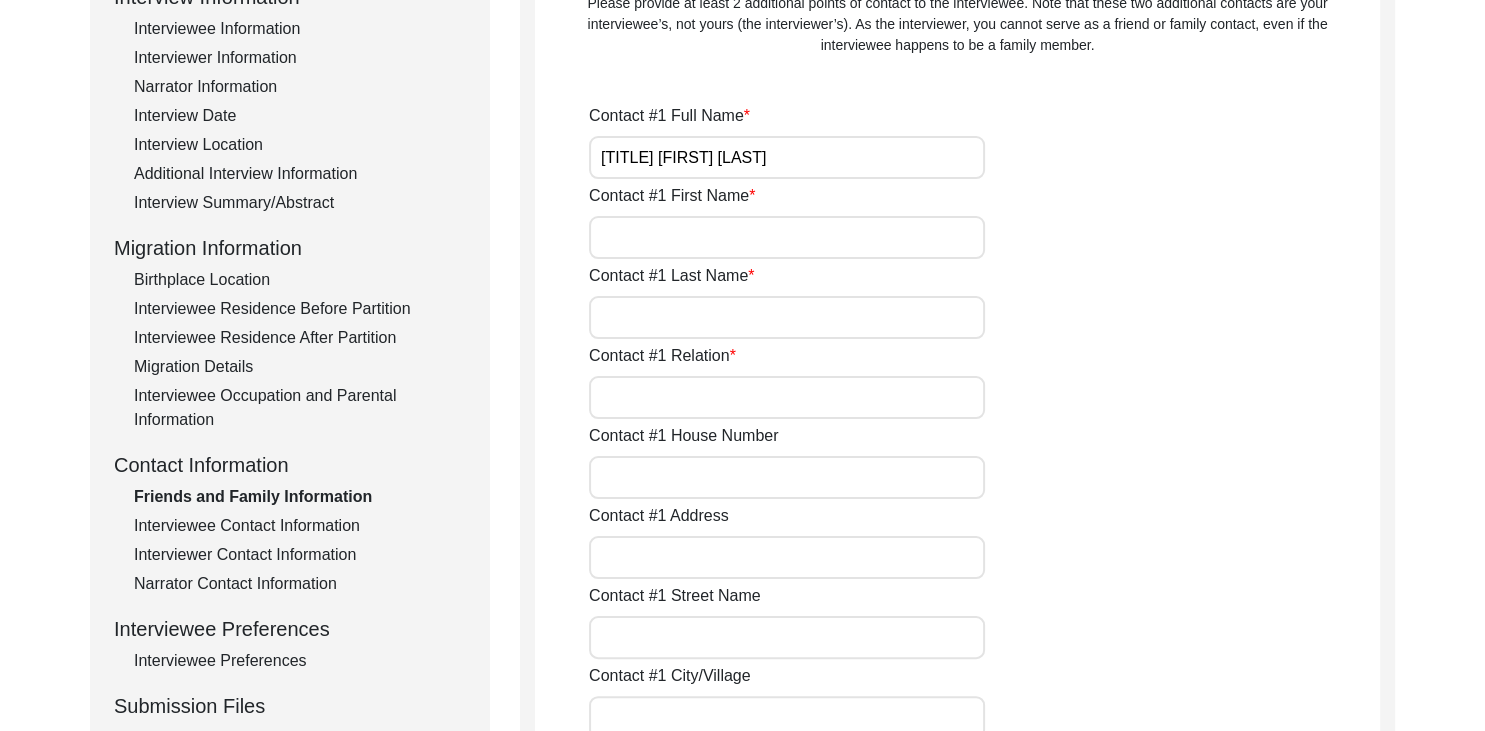 type on "[FIRST]" 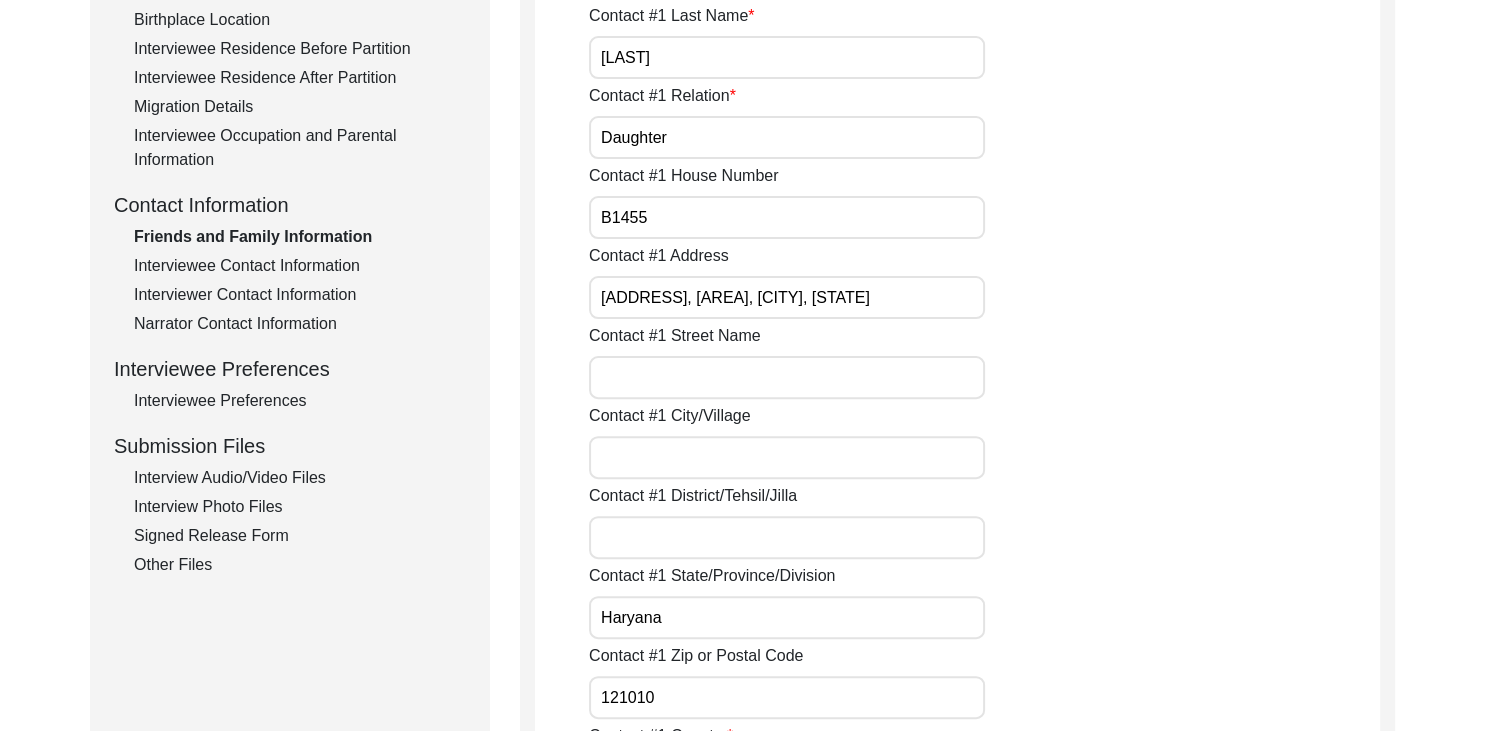 scroll, scrollTop: 0, scrollLeft: 0, axis: both 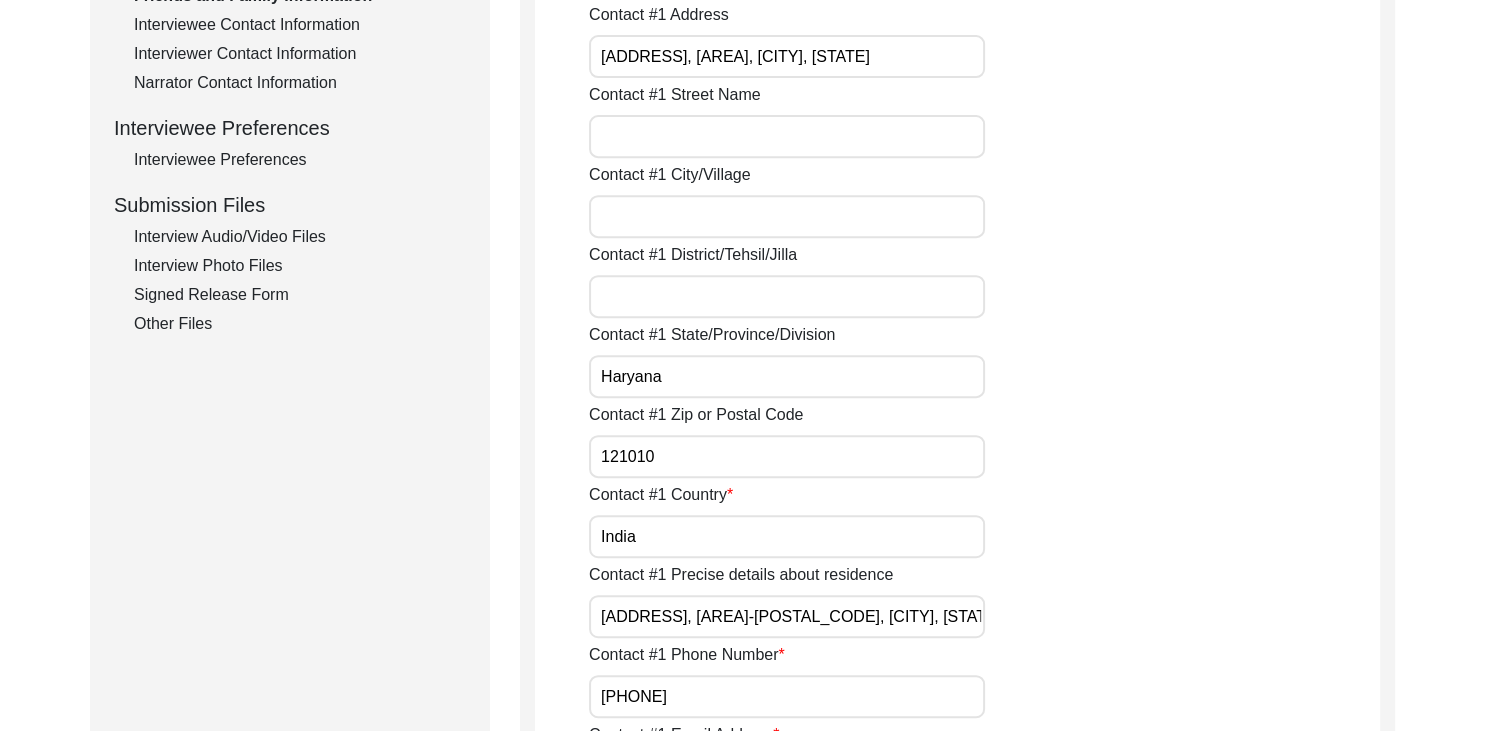 click on "Other Files" 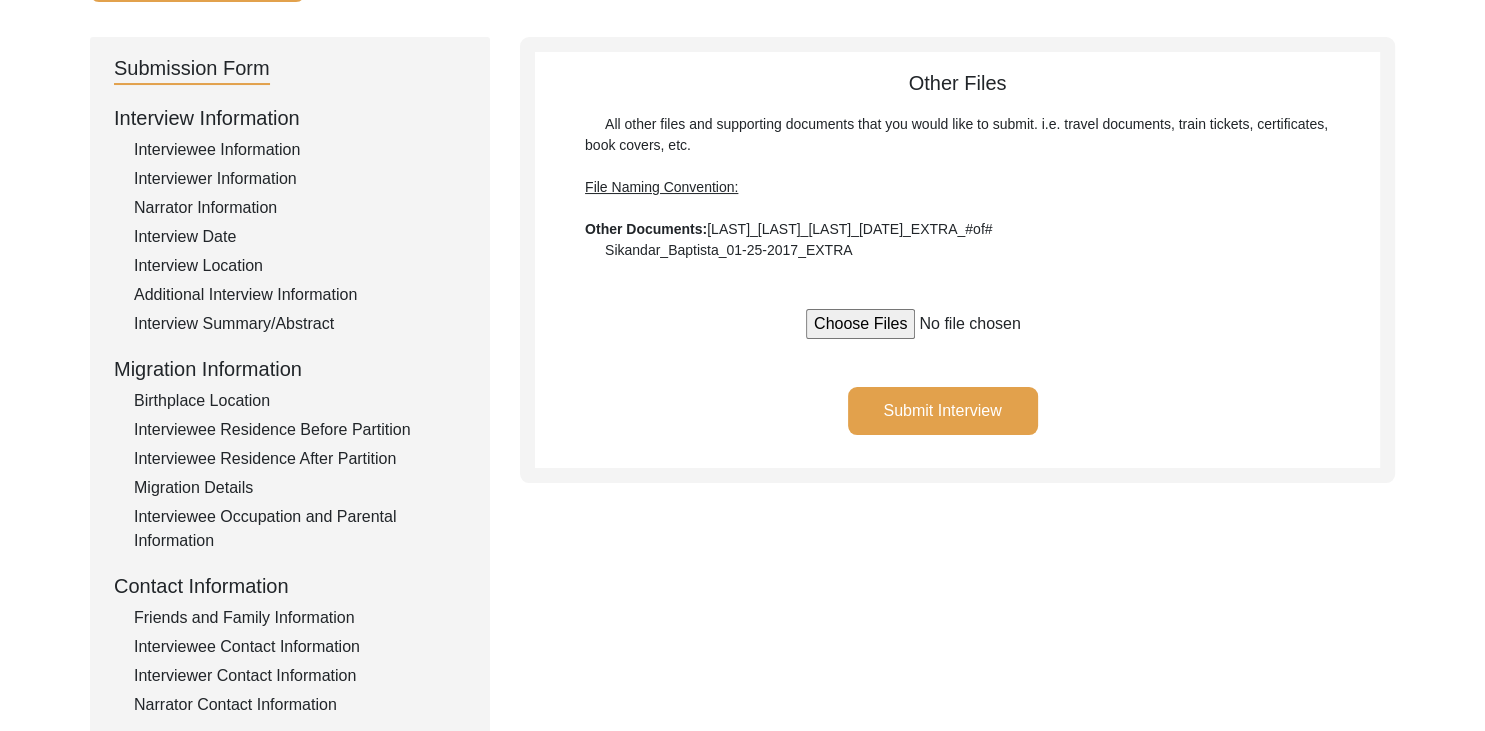 scroll, scrollTop: 188, scrollLeft: 0, axis: vertical 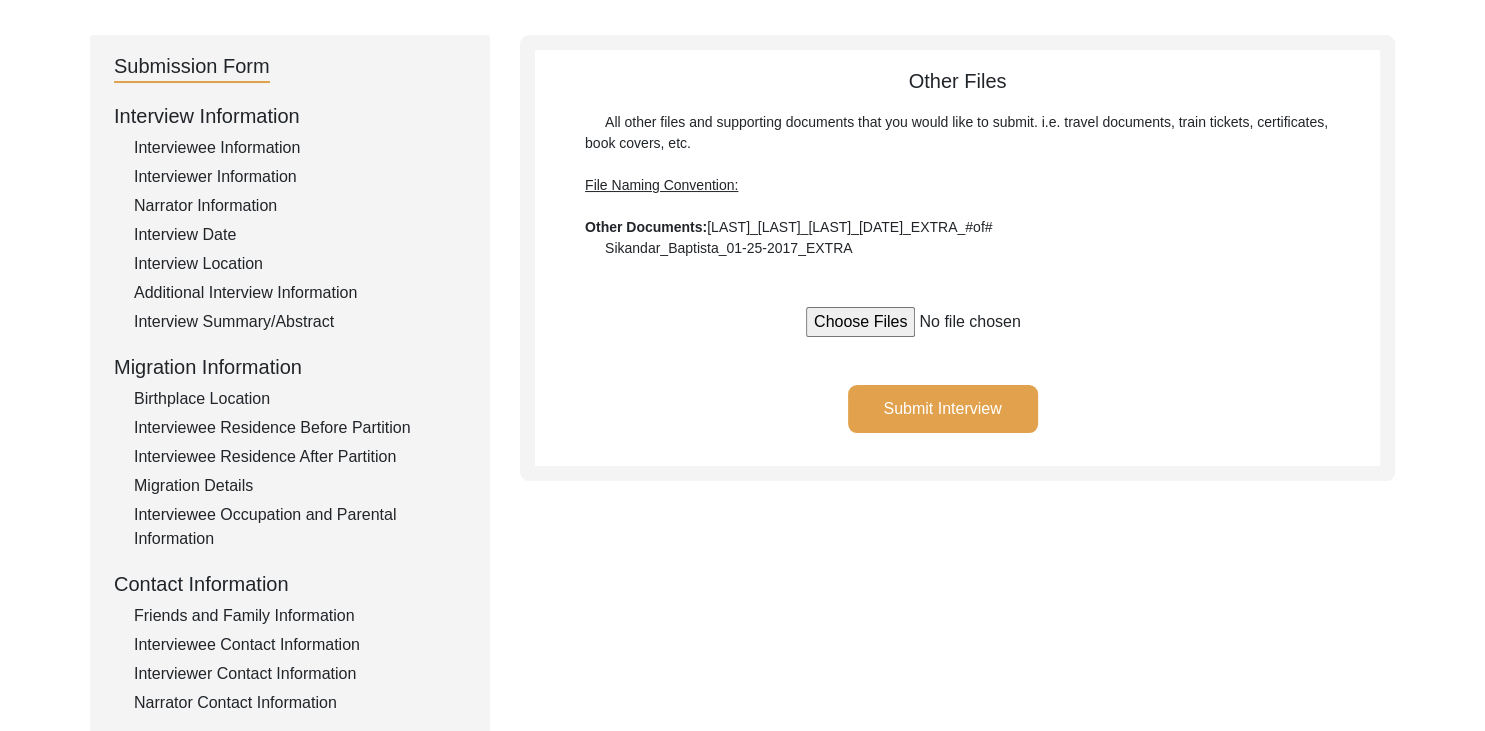 click at bounding box center [957, 322] 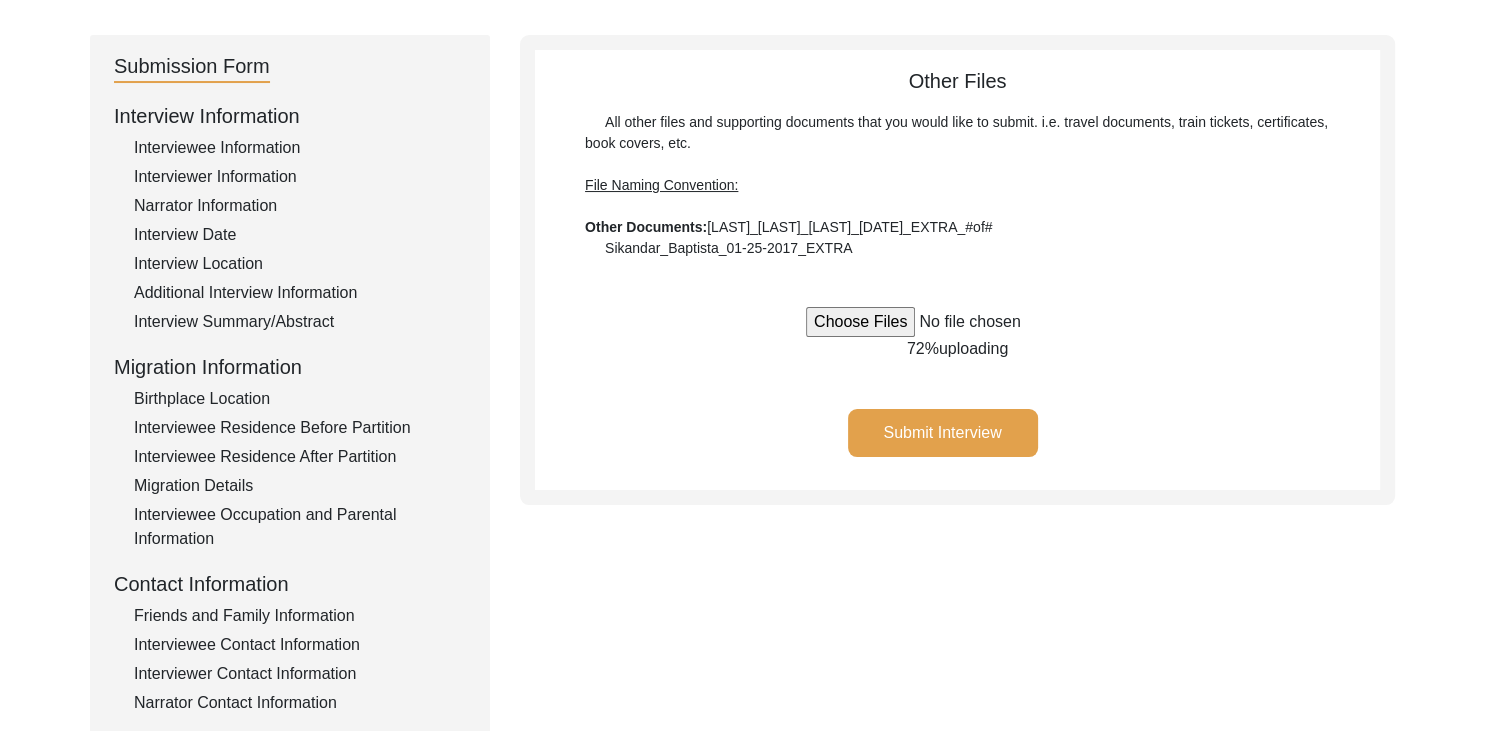scroll, scrollTop: 0, scrollLeft: 0, axis: both 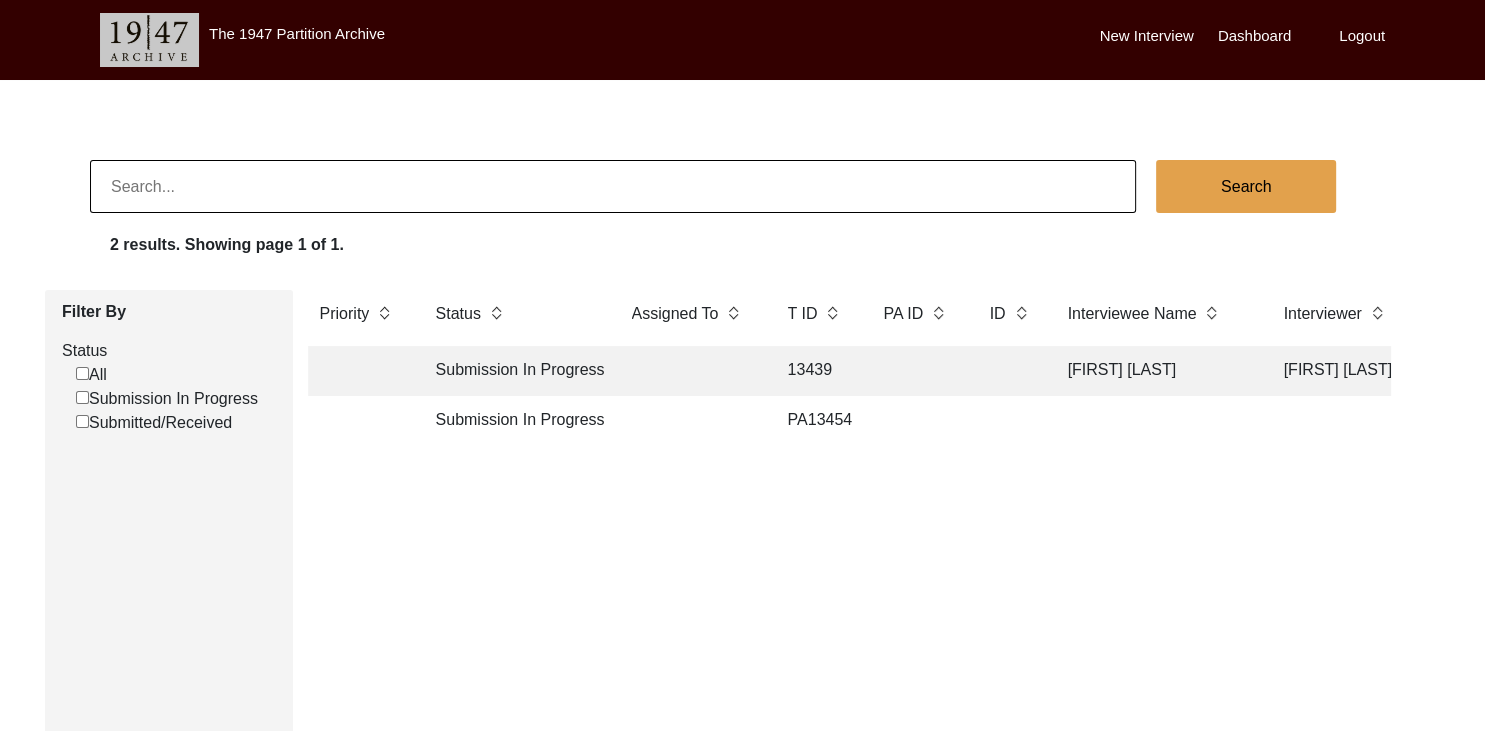 click on "Submission In Progress" 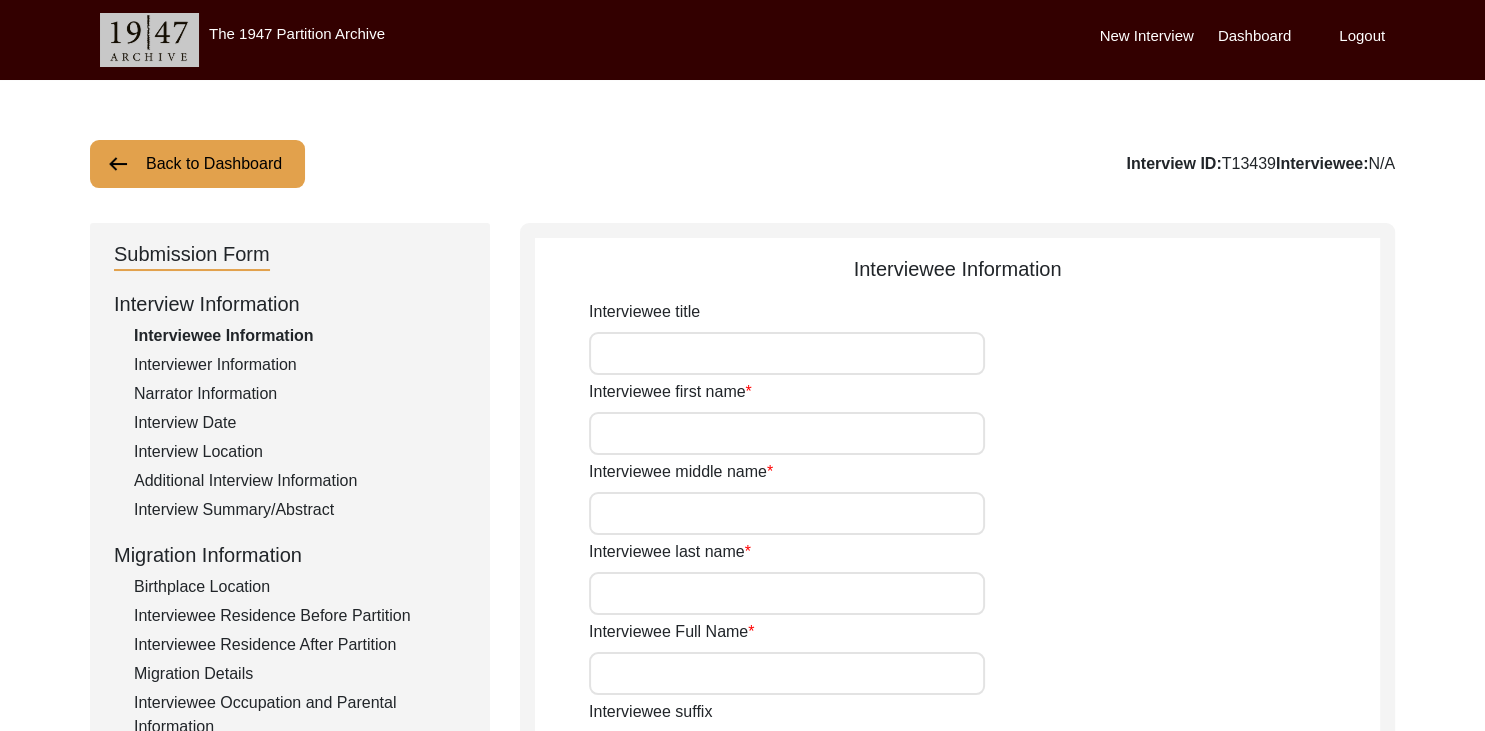 type on ""Unfolding Past: A Story of Erasure, Resistance and Reincarnation"" 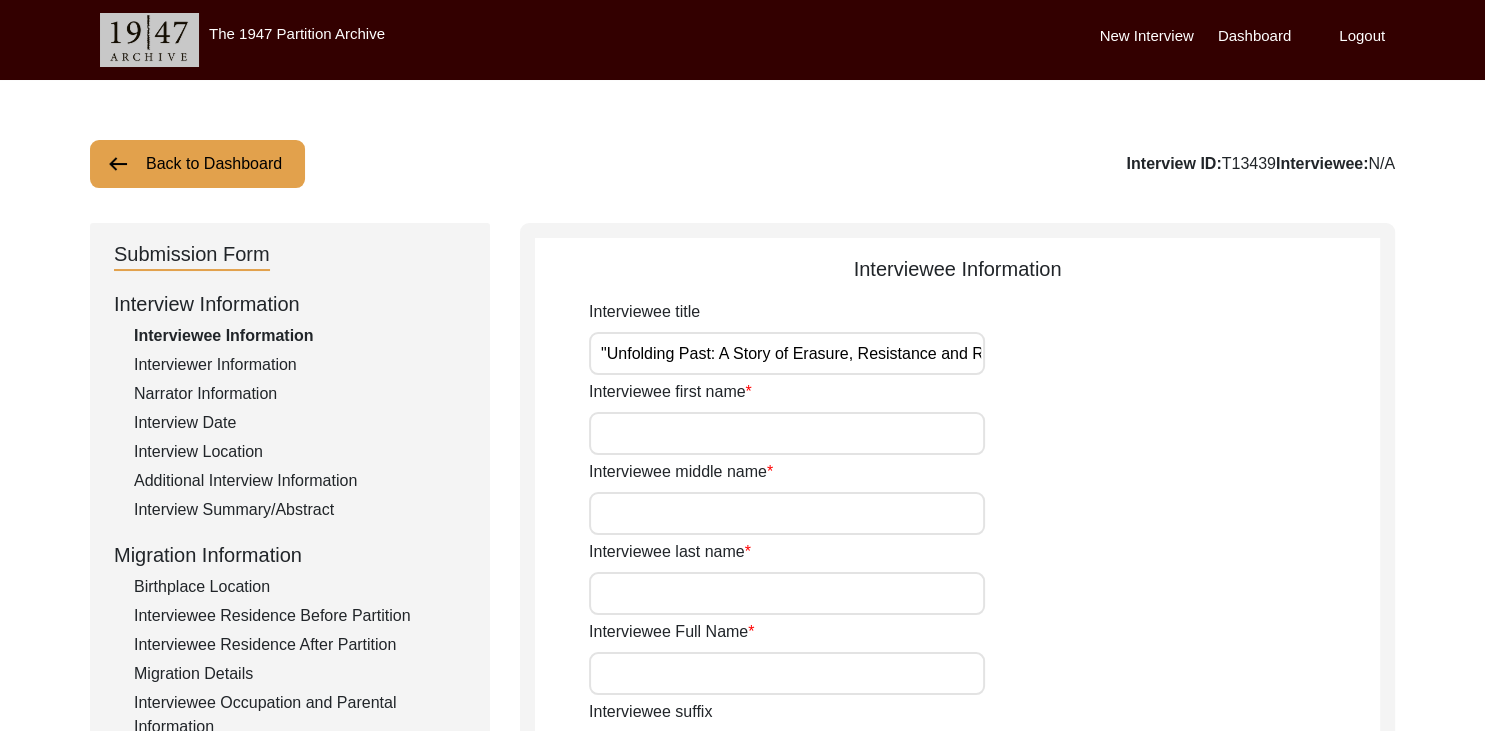 type on "[FIRST]" 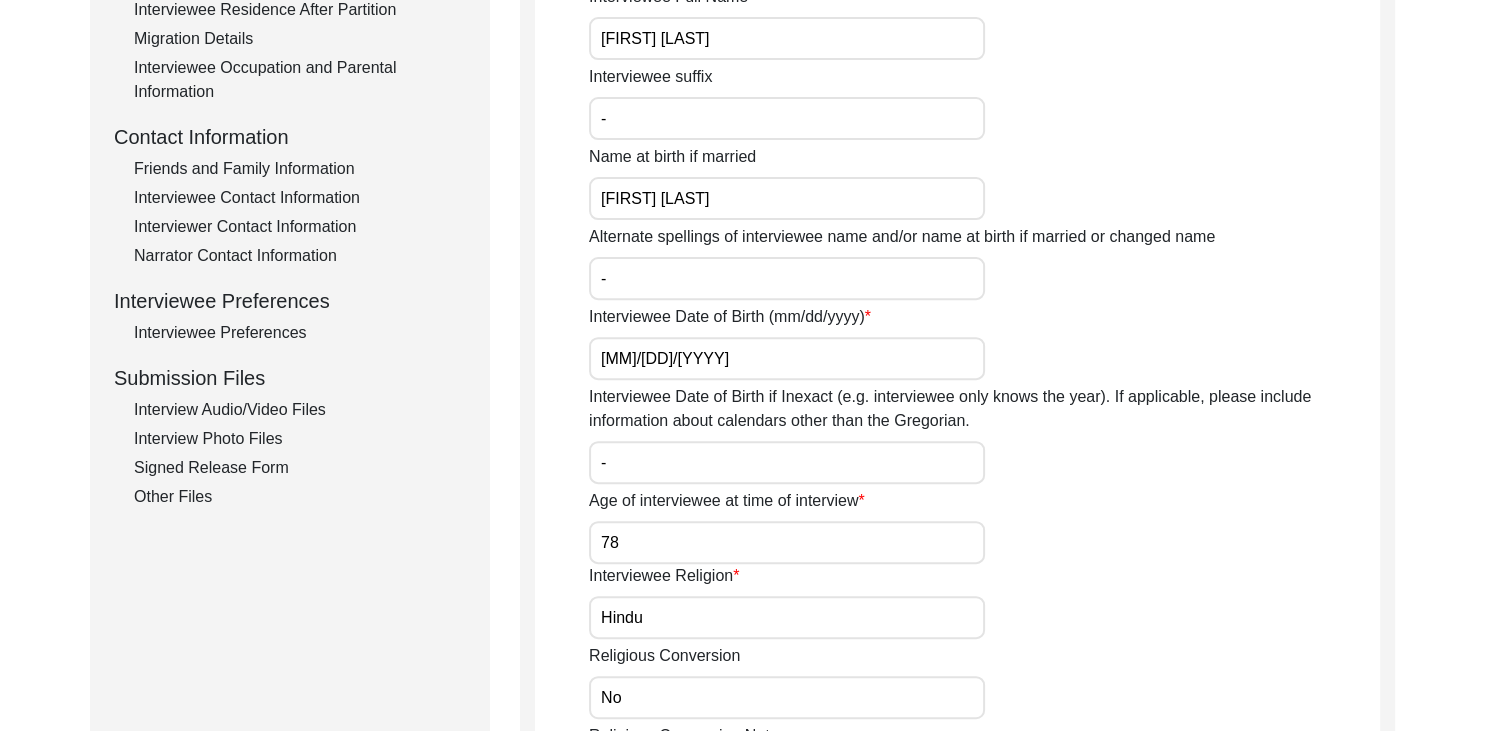 scroll, scrollTop: 648, scrollLeft: 0, axis: vertical 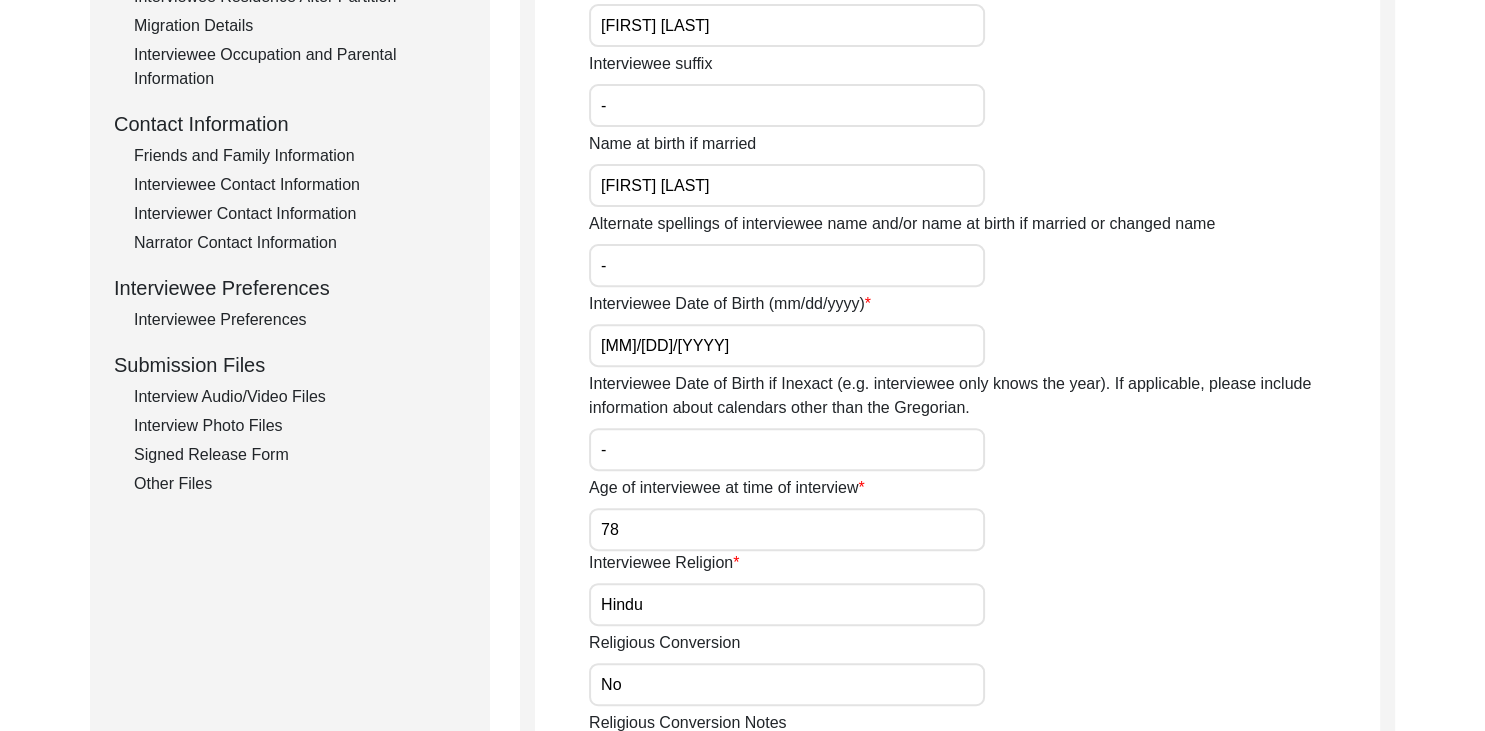 click on "Interview Photo Files" 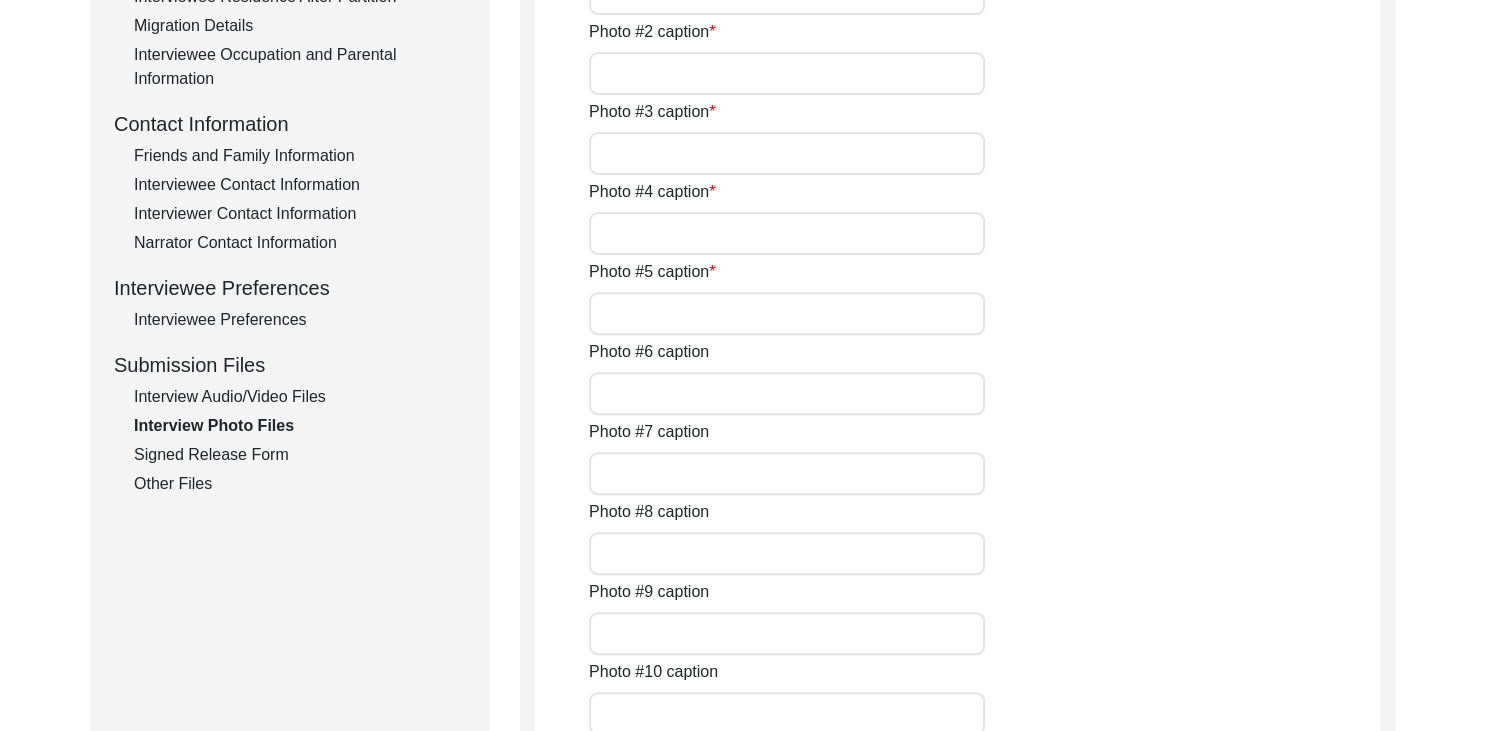 type on "If you ask [FIRST], ‘What gives you the greatest joy?’, he would shyly-yet without a moment's hesitation, reply, ‘Collecting souvenirs from the places I visit.’ It gives him immense joy to fill the corners of this home with memories carried across time and space, each piece telling its own quiet story. The photo was captured on [DATE]." 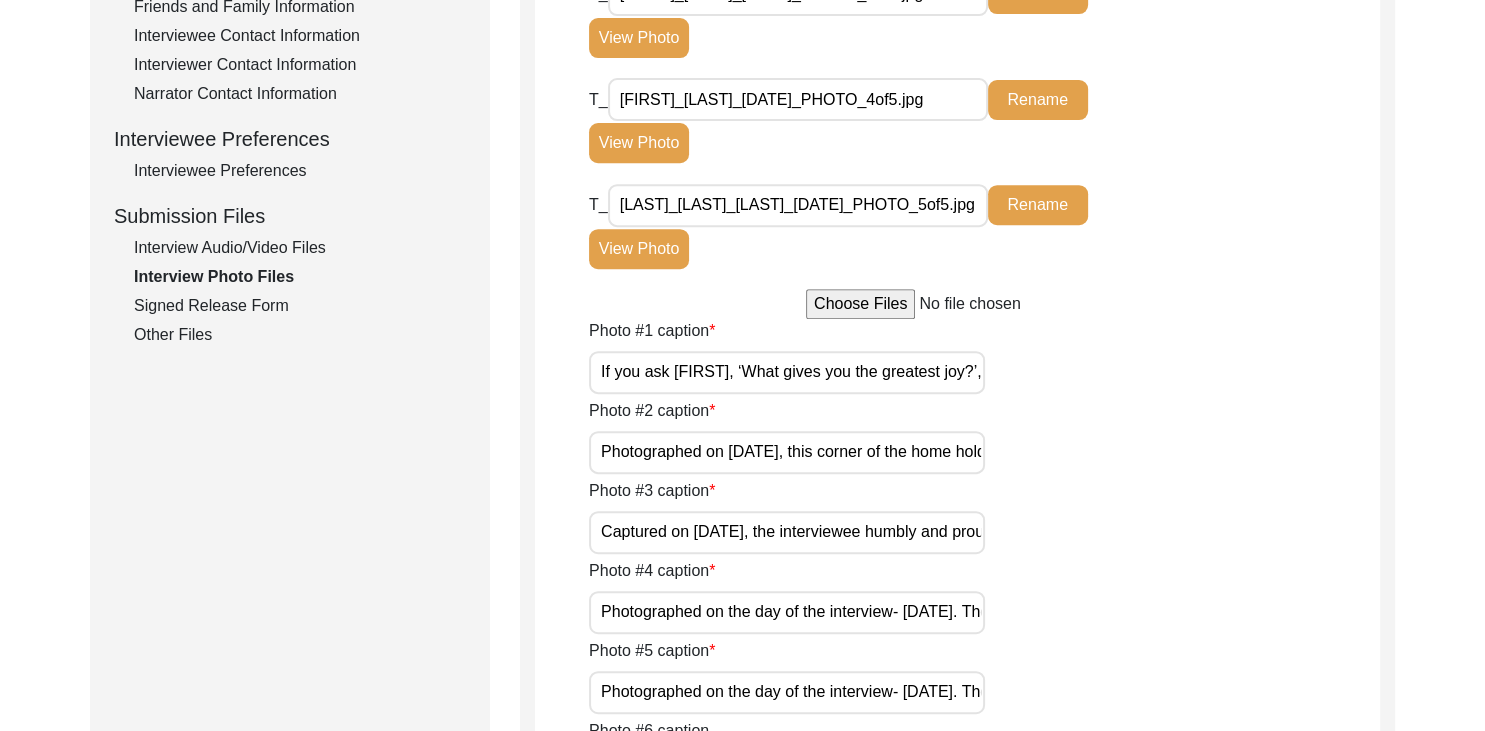 scroll, scrollTop: 800, scrollLeft: 0, axis: vertical 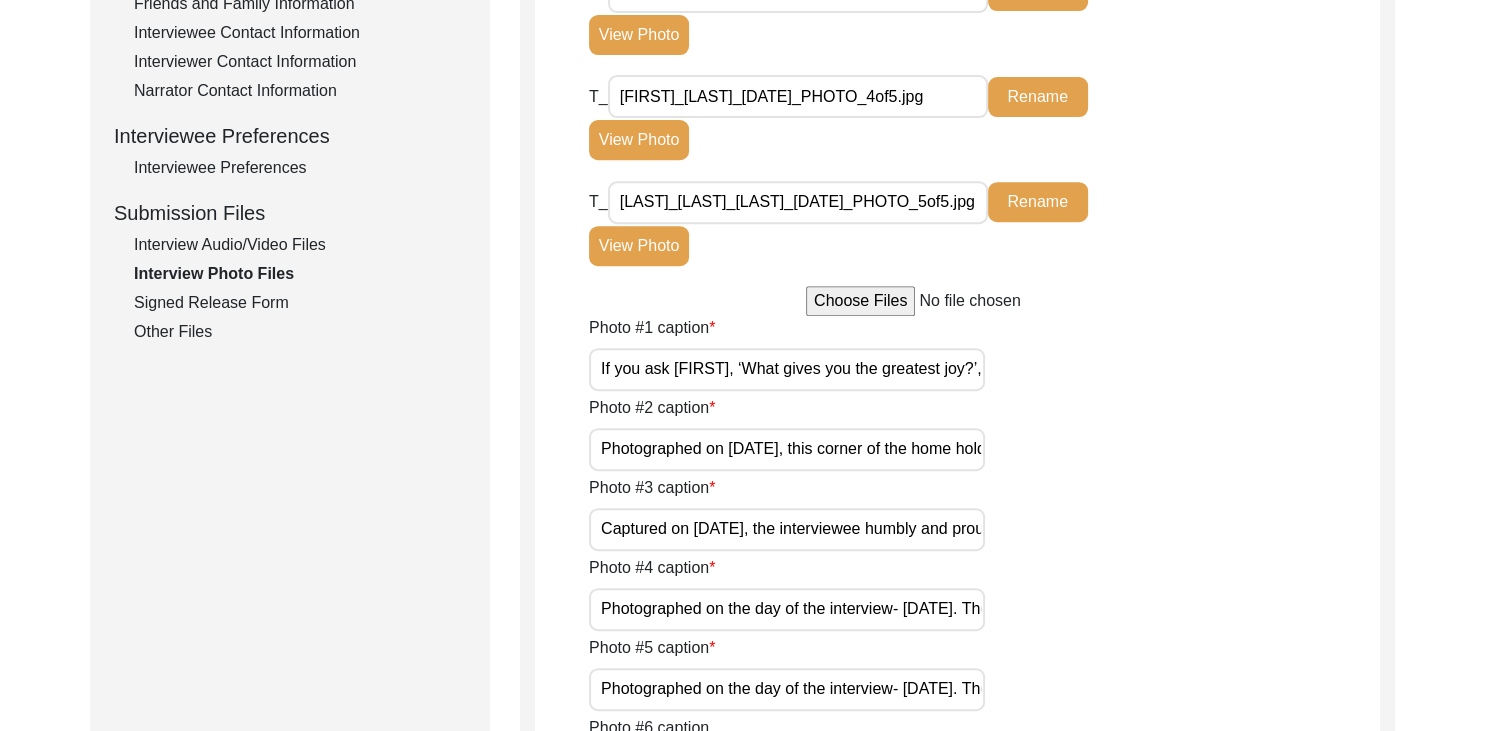 click on "Signed Release Form" 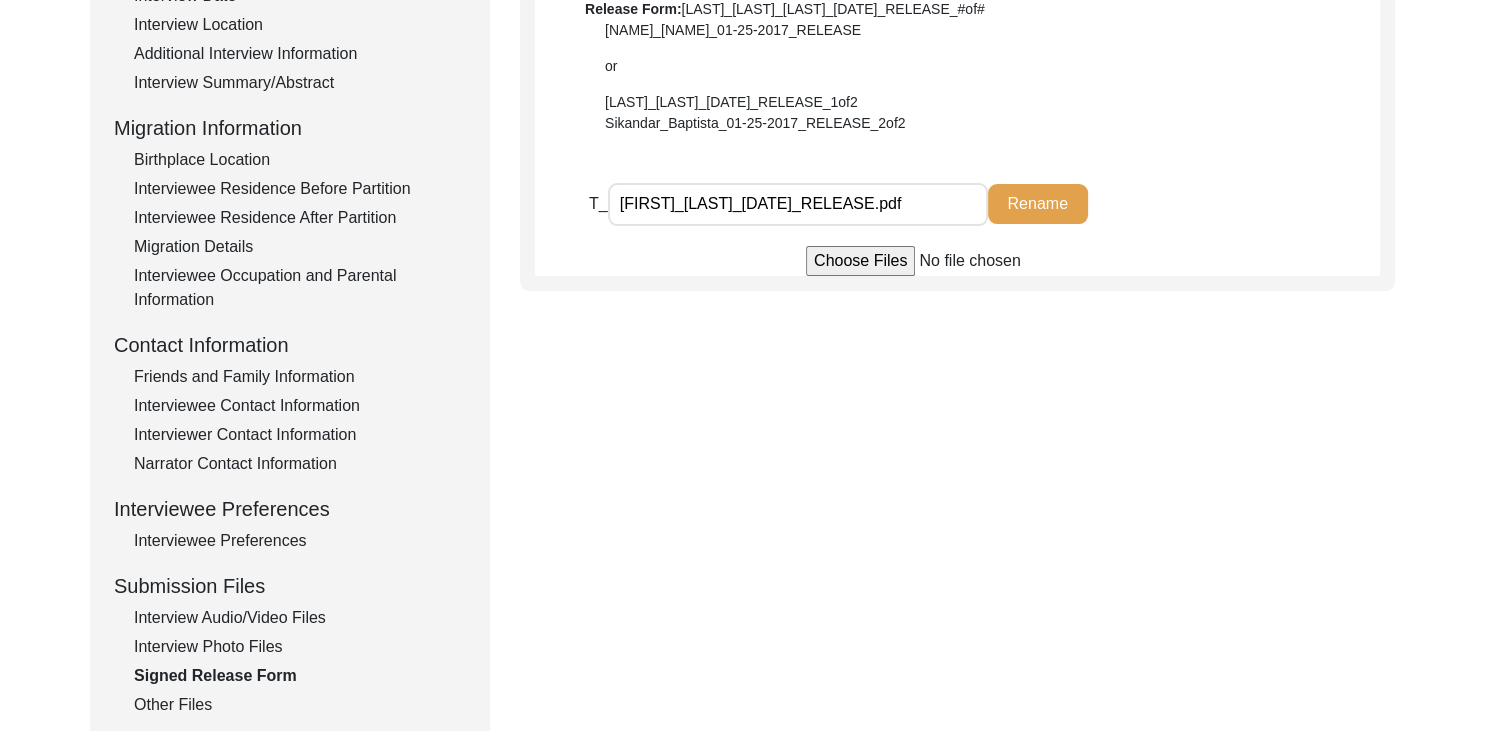 scroll, scrollTop: 493, scrollLeft: 0, axis: vertical 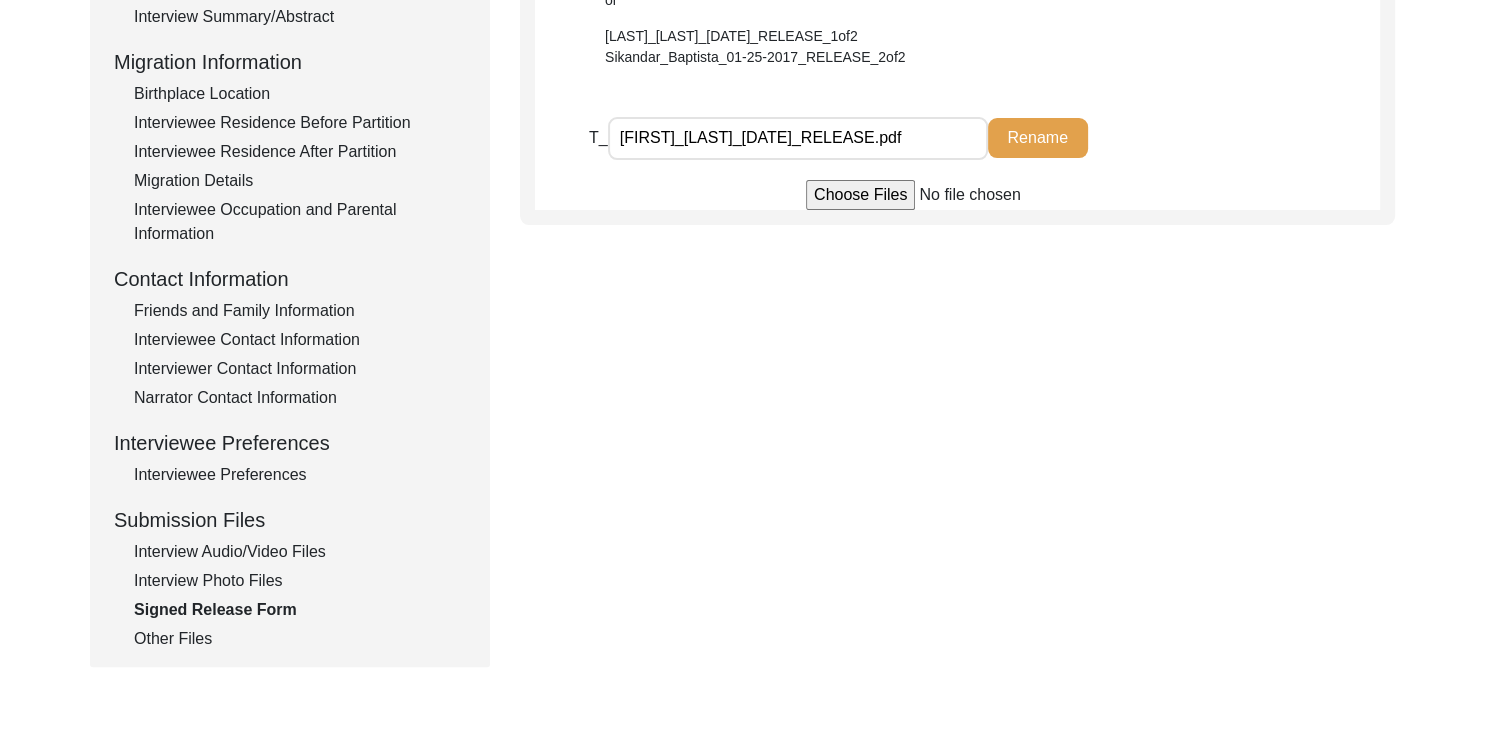 click on "Other Files" 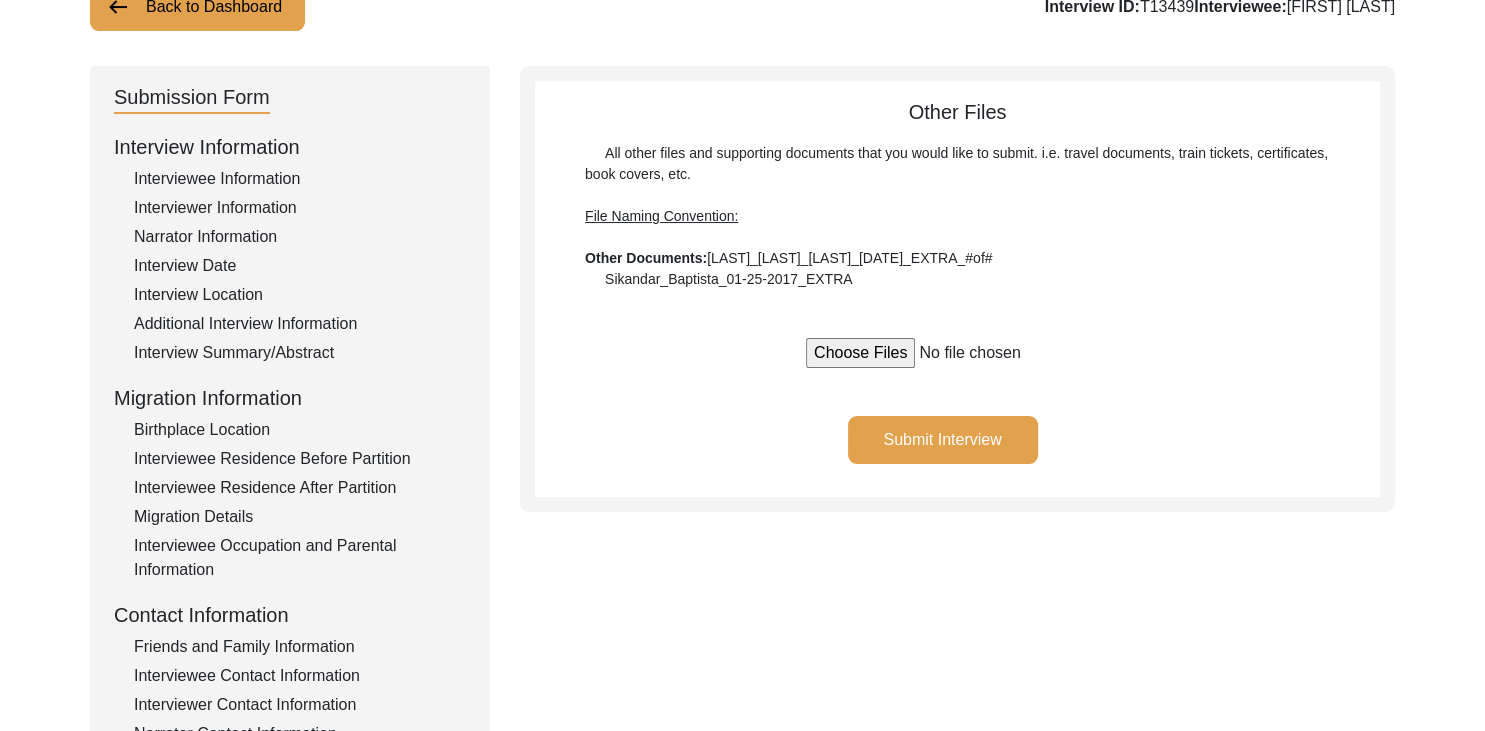 scroll, scrollTop: 124, scrollLeft: 0, axis: vertical 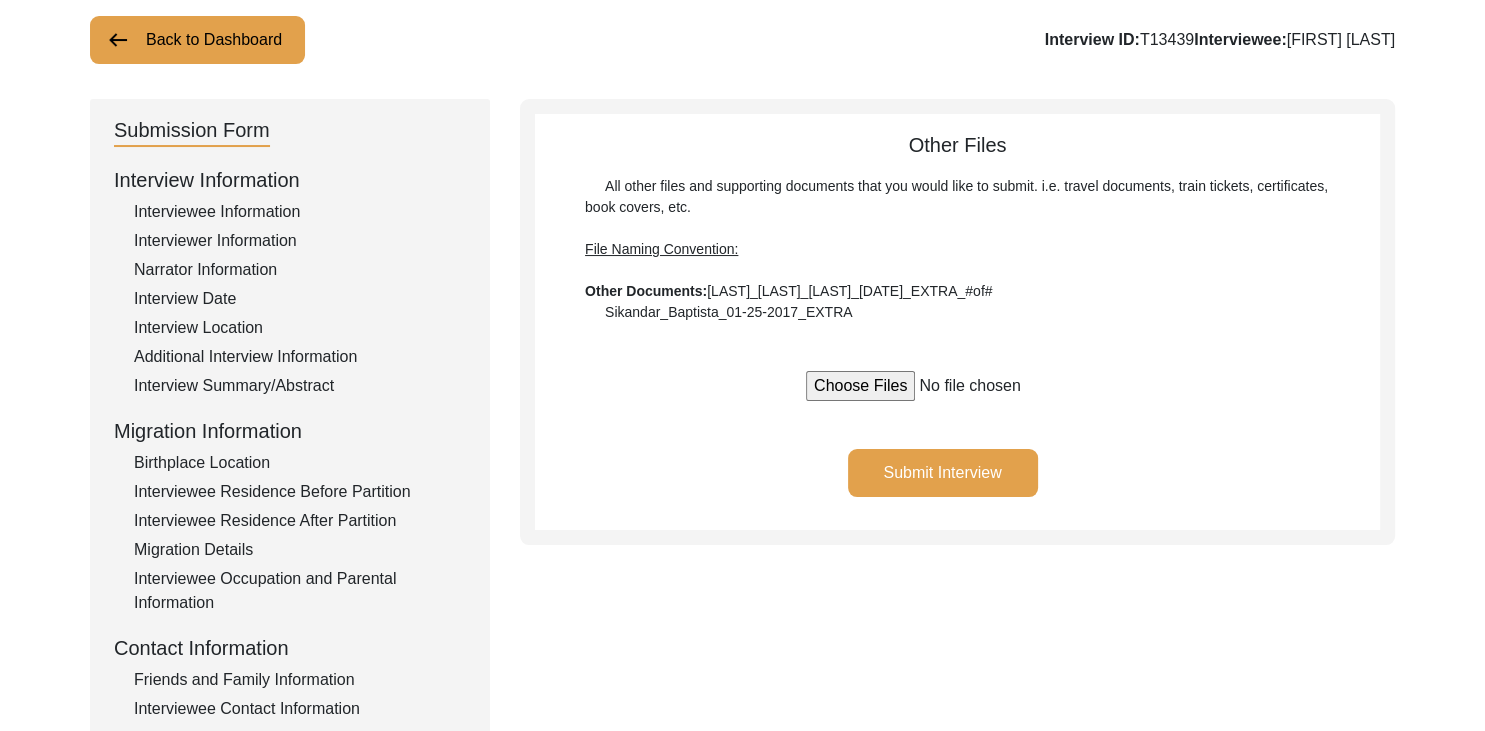 click at bounding box center [957, 386] 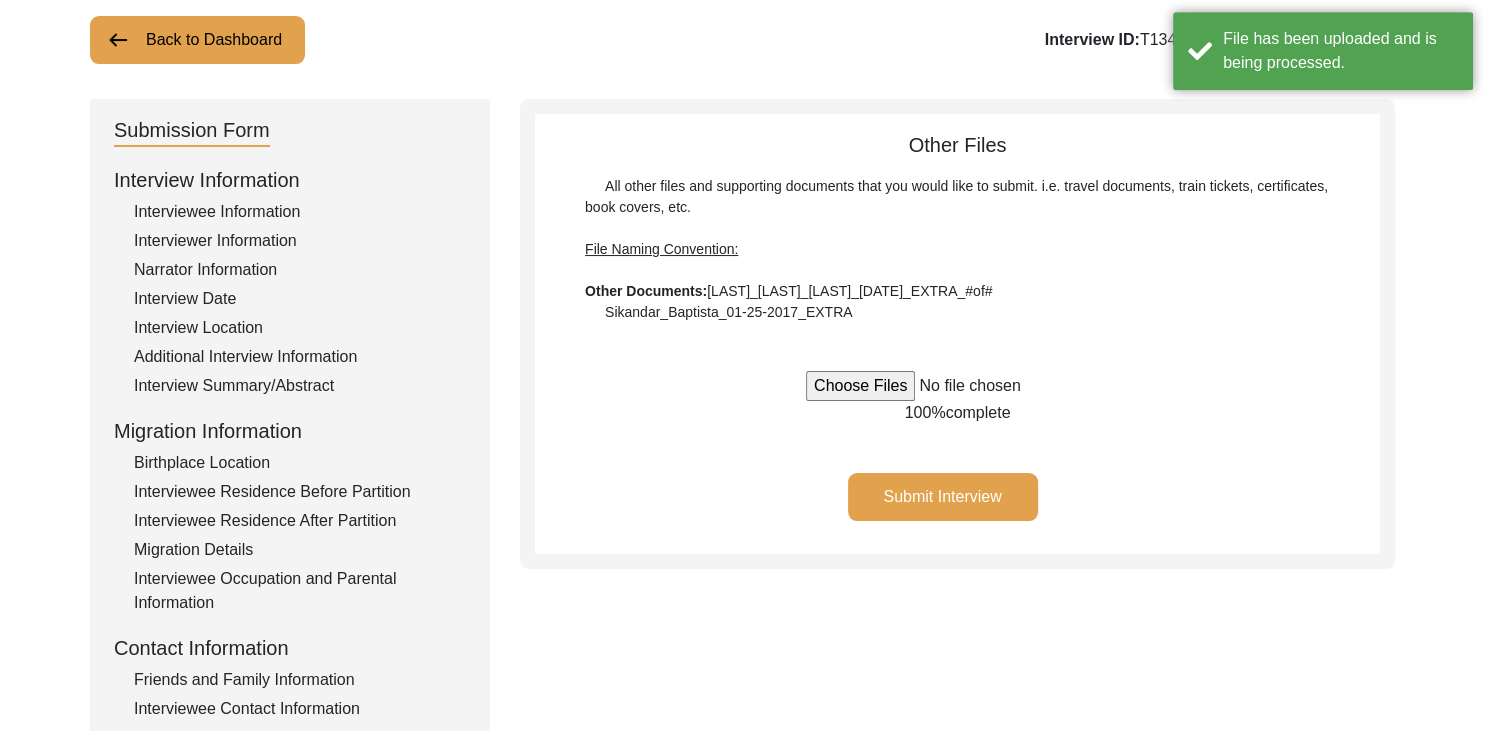 type 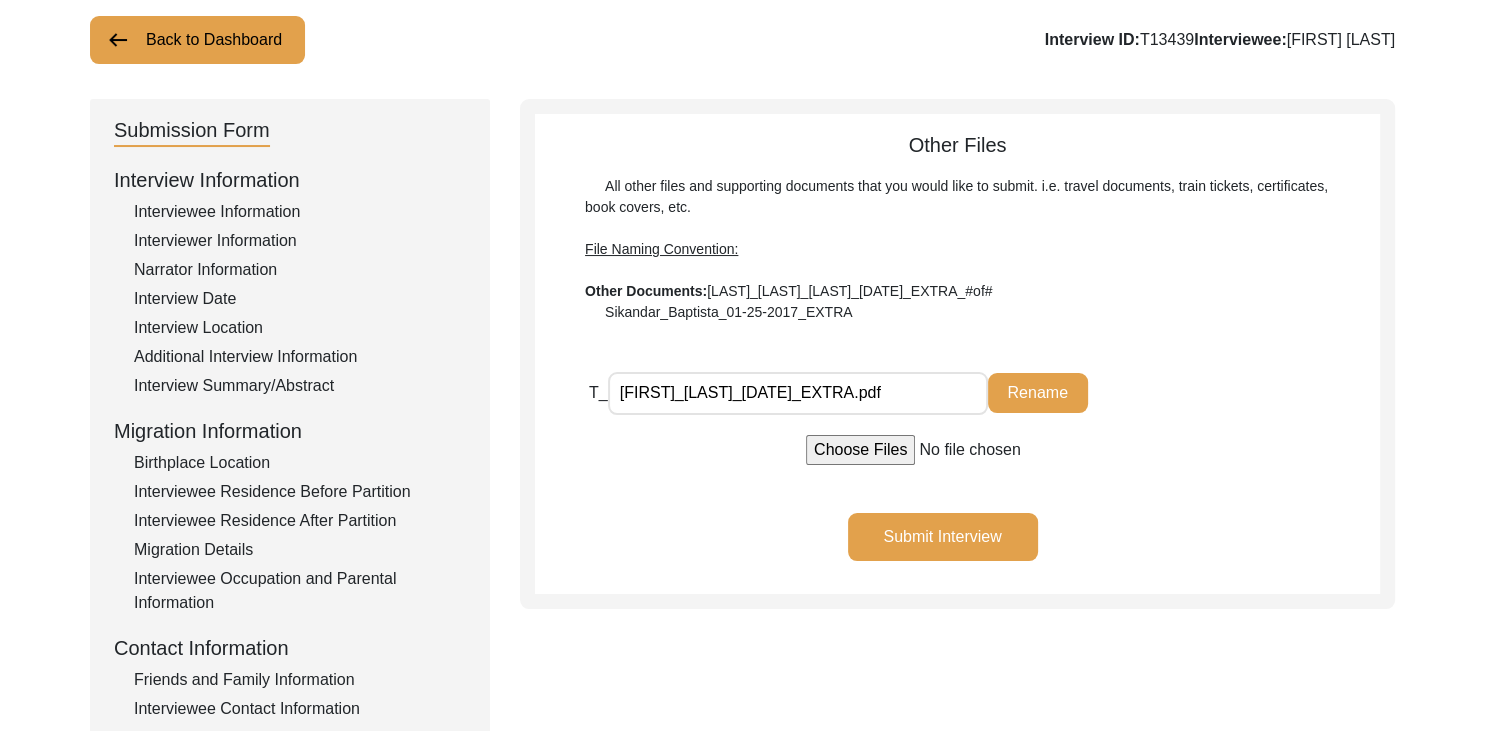 click on "Submit Interview" 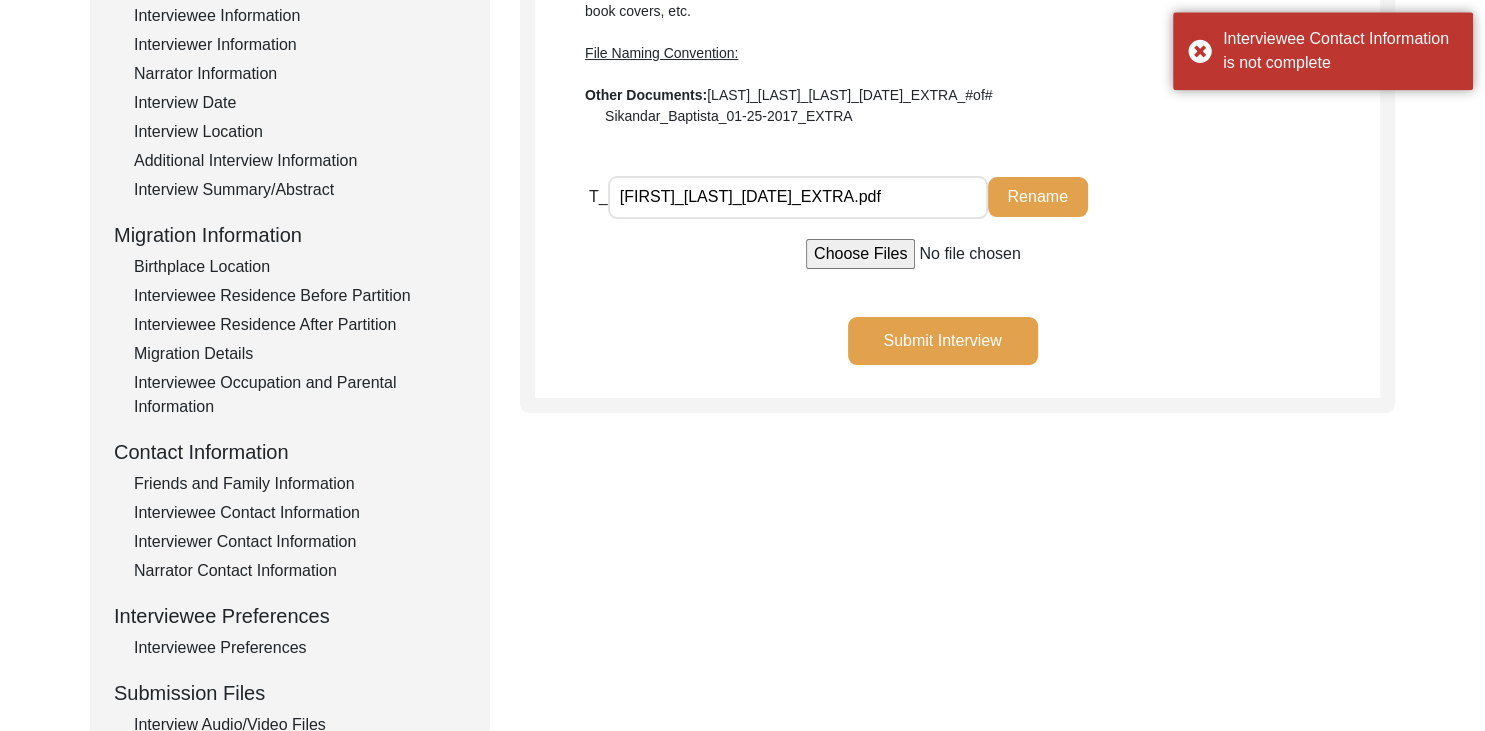 scroll, scrollTop: 329, scrollLeft: 0, axis: vertical 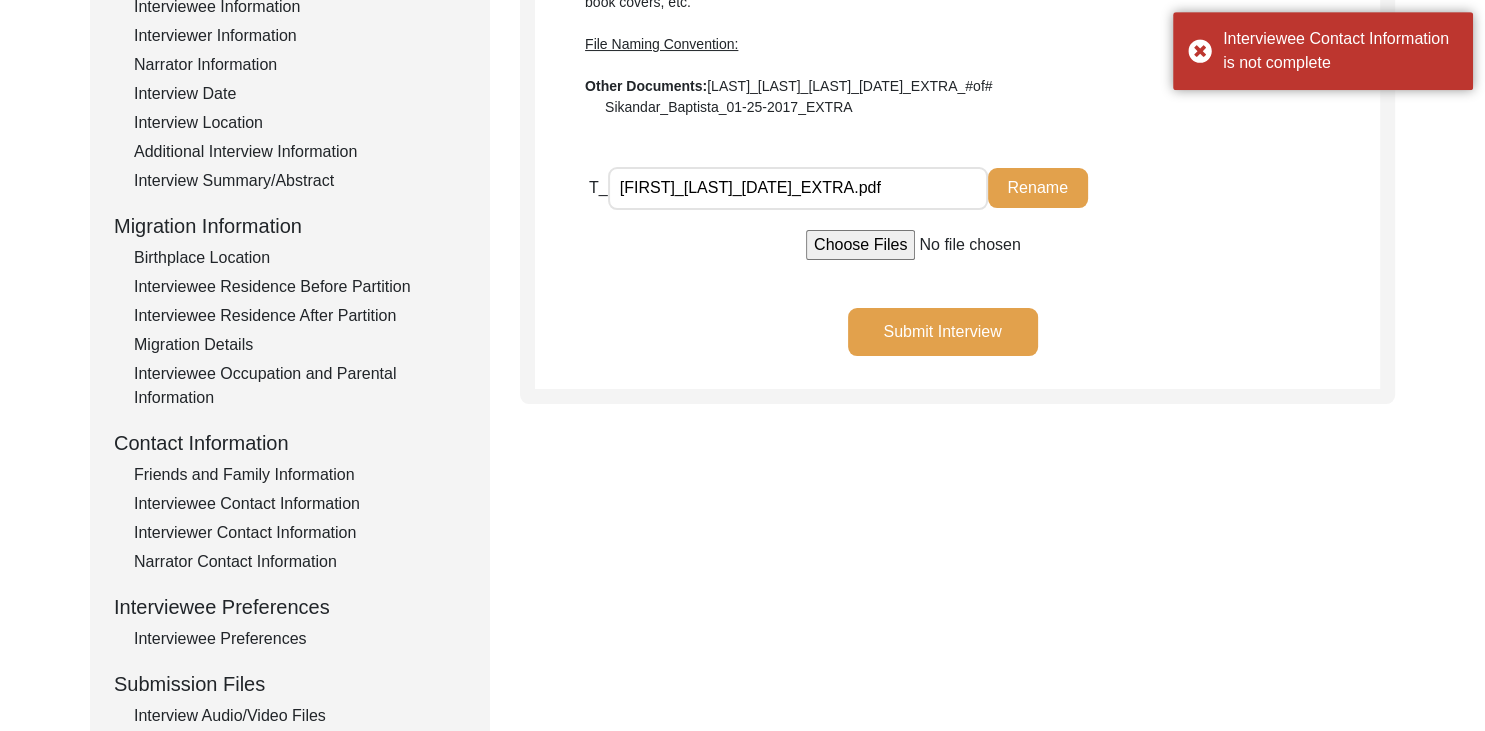 click on "Interviewee Contact Information" 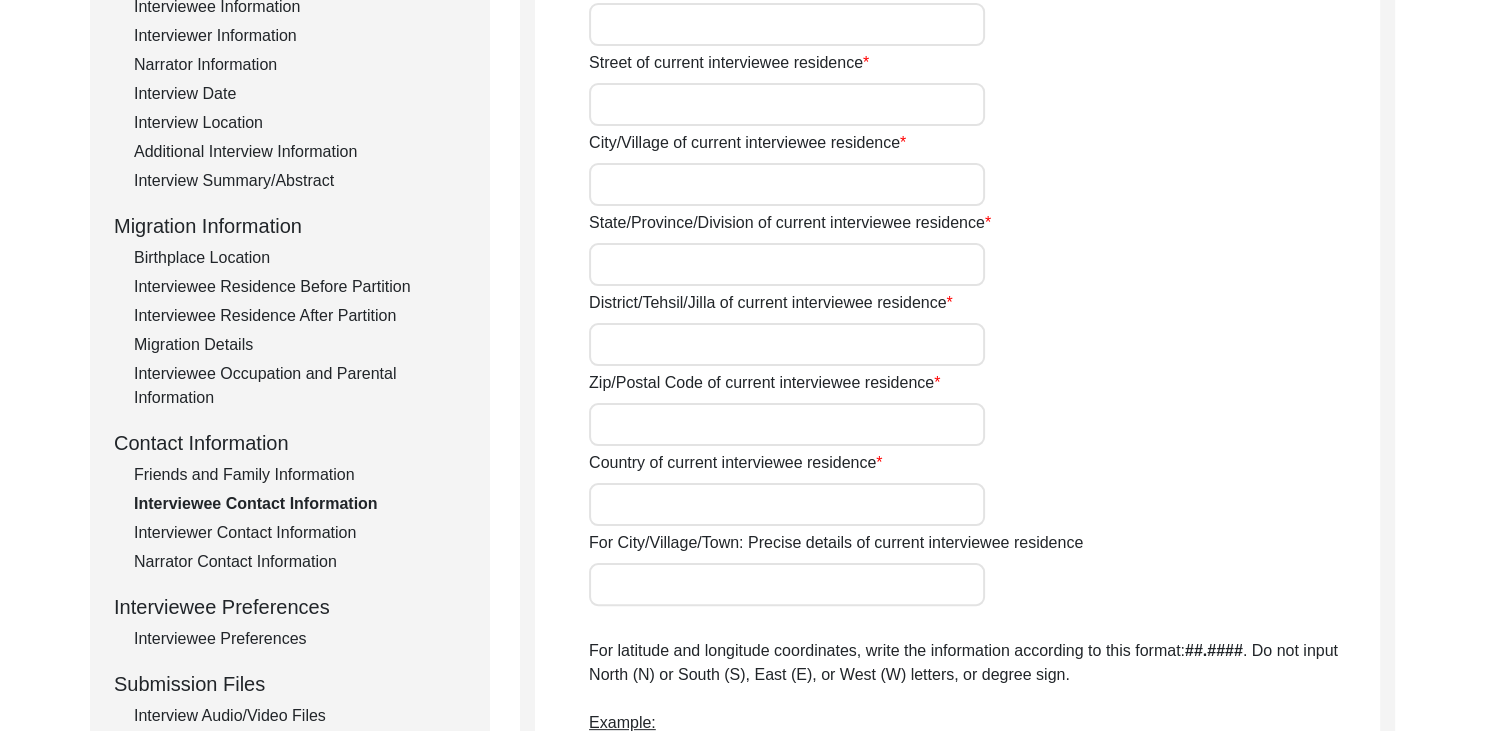type on "E9" 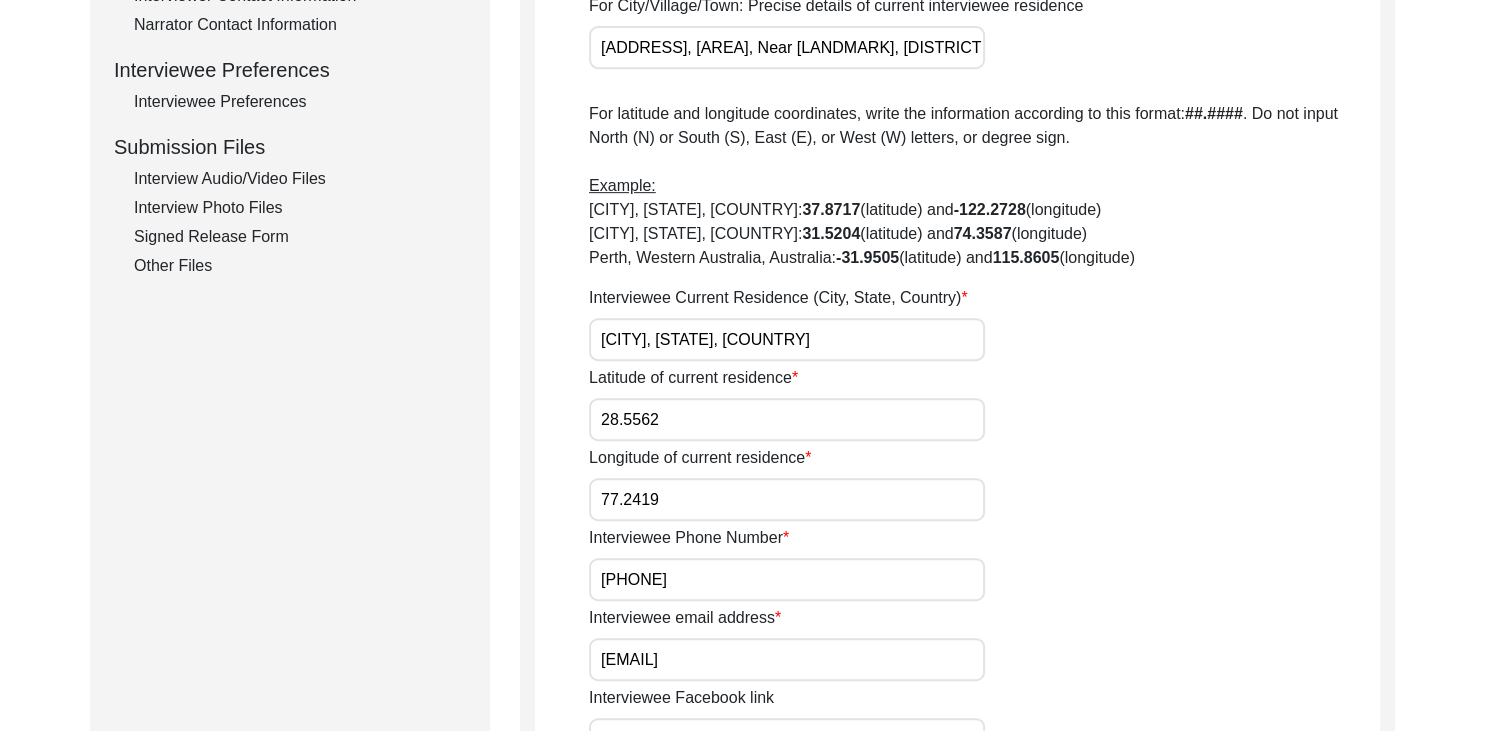 click on "Other Files" 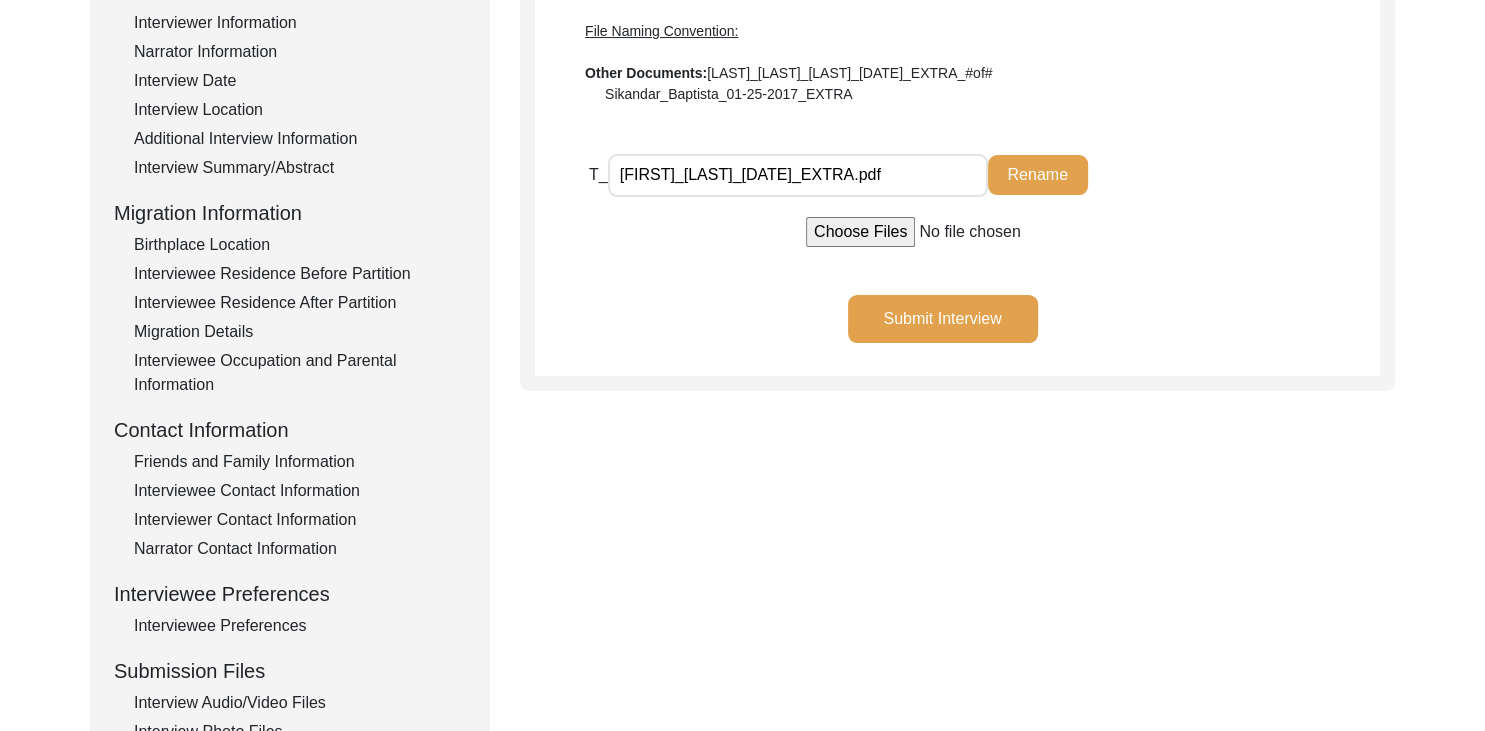 scroll, scrollTop: 340, scrollLeft: 0, axis: vertical 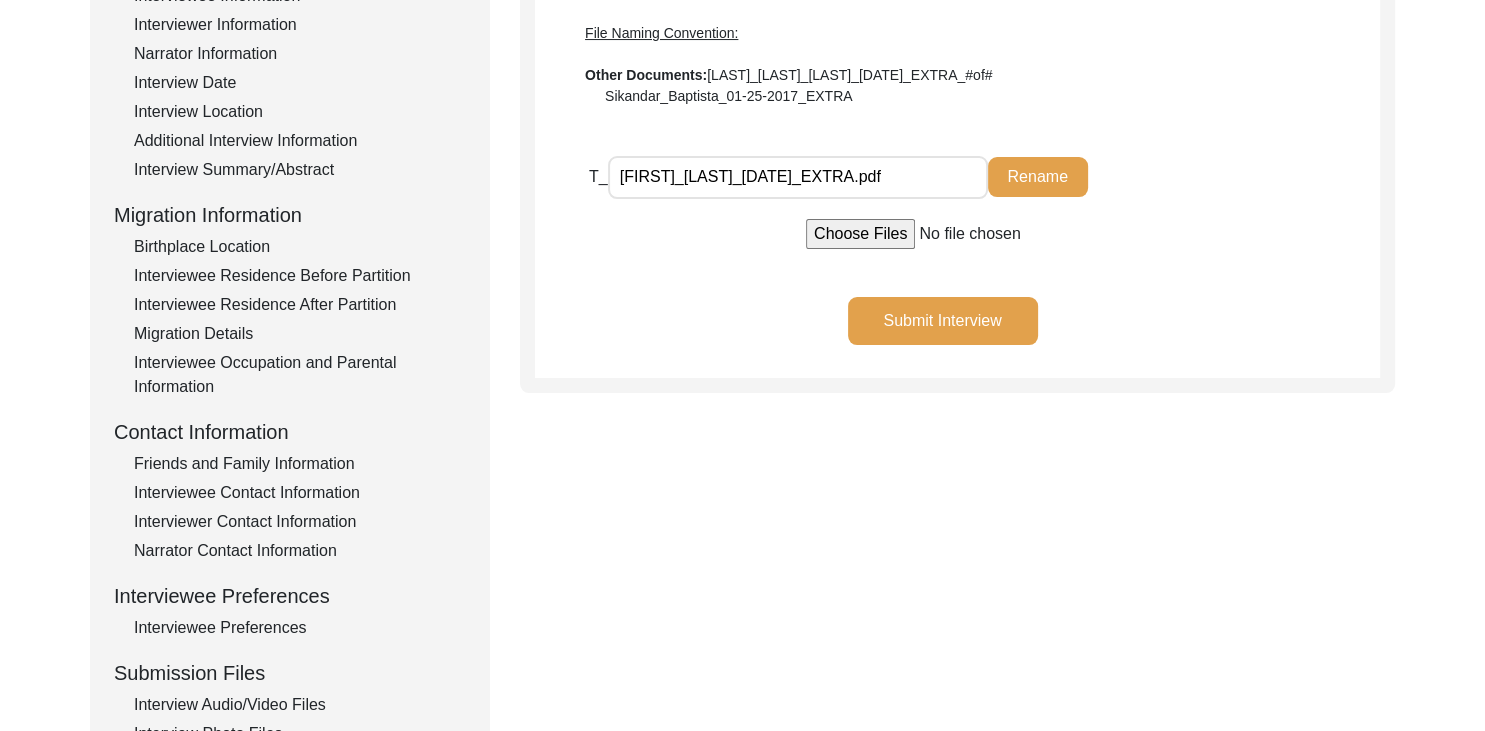 click on "Submit Interview" 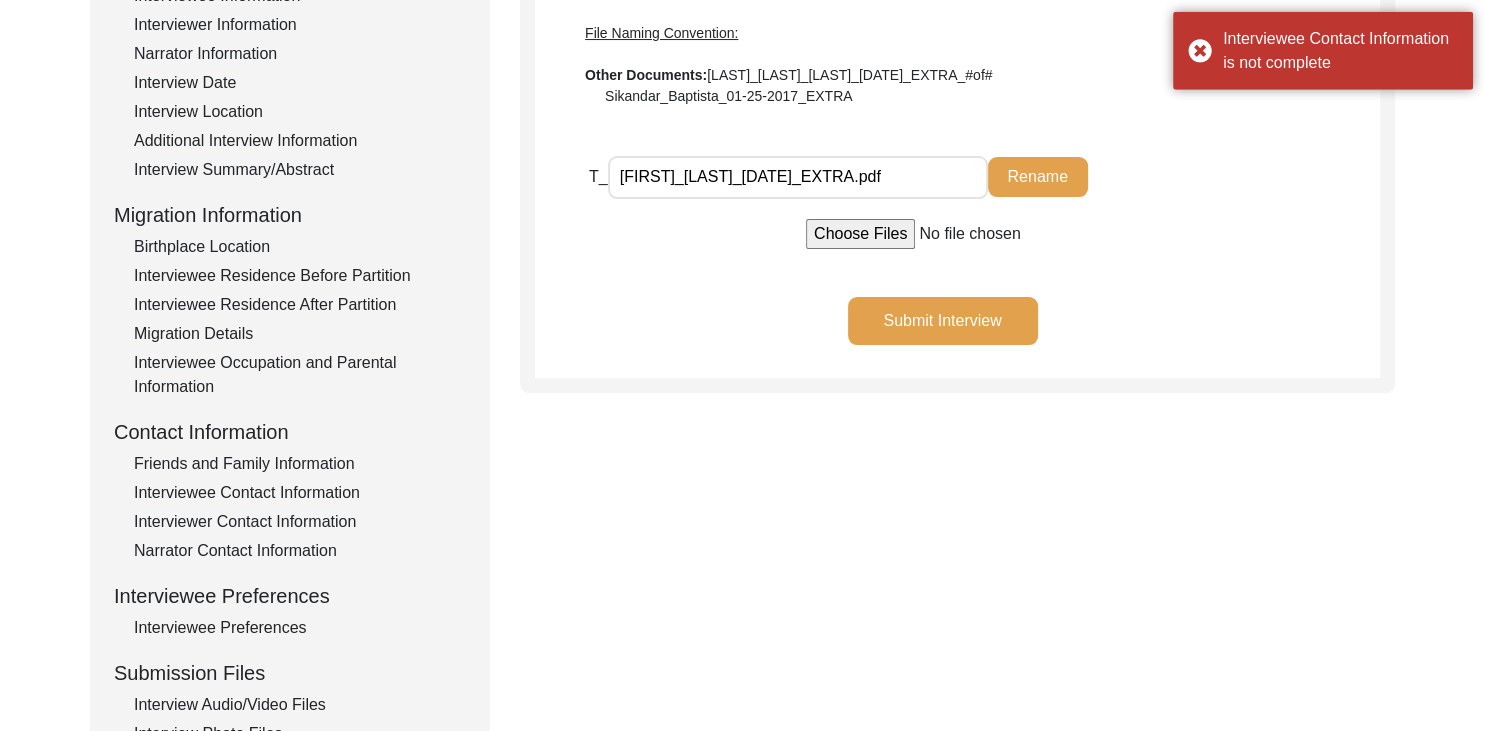 click on "Interviewee Contact Information" 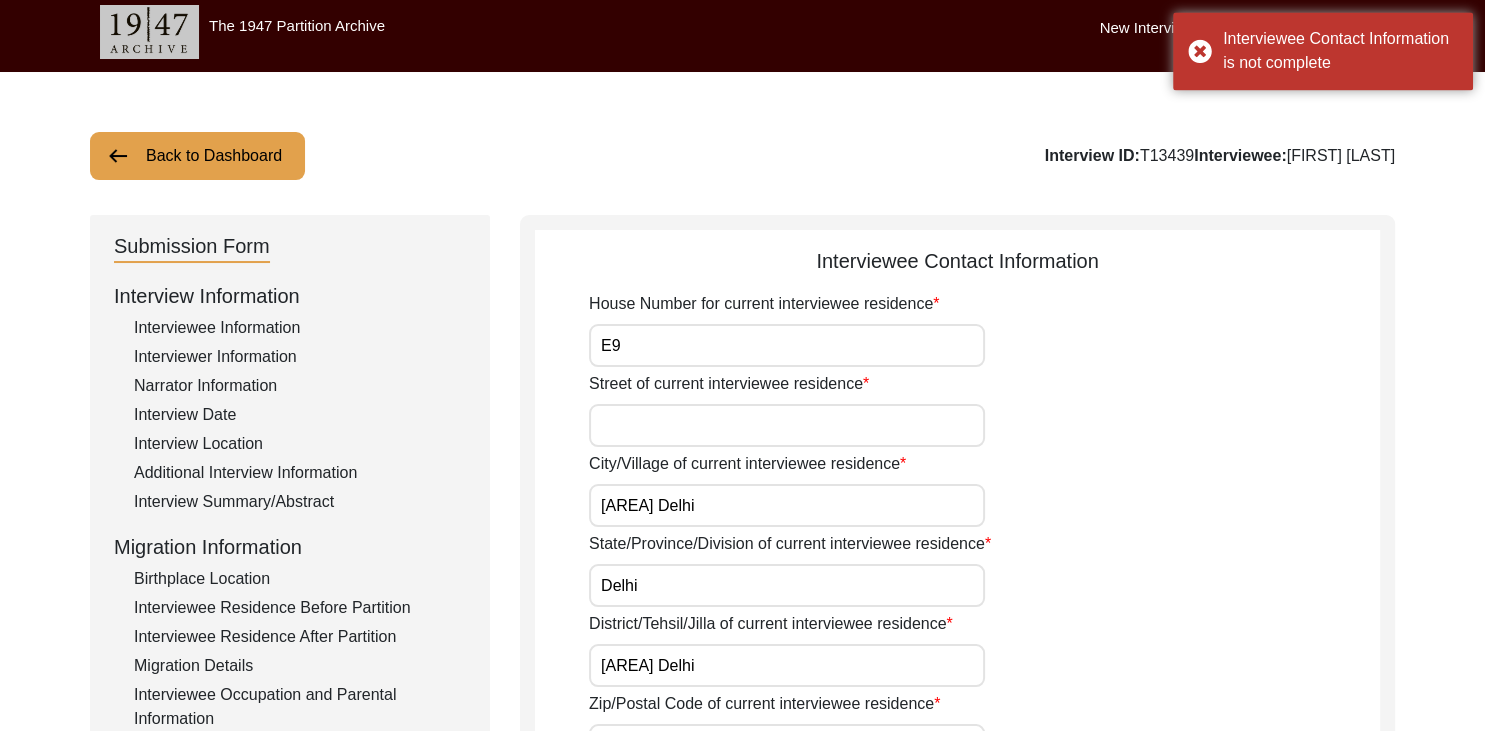 scroll, scrollTop: 0, scrollLeft: 0, axis: both 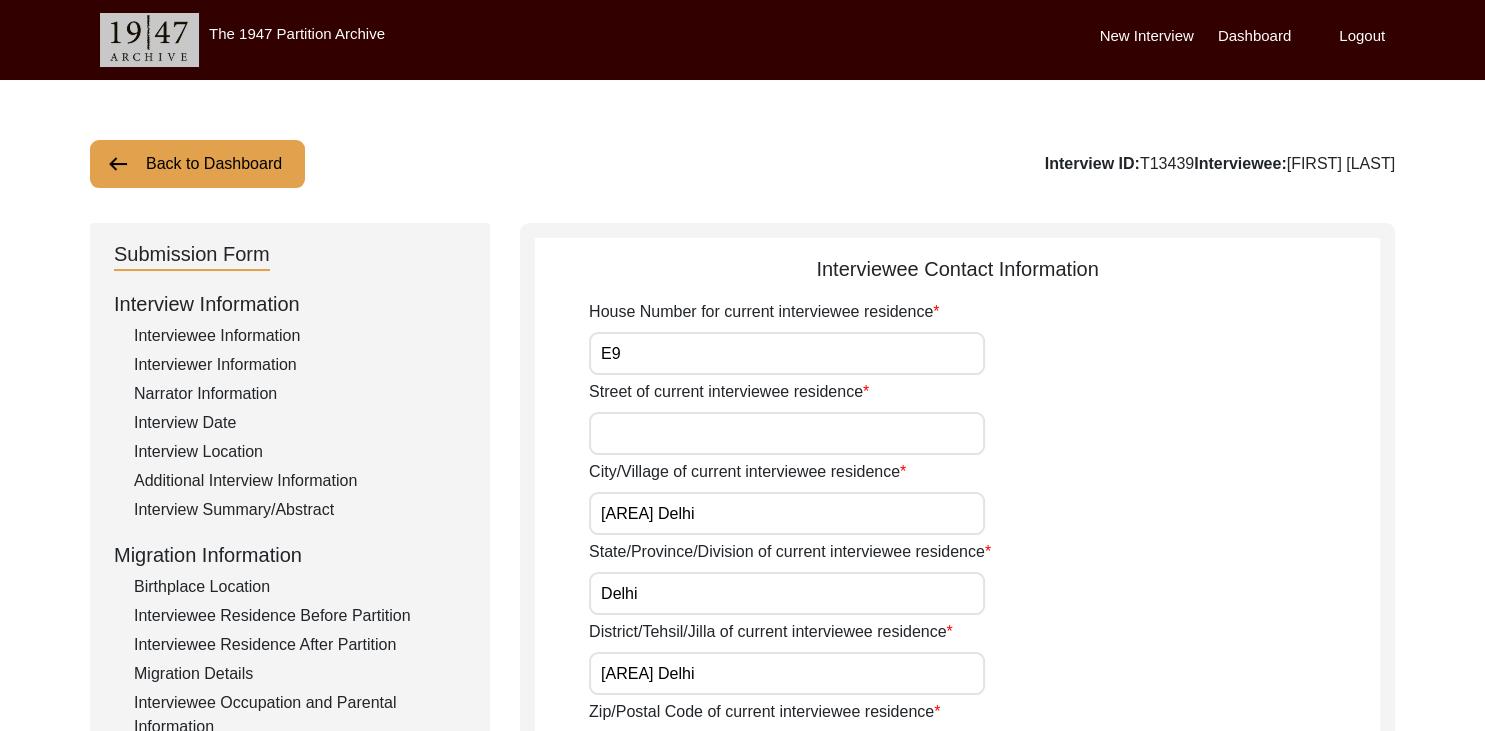 click on "Street of current interviewee residence" at bounding box center [787, 433] 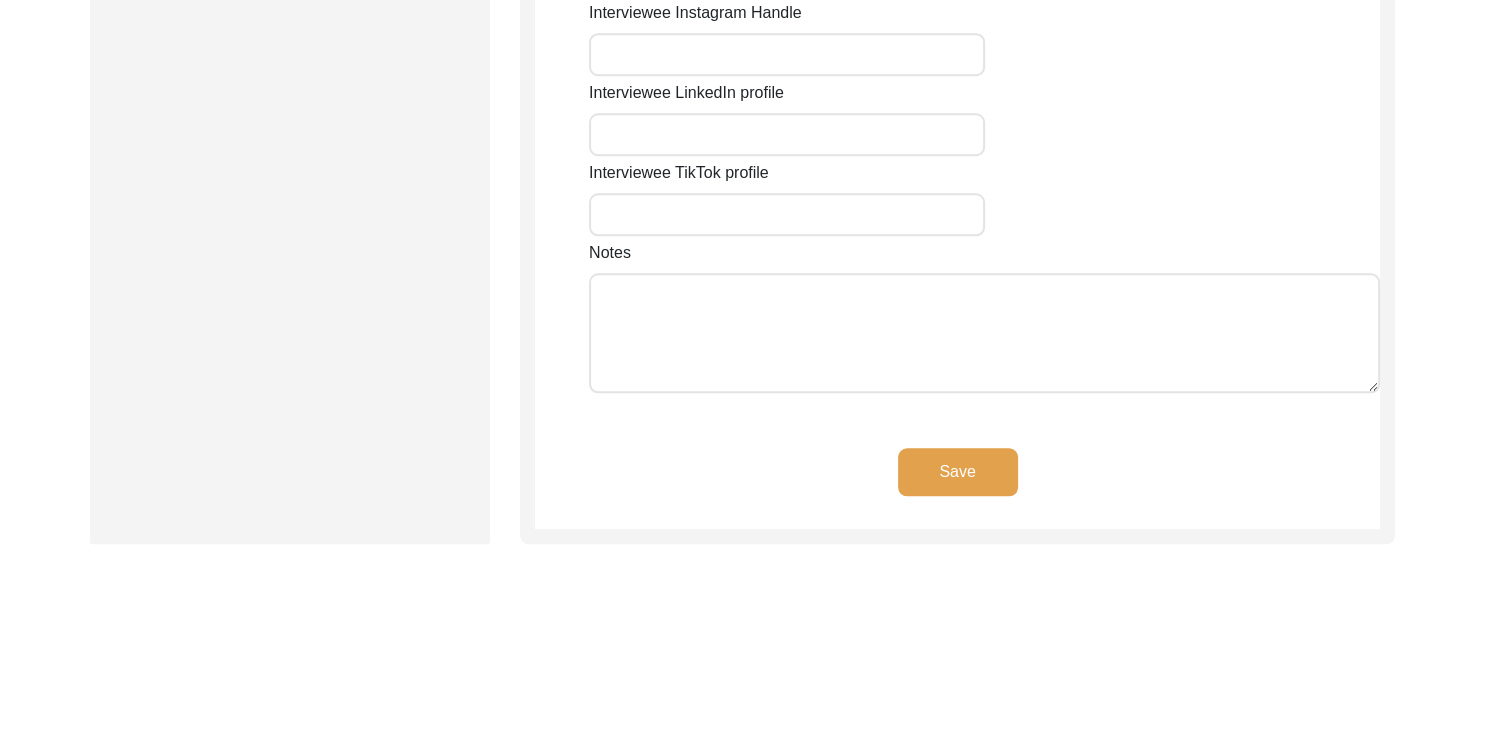 scroll, scrollTop: 1713, scrollLeft: 0, axis: vertical 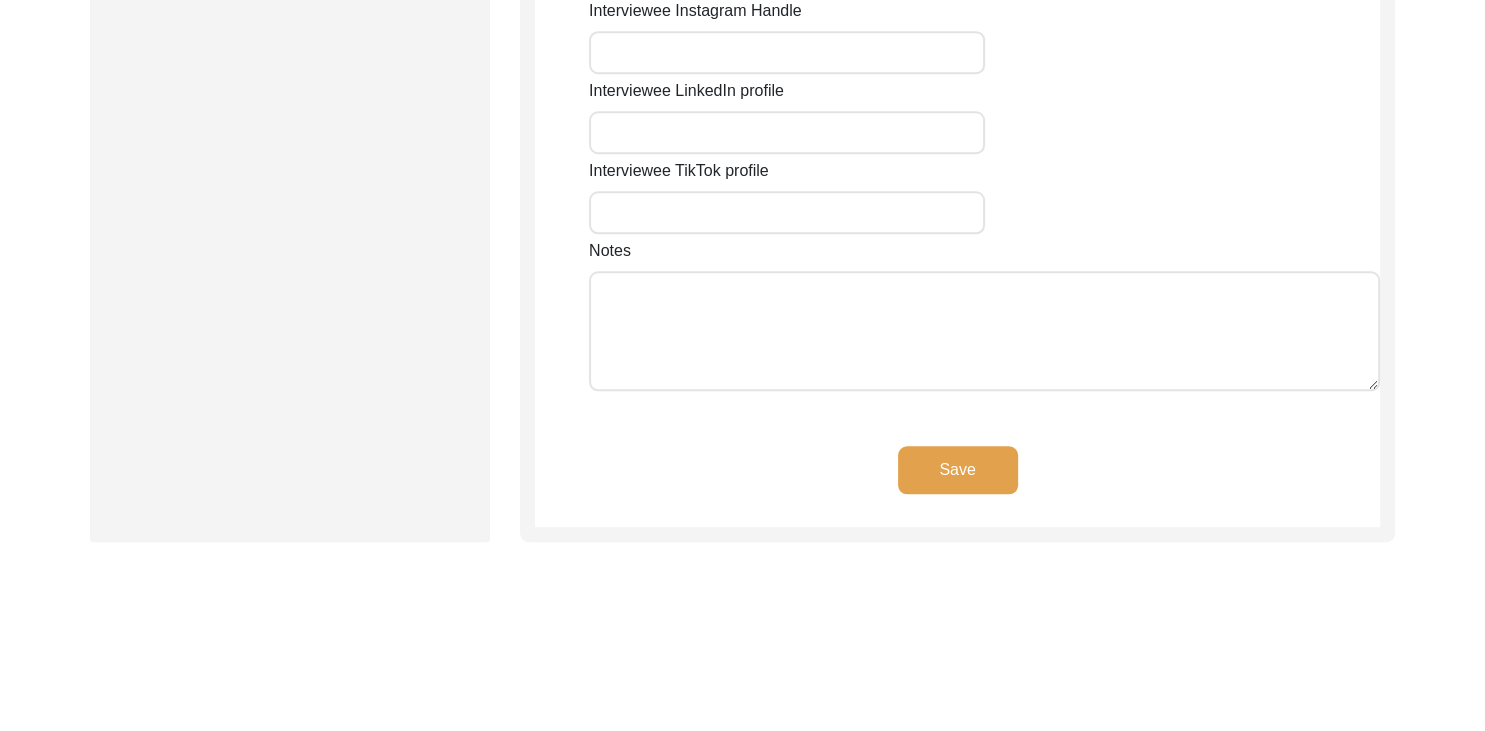 click on "Save" 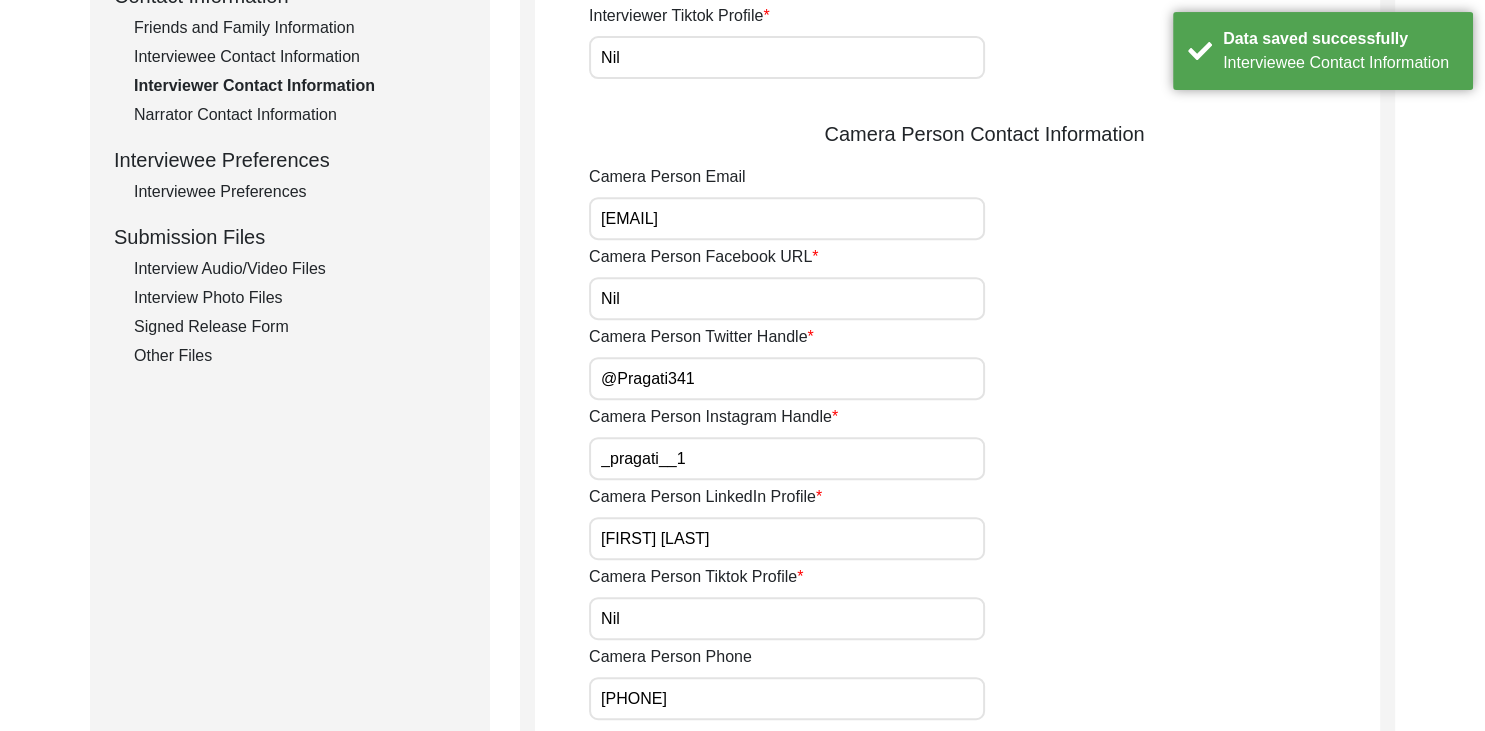 scroll, scrollTop: 708, scrollLeft: 0, axis: vertical 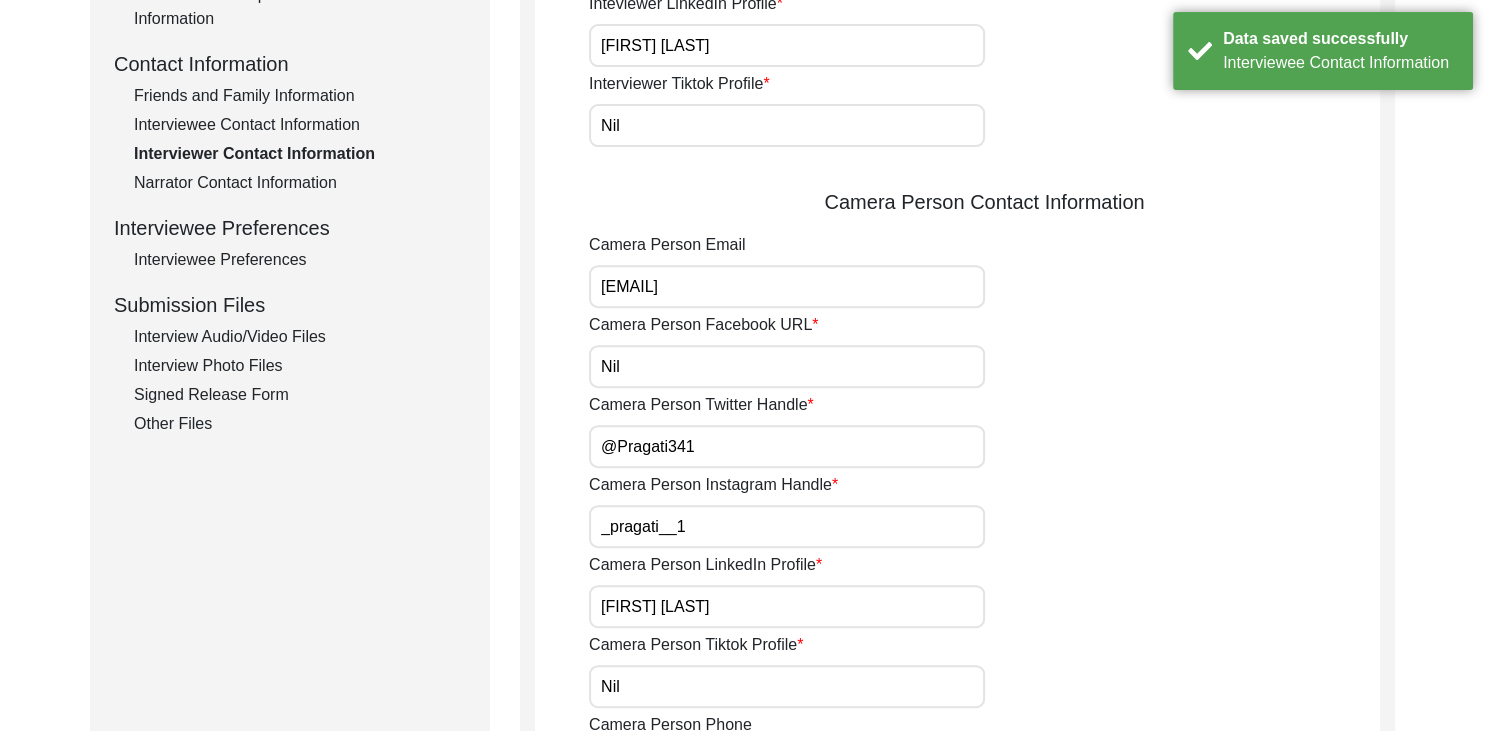 click on "Other Files" 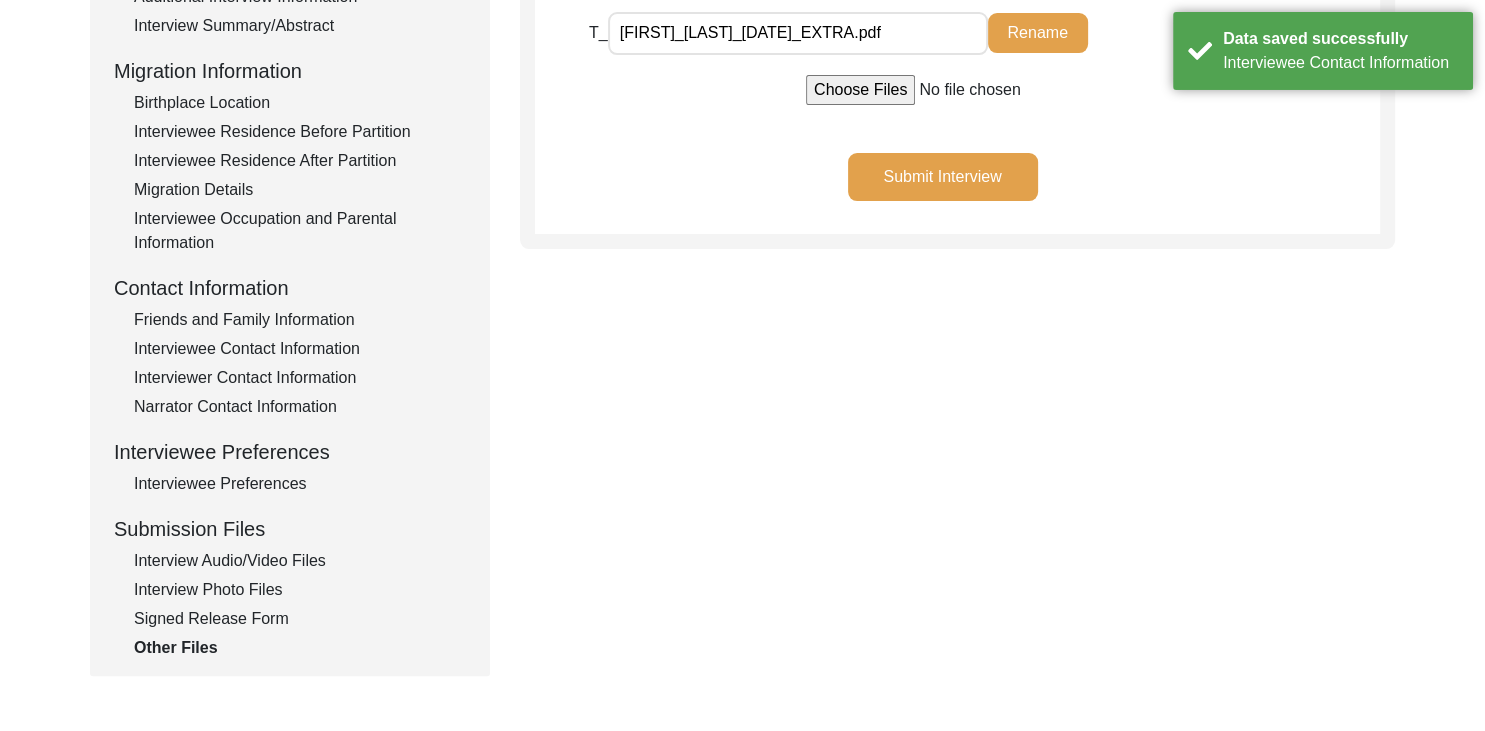 scroll, scrollTop: 477, scrollLeft: 0, axis: vertical 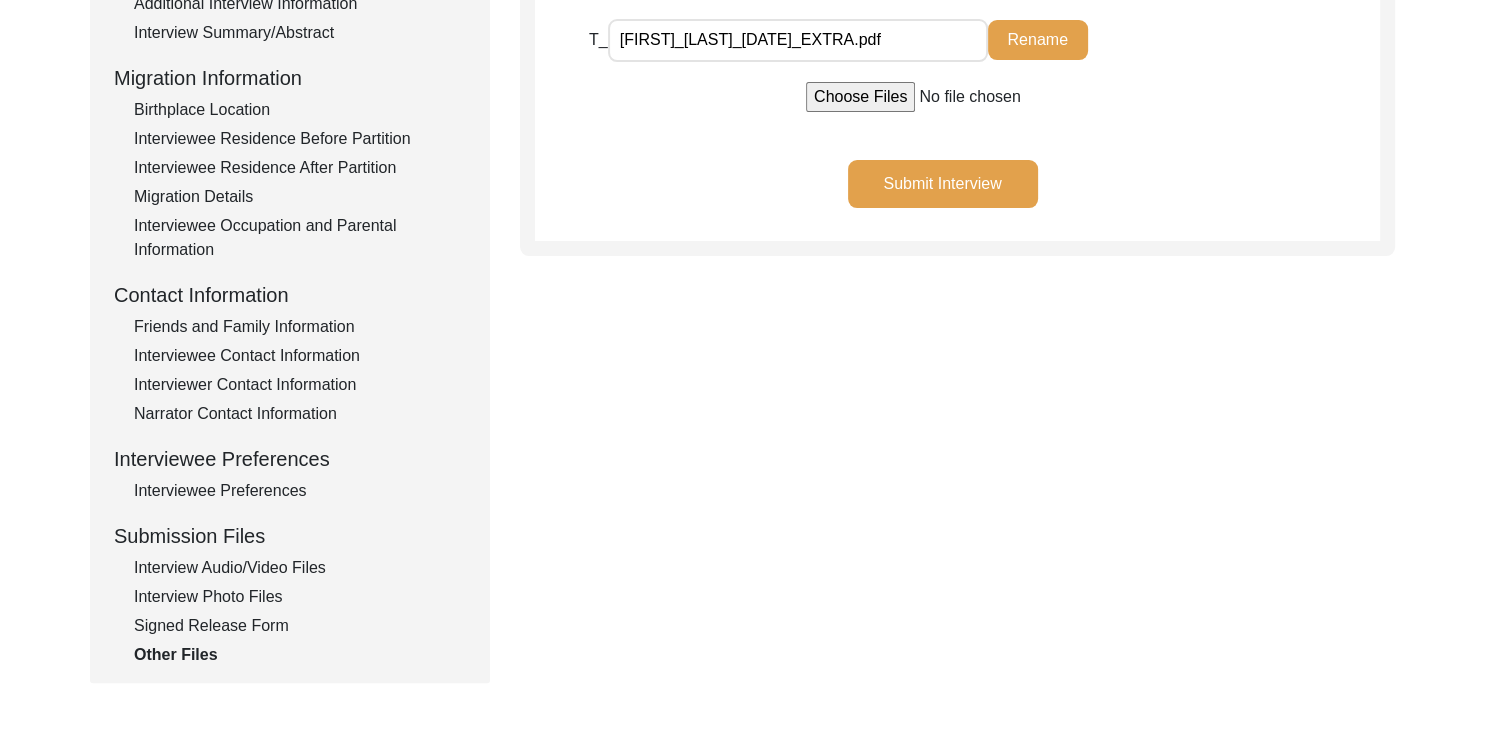 click on "Submit Interview" 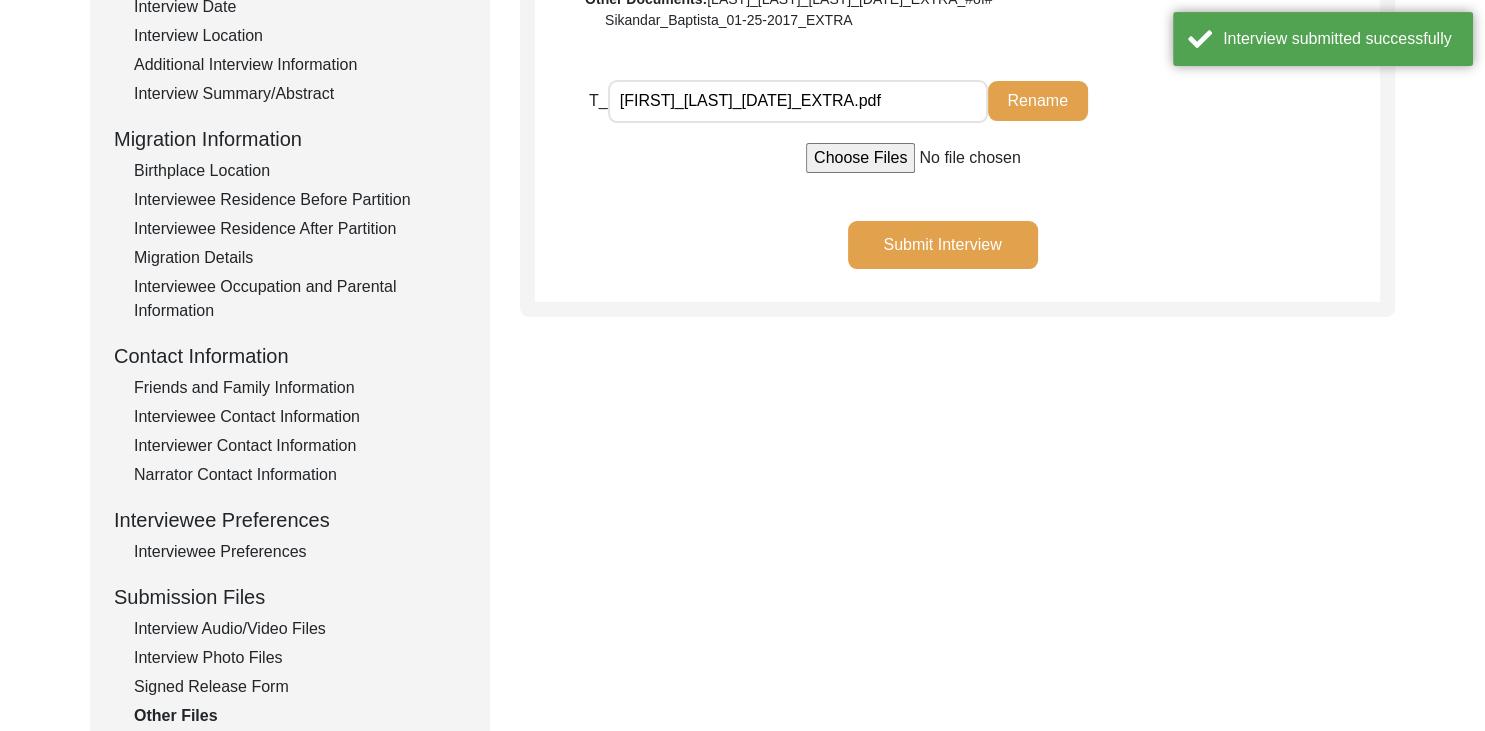 scroll, scrollTop: 408, scrollLeft: 0, axis: vertical 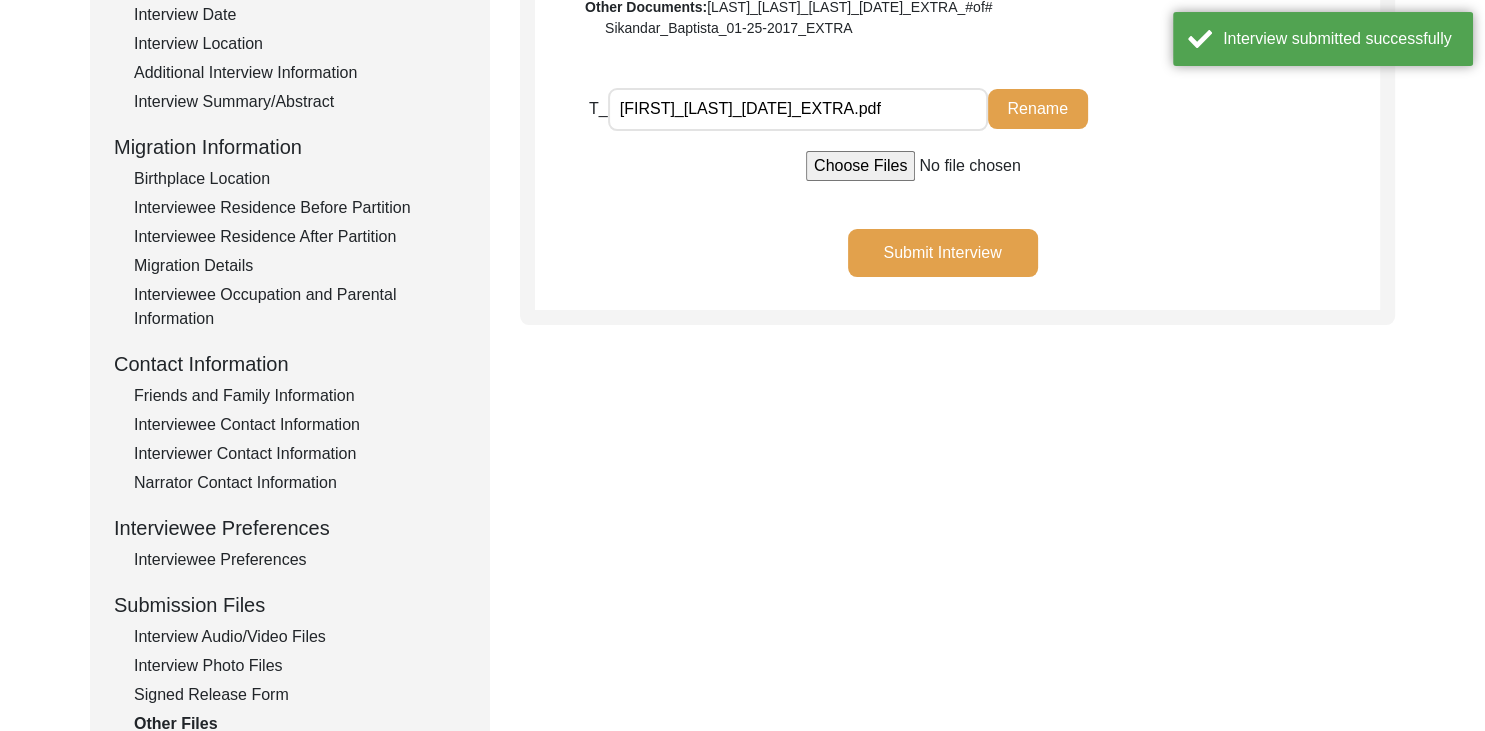 click on "Submit Interview" 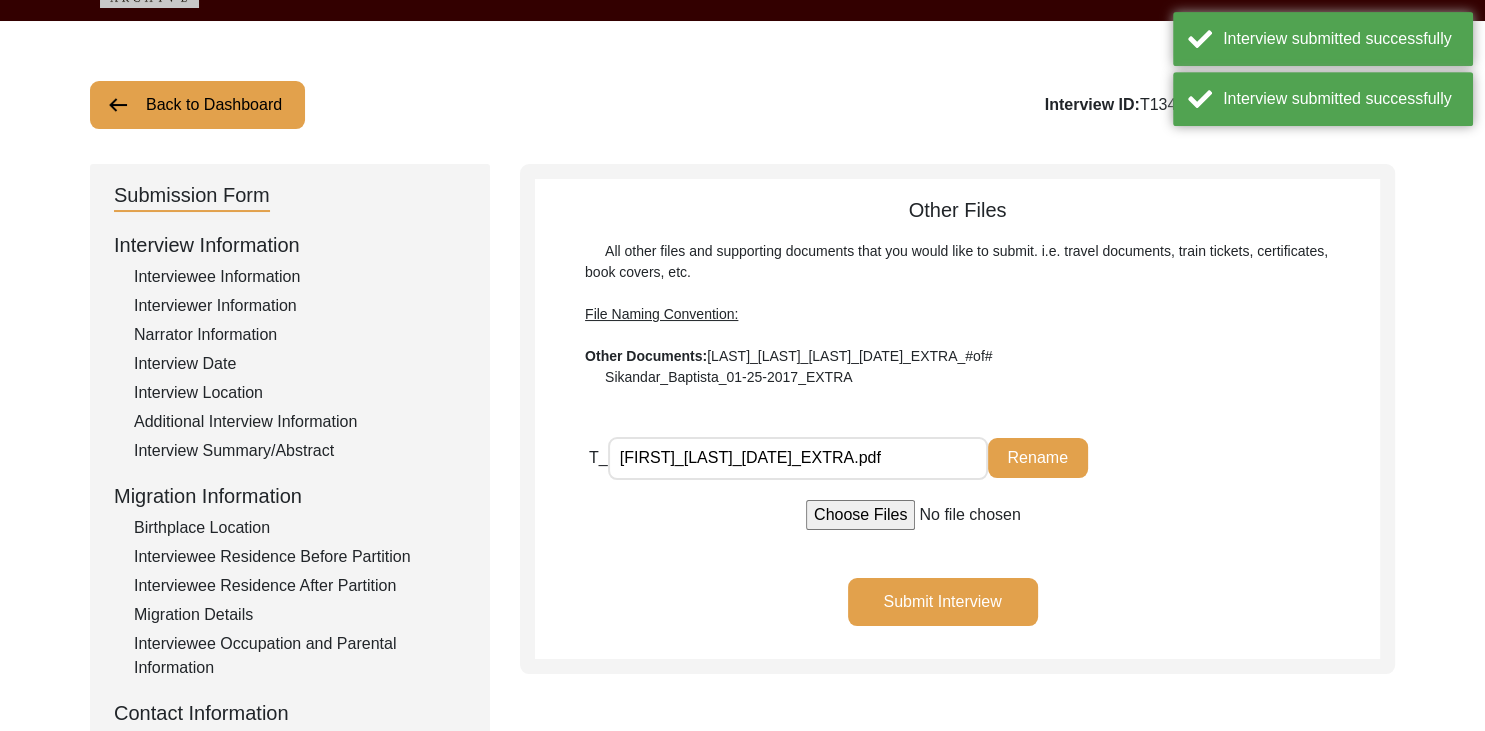scroll, scrollTop: 58, scrollLeft: 0, axis: vertical 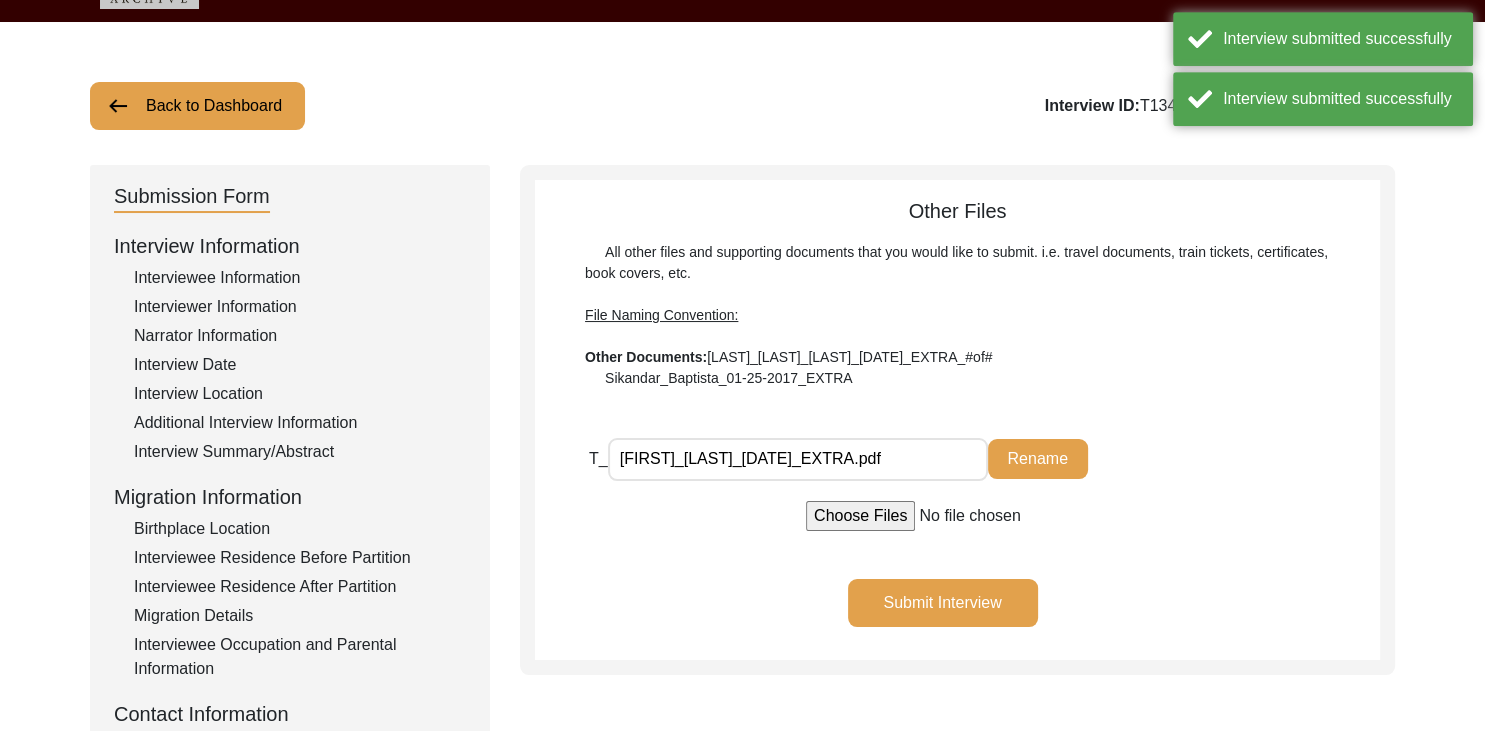 click on "Back to Dashboard" 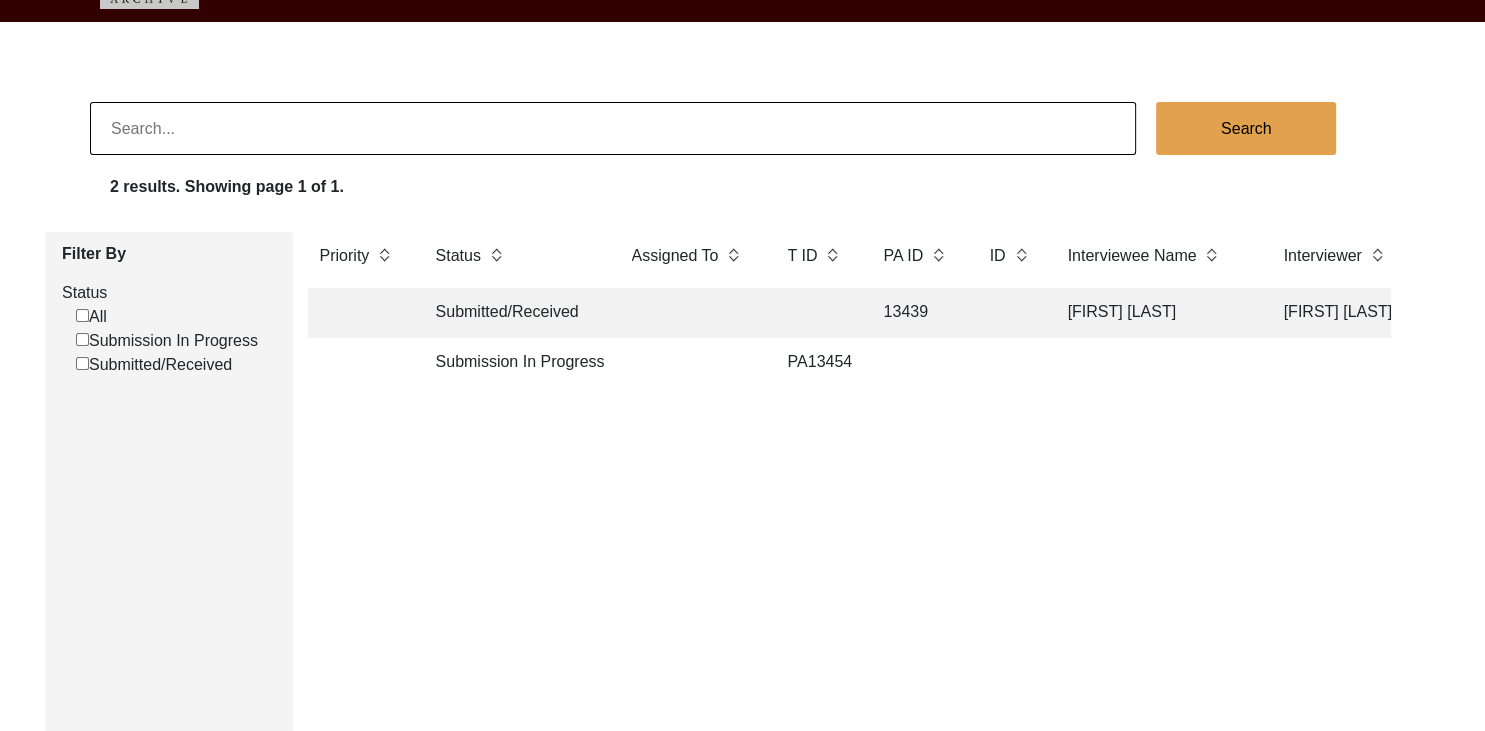 click on "Priority Status Assigned To T ID PA ID ID Interviewee Name Interviewer Interview location (City, State/Province, Country) Interview Date Gender of interviewee Interviewee Date of Birth Interviewee Religion Interview Languages "Migrated From (Village/City, State, Country)" "Migrated To (Village/City, State, Country)" POST Form Summary RELEASE Form # Photos of interview Video/Audio Received B-Roll Received Doc & Video confirm email sent Submitted/Received 13439 [LAST] [LAST] [LAST] [CITY], [STATE], [COUNTRY] [DATE] Male [DATE] [RELIGION] [LANGUAGE], [LANGUAGE], [LANGUAGE], [LANGUAGE] [VILLAGE], [REGION] ([REGION]), [COUNTRY] [CITY], [STATE], [COUNTRY] Submission In Progress 13454" 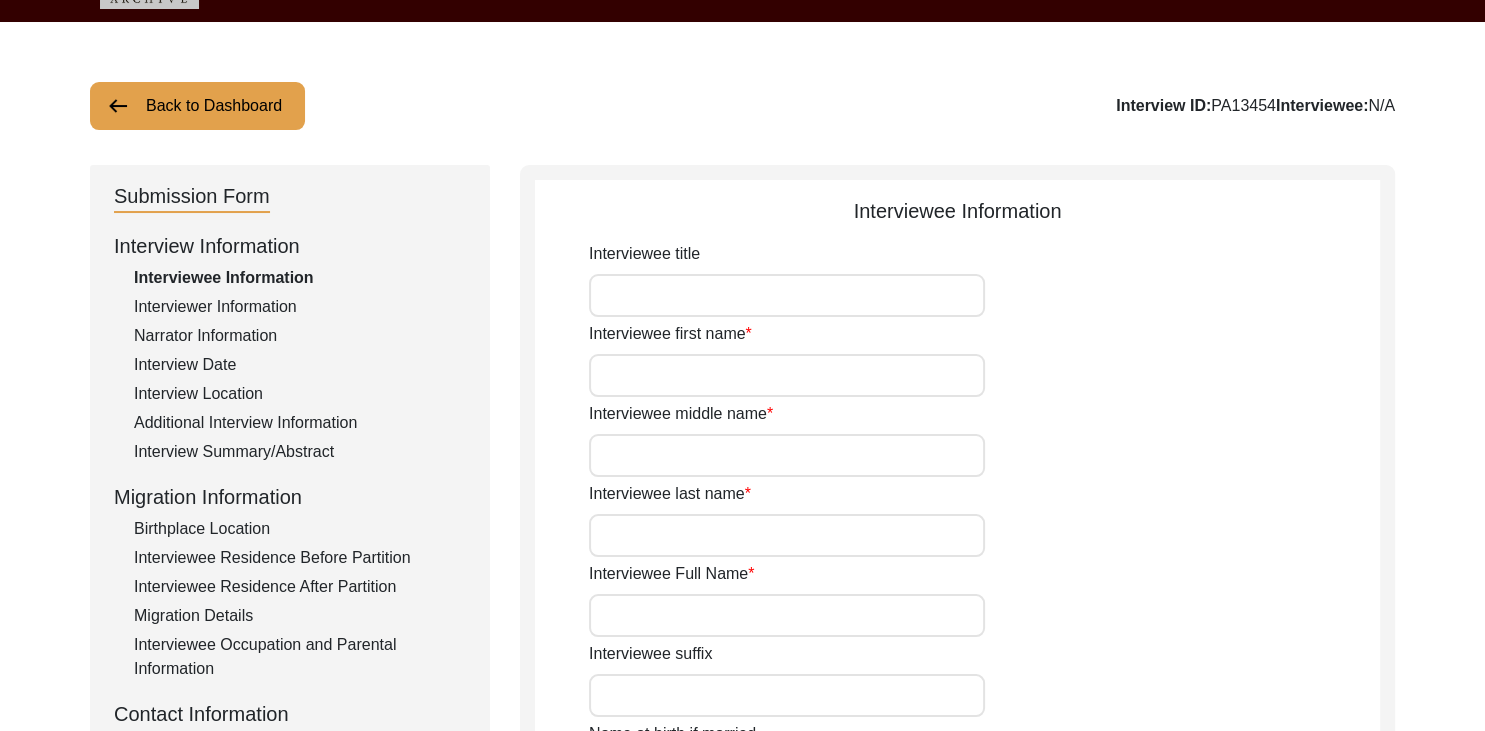 click on "Back to Dashboard" 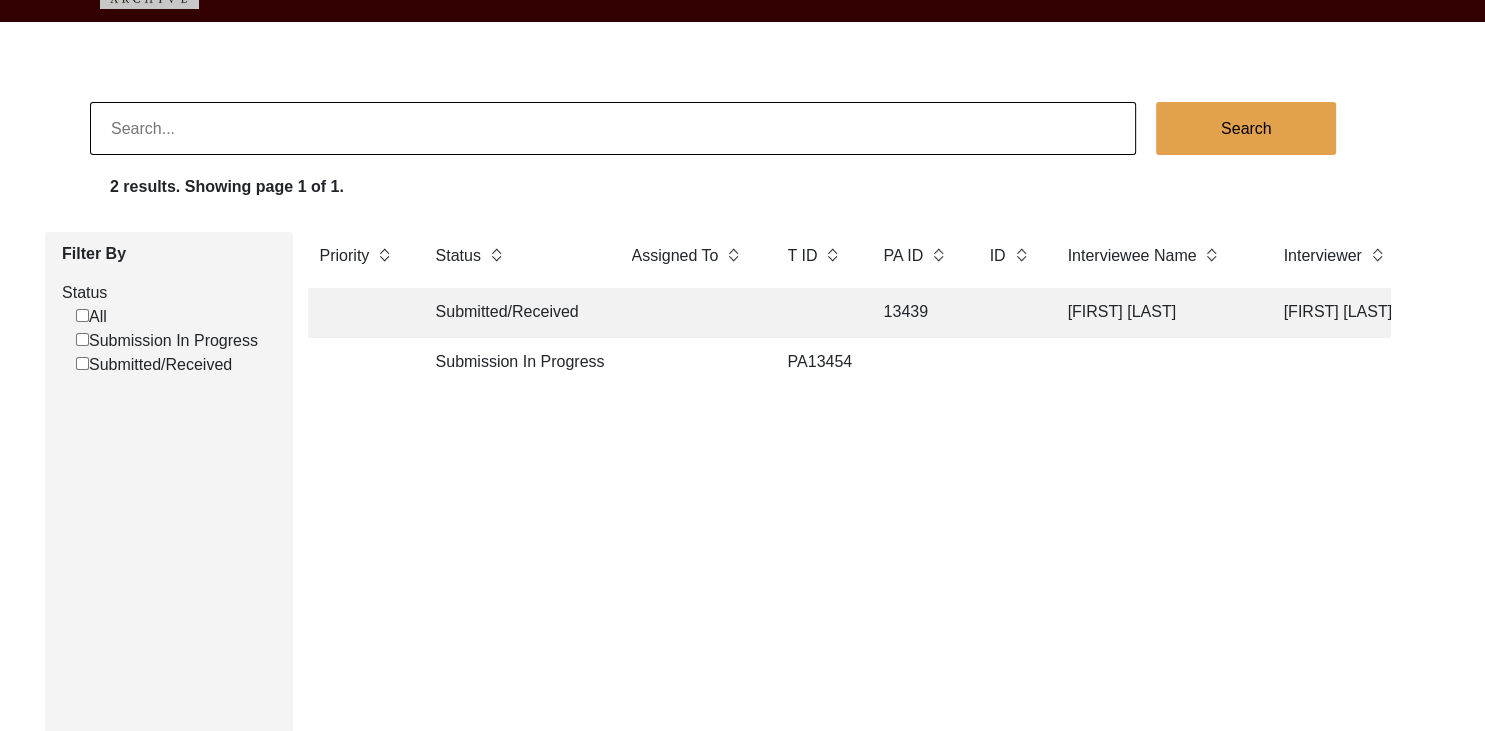 click on "Submission In Progress" 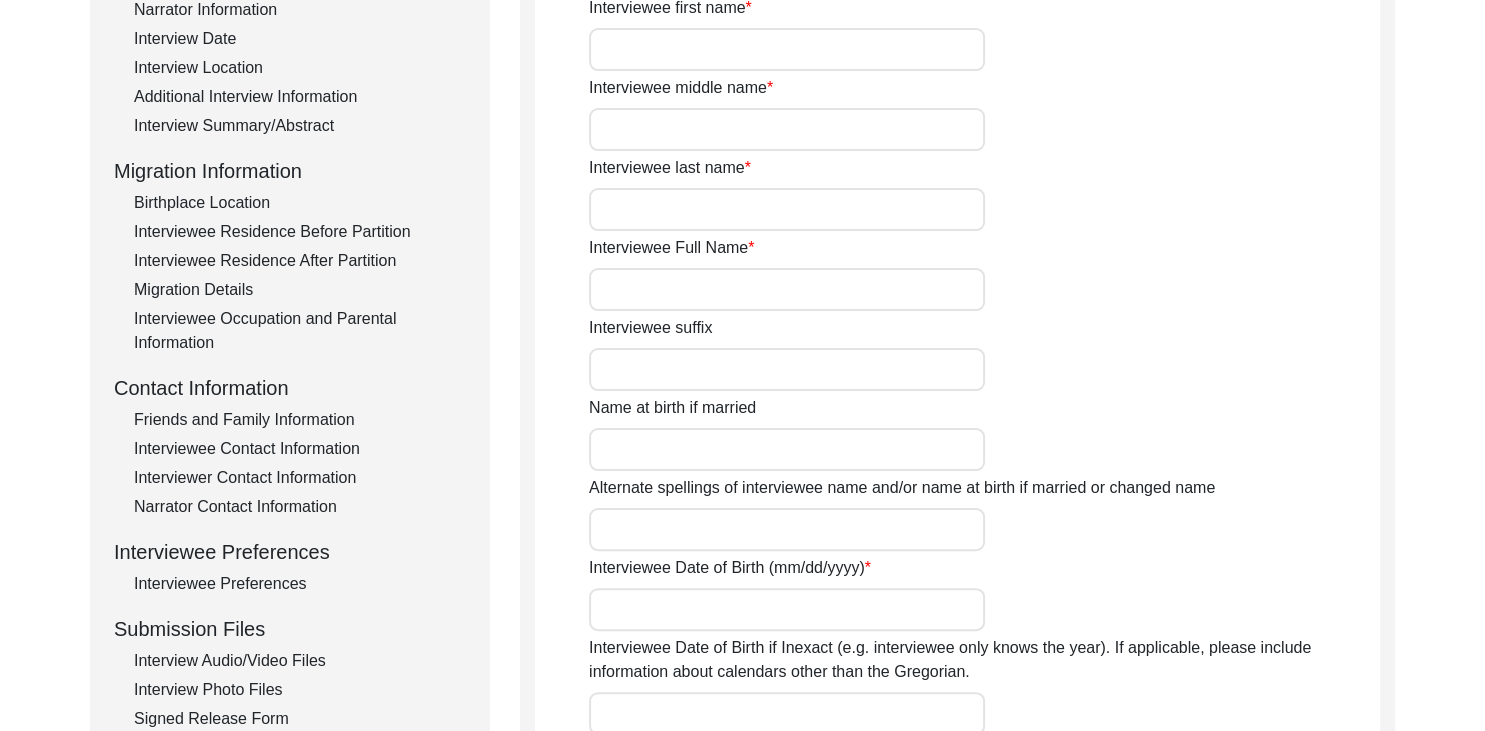 scroll, scrollTop: 0, scrollLeft: 0, axis: both 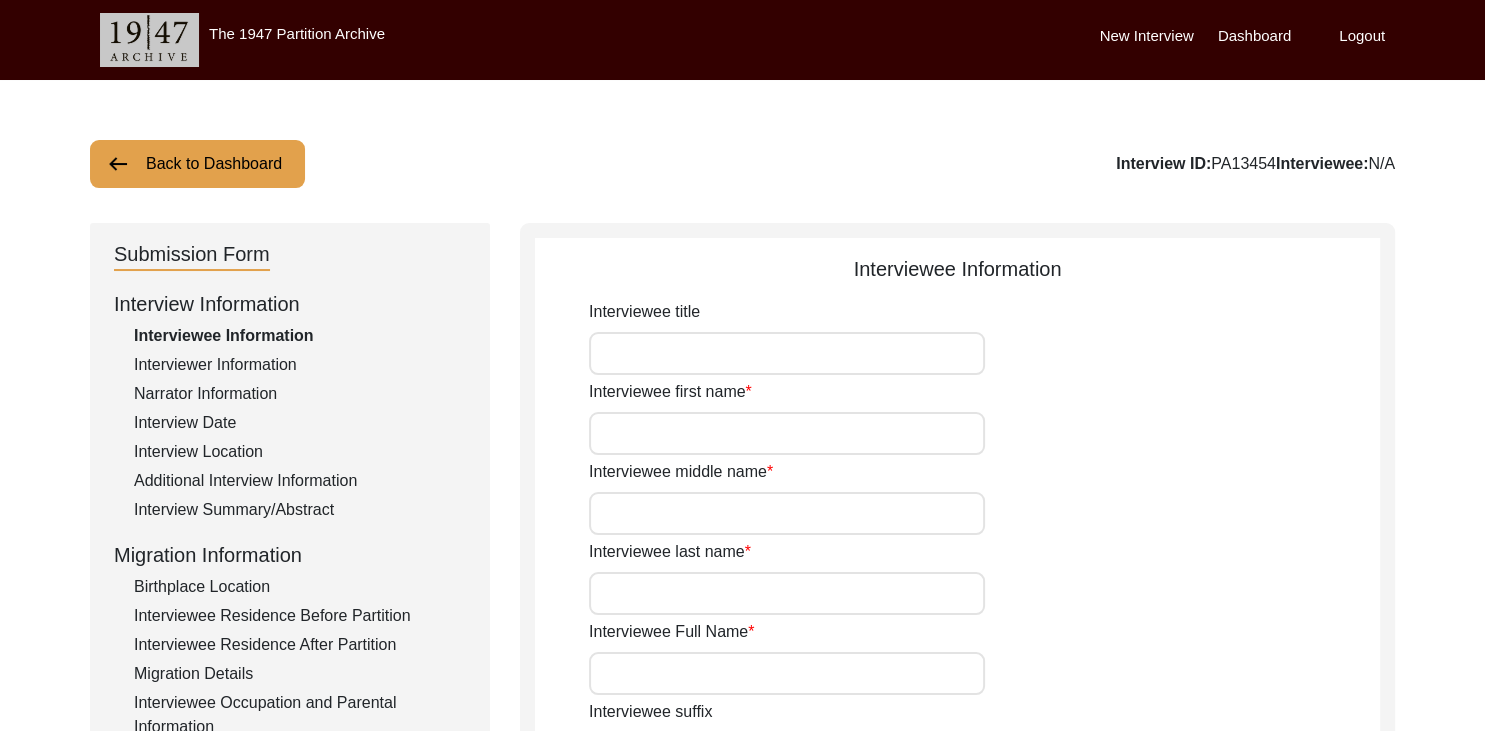click on "Back to Dashboard" 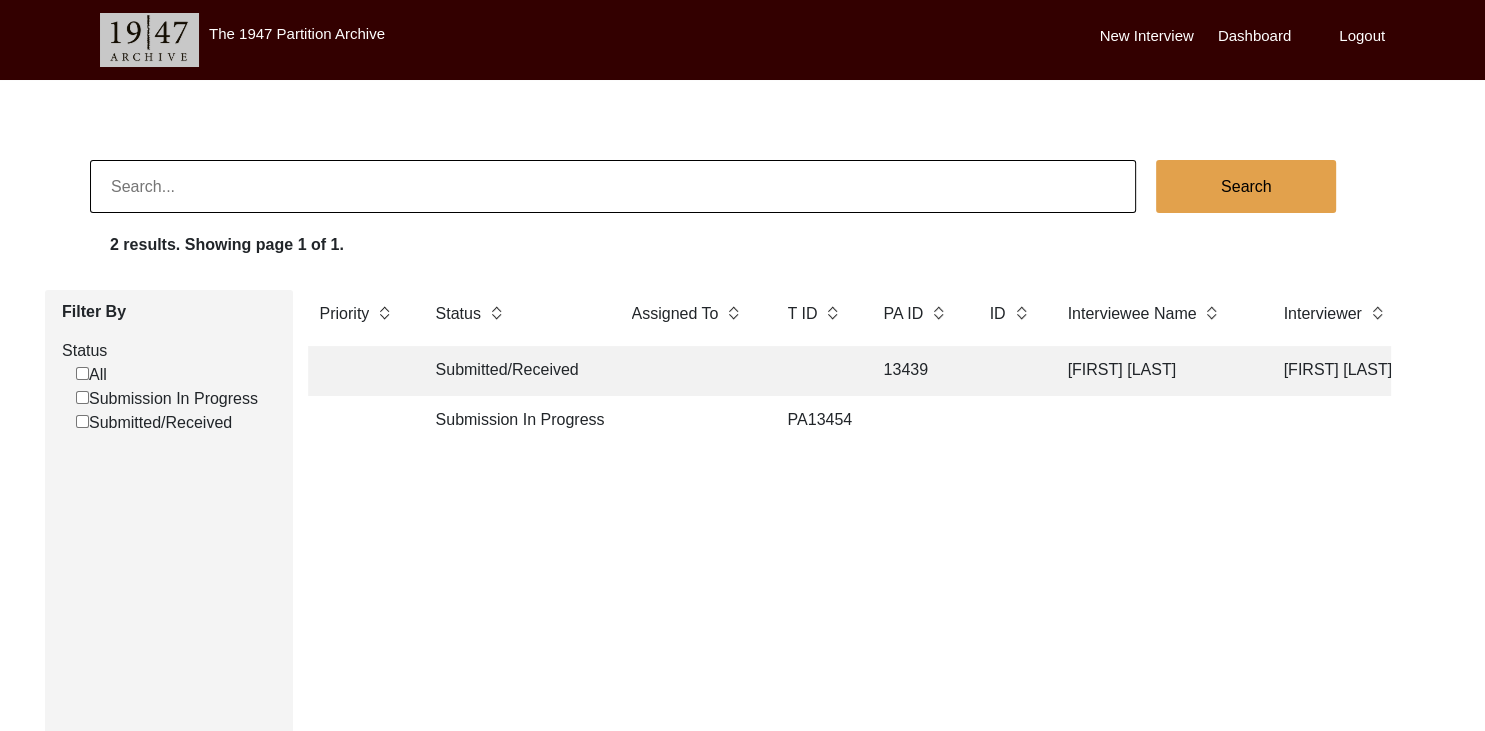 click on "Priority Status Assigned To T ID PA ID ID Interviewee Name Interviewer Interview location (City, State/Province, Country) Interview Date Gender of interviewee Interviewee Date of Birth Interviewee Religion Interview Languages "Migrated From (Village/City, State, Country)" "Migrated To (Village/City, State, Country)" POST Form Summary RELEASE Form # Photos of interview Video/Audio Received B-Roll Received Doc & Video confirm email sent Submitted/Received 13439 [LAST] [LAST] [LAST] [CITY], [STATE], [COUNTRY] [DATE] Male [DATE] [RELIGION] [LANGUAGE], [LANGUAGE], [LANGUAGE], [LANGUAGE] [VILLAGE], [REGION] ([REGION]), [COUNTRY] [CITY], [STATE], [COUNTRY] Submission In Progress 13454" 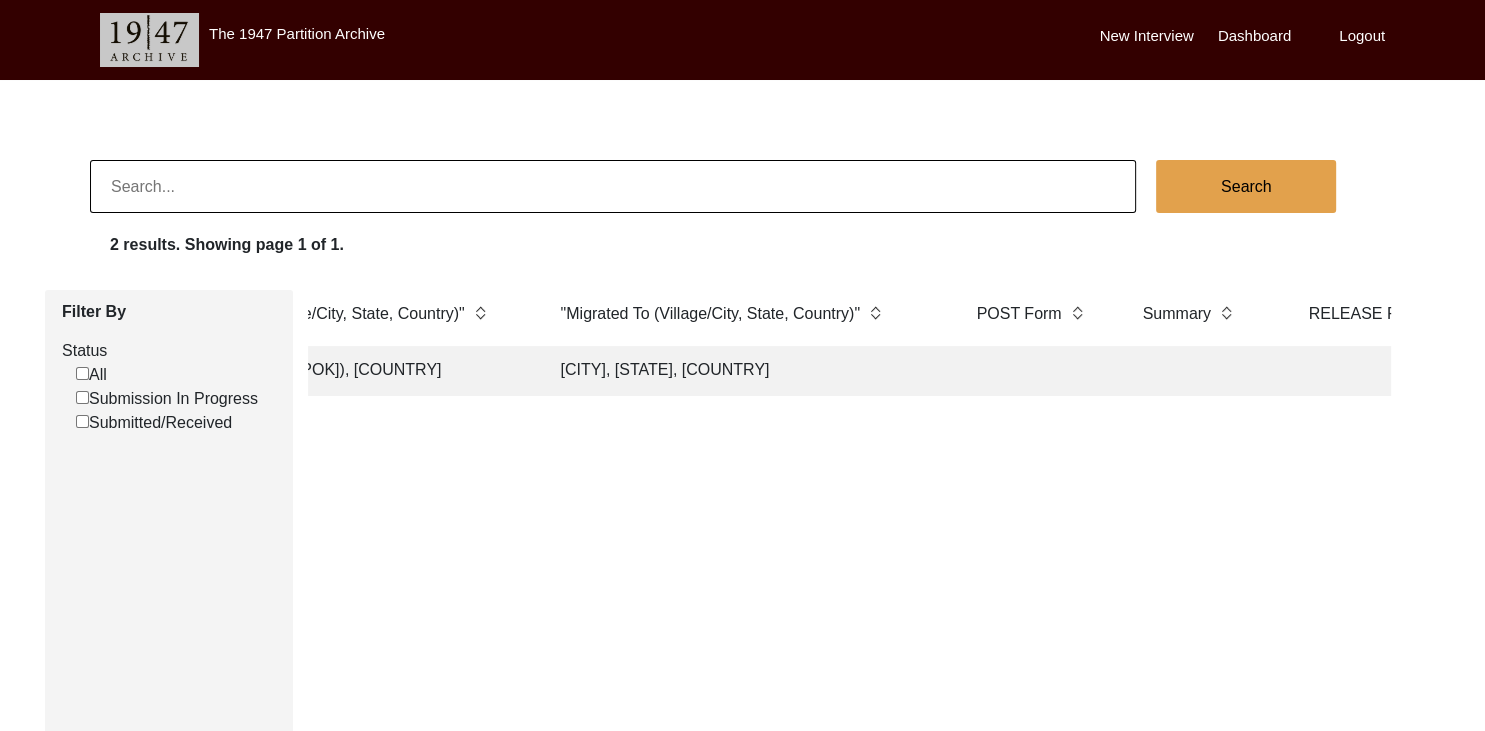 scroll, scrollTop: 0, scrollLeft: 0, axis: both 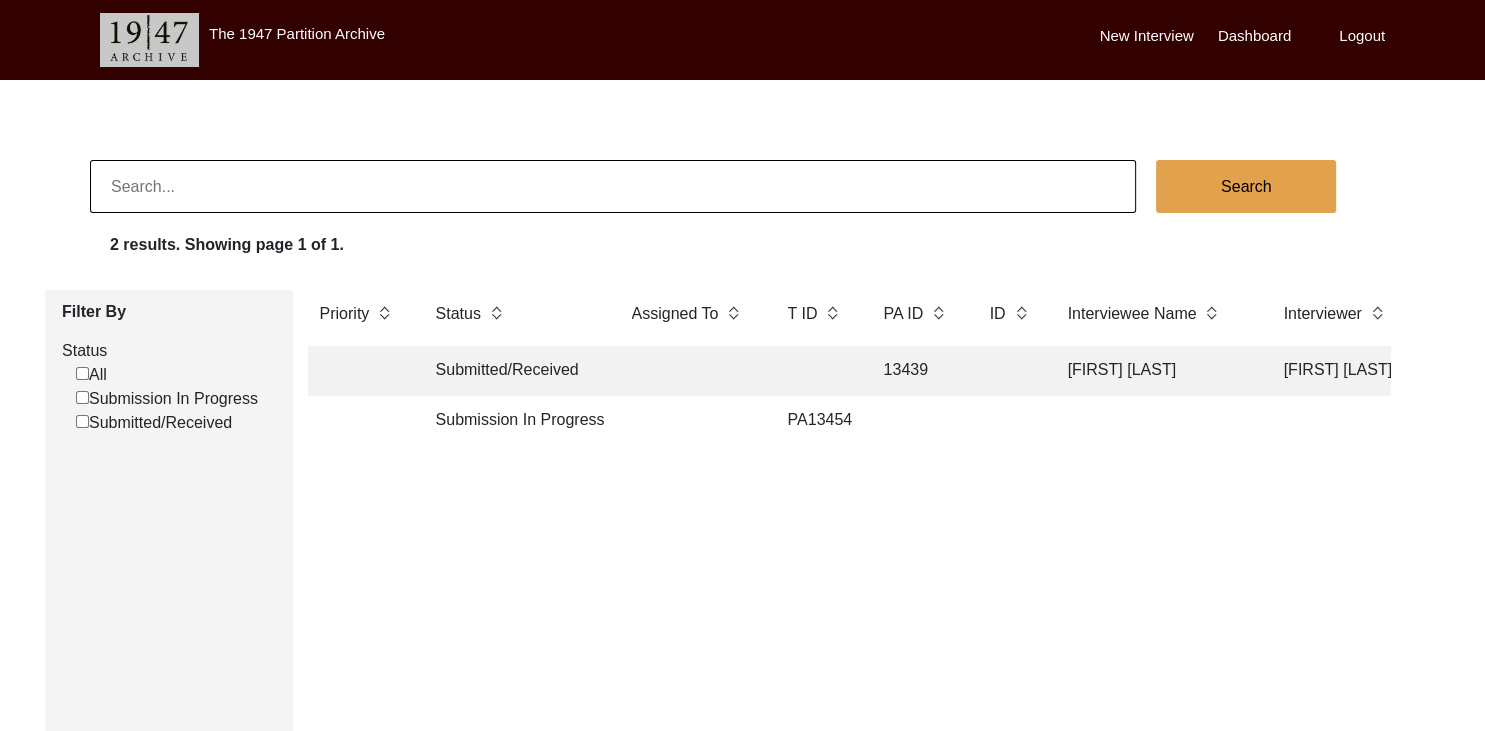 click on "Priority Status Assigned To T ID PA ID ID Interviewee Name Interviewer Interview location (City, State/Province, Country) Interview Date Gender of interviewee Interviewee Date of Birth Interviewee Religion Interview Languages "Migrated From (Village/City, State, Country)" "Migrated To (Village/City, State, Country)" POST Form Summary RELEASE Form # Photos of interview Video/Audio Received B-Roll Received Doc & Video confirm email sent Submitted/Received 13439 [LAST] [LAST] [LAST] [CITY], [STATE], [COUNTRY] [DATE] Male [DATE] [RELIGION] [LANGUAGE], [LANGUAGE], [LANGUAGE], [LANGUAGE] [VILLAGE], [REGION] ([REGION]), [COUNTRY] [CITY], [STATE], [COUNTRY] Submission In Progress 13454" 